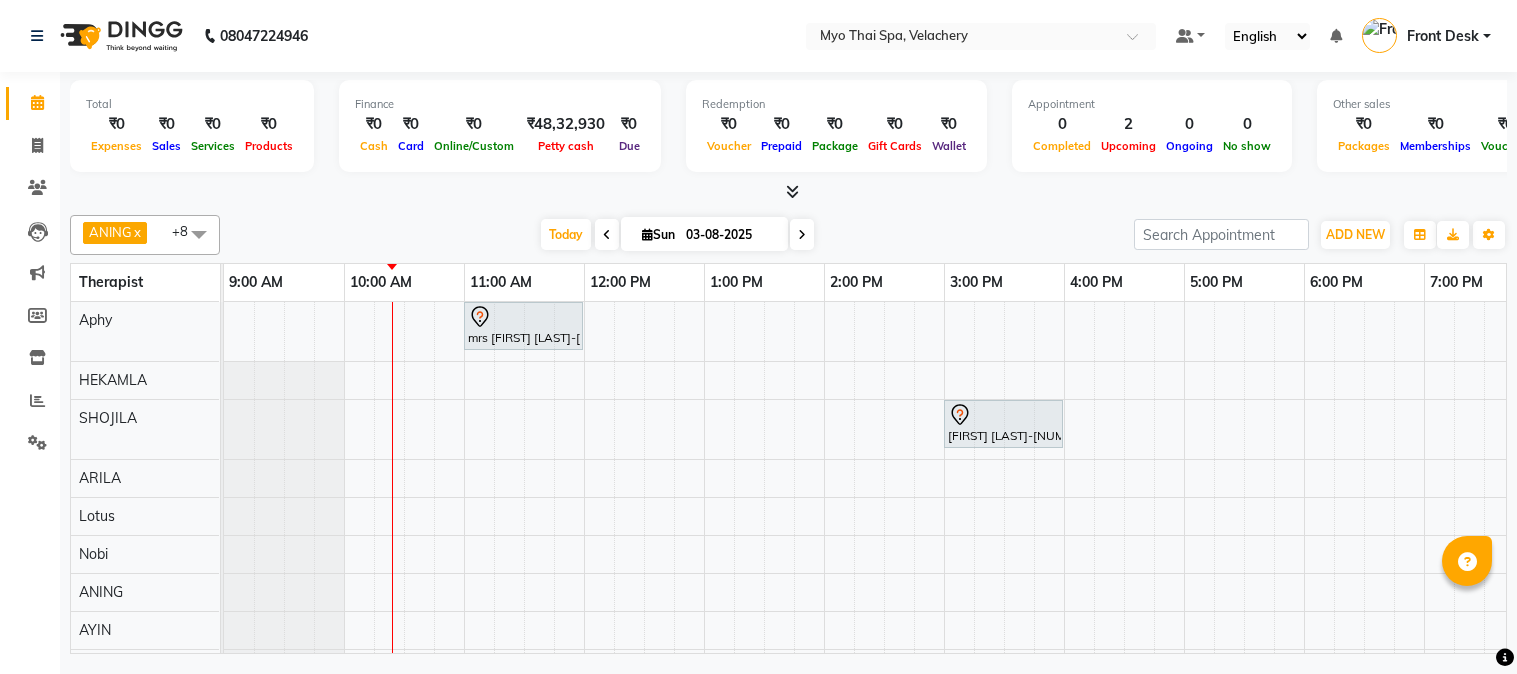 scroll, scrollTop: 0, scrollLeft: 0, axis: both 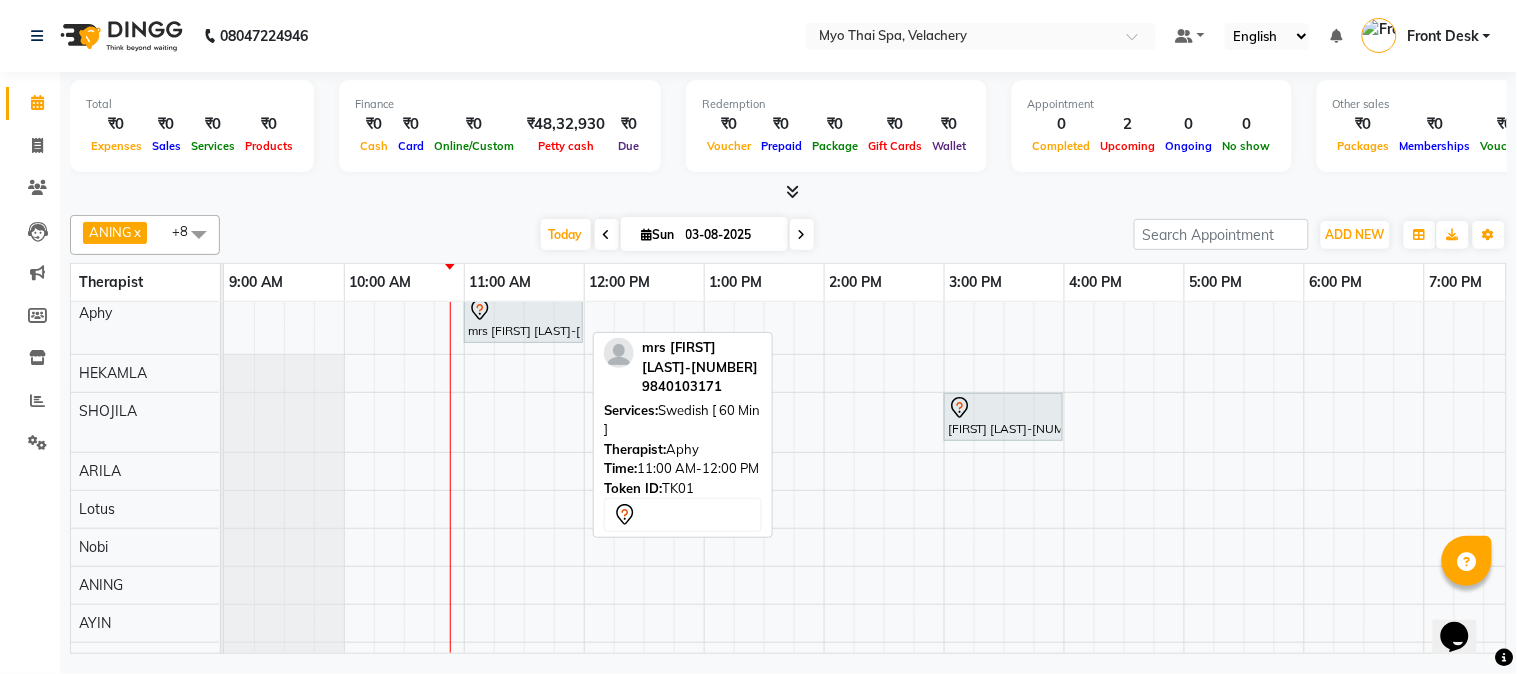 click at bounding box center [523, 310] 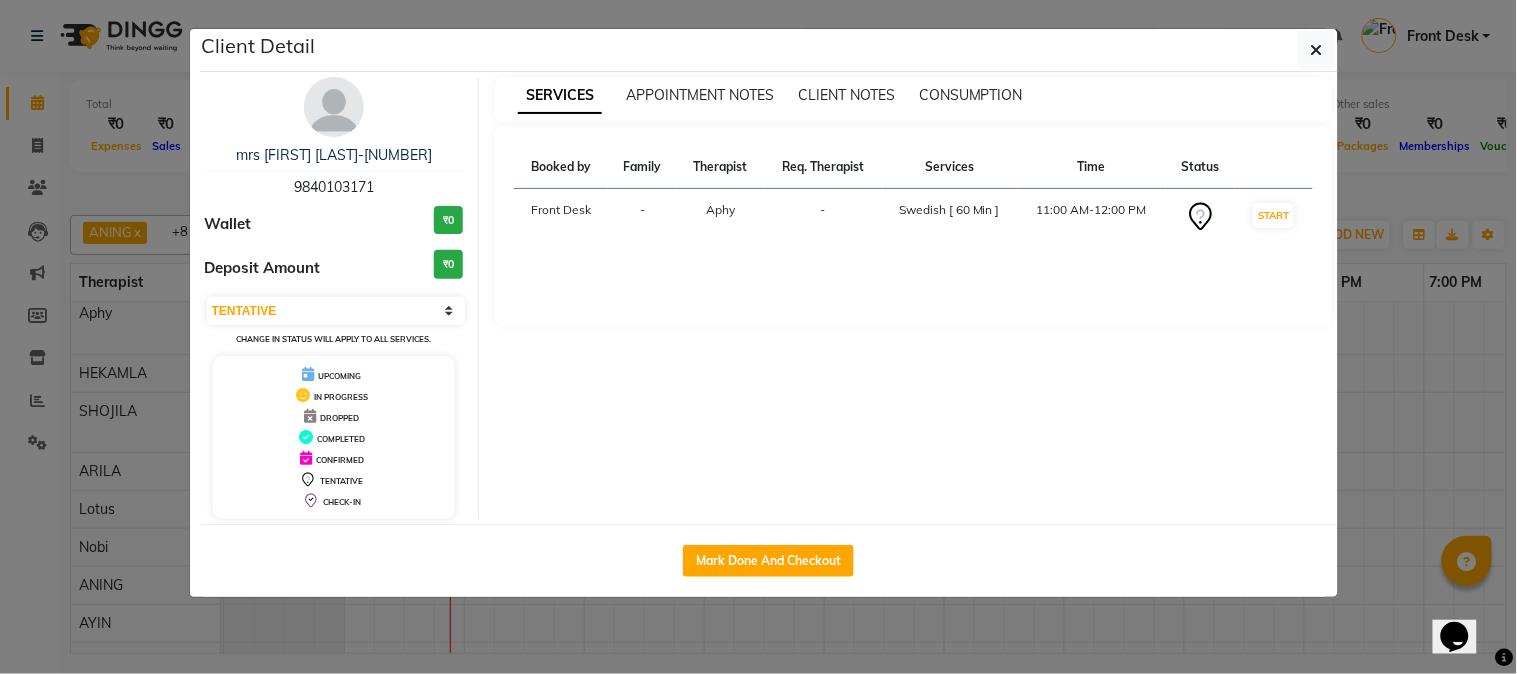 drag, startPoint x: 786, startPoint y: 555, endPoint x: 887, endPoint y: 546, distance: 101.4002 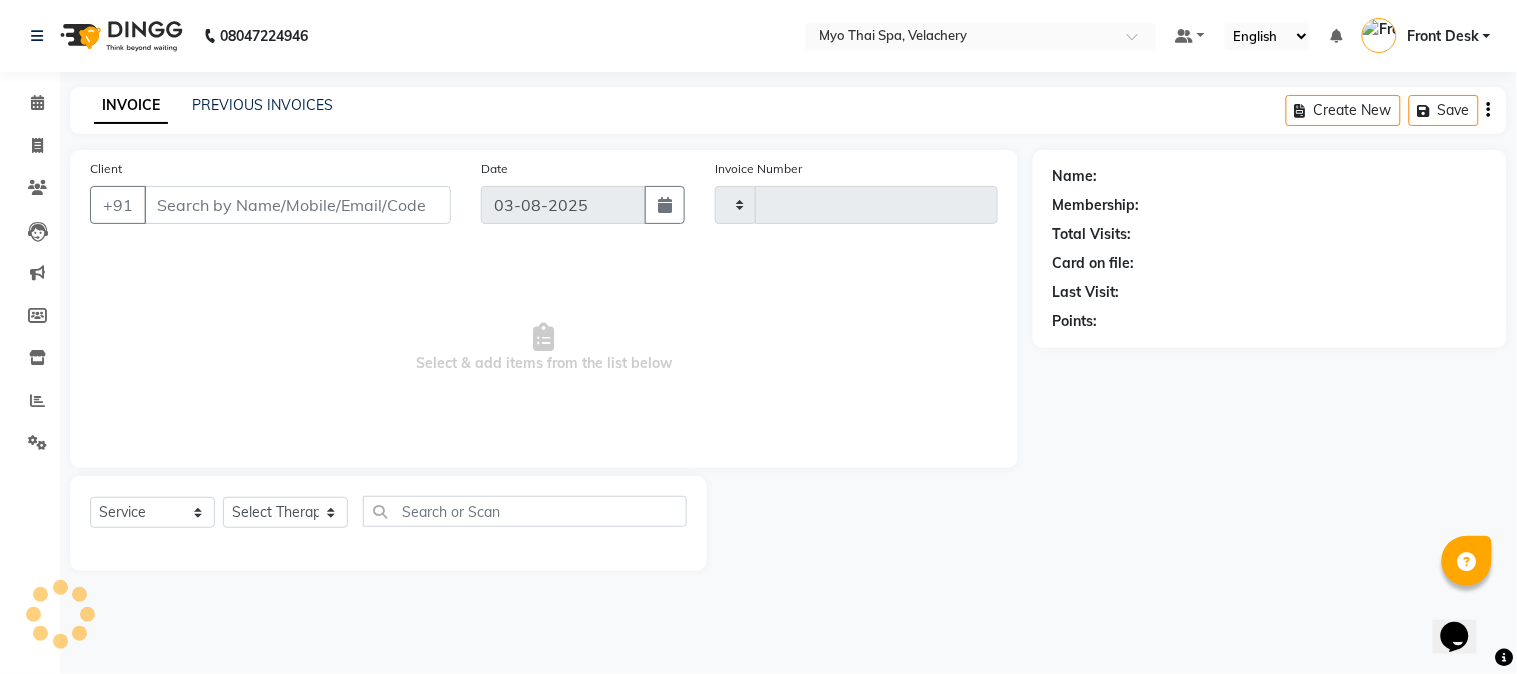 select on "3" 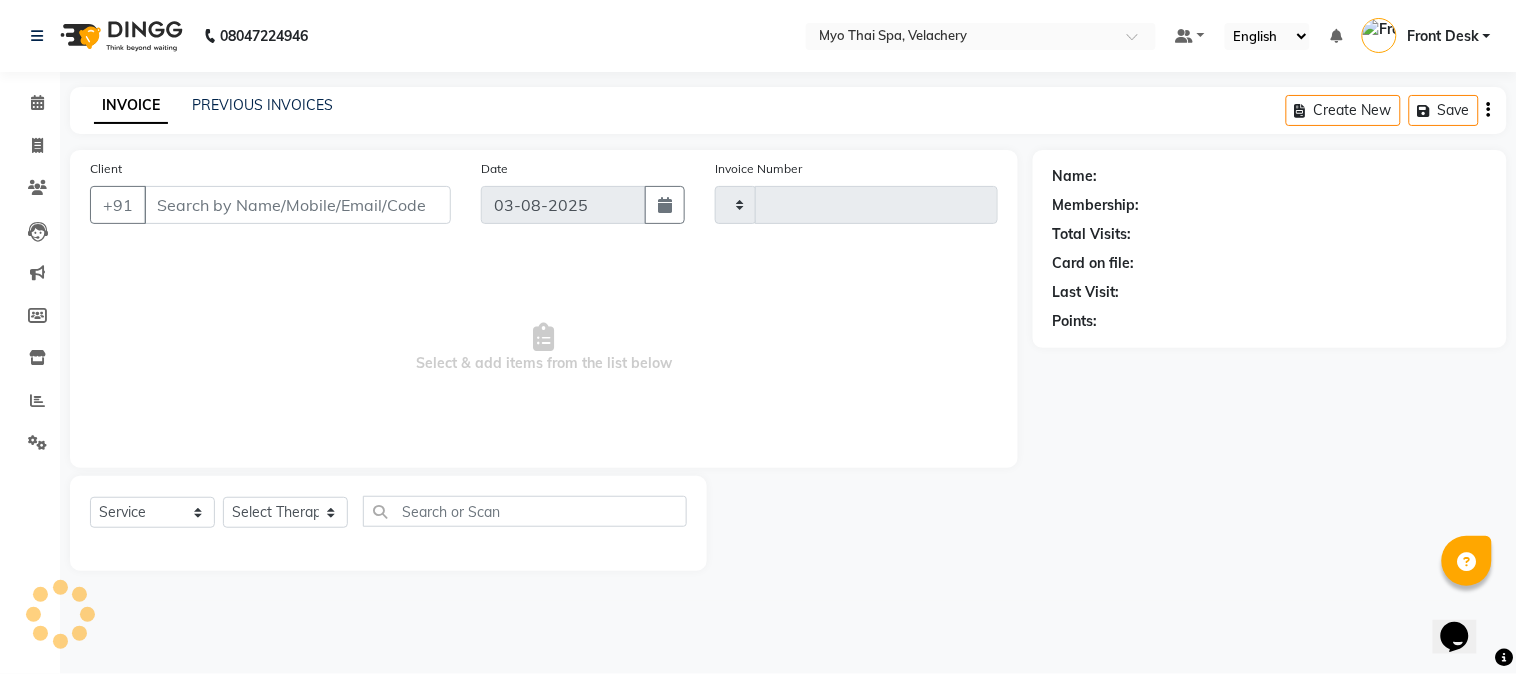 type on "1286" 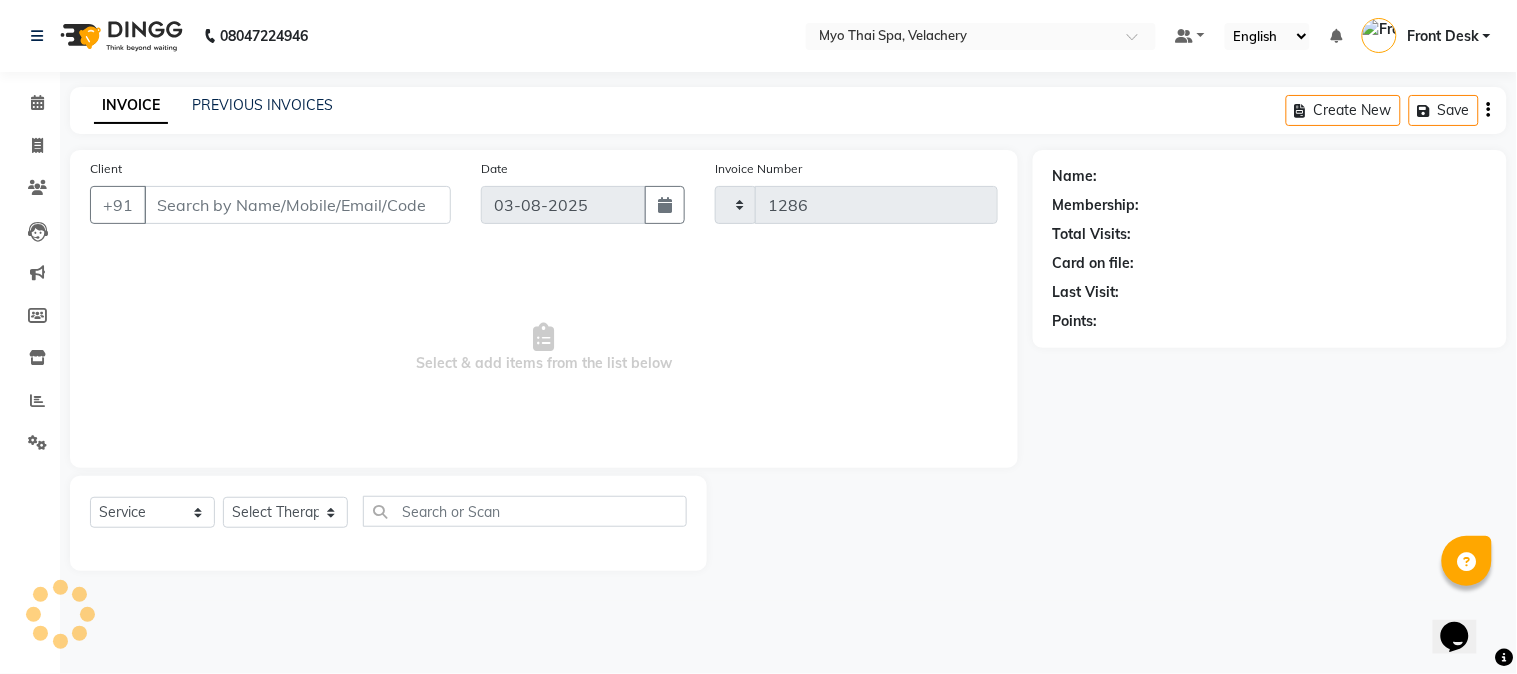 select on "5554" 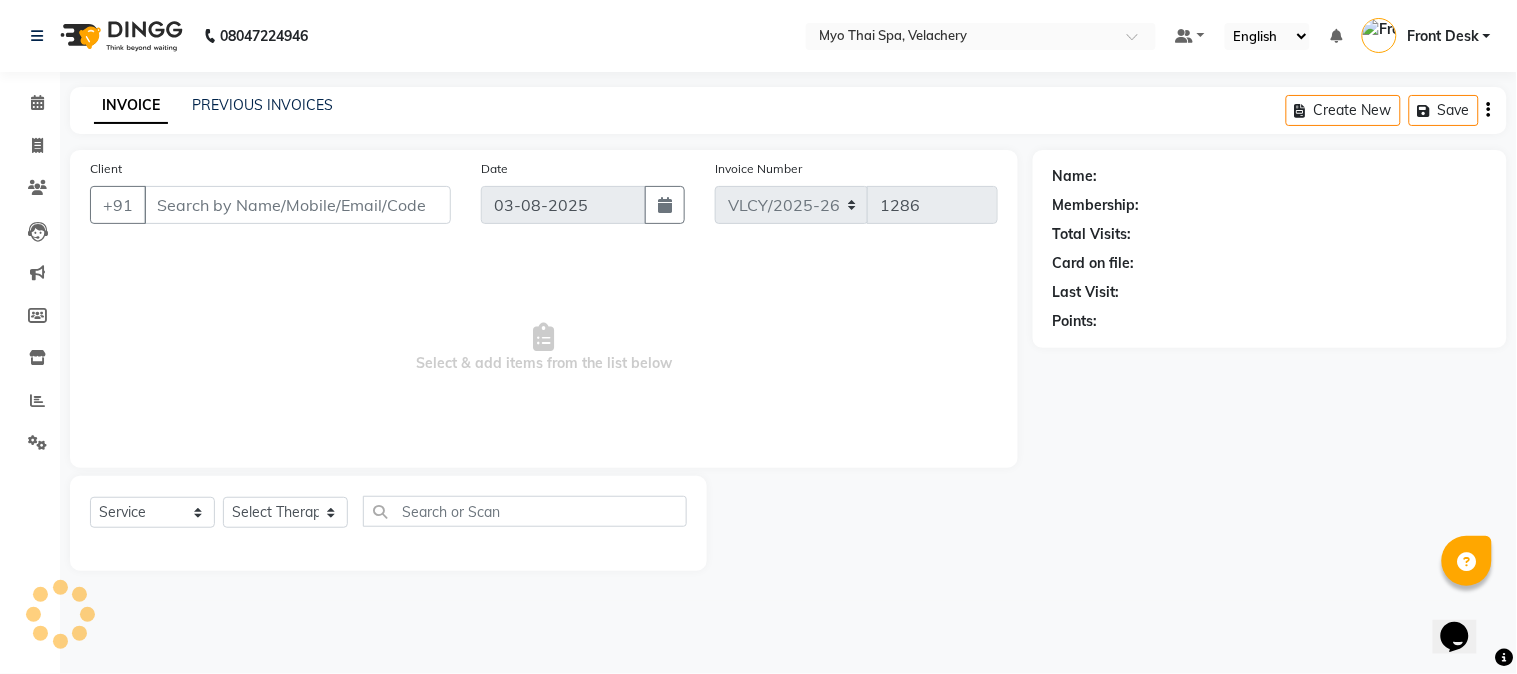 type on "9840103171" 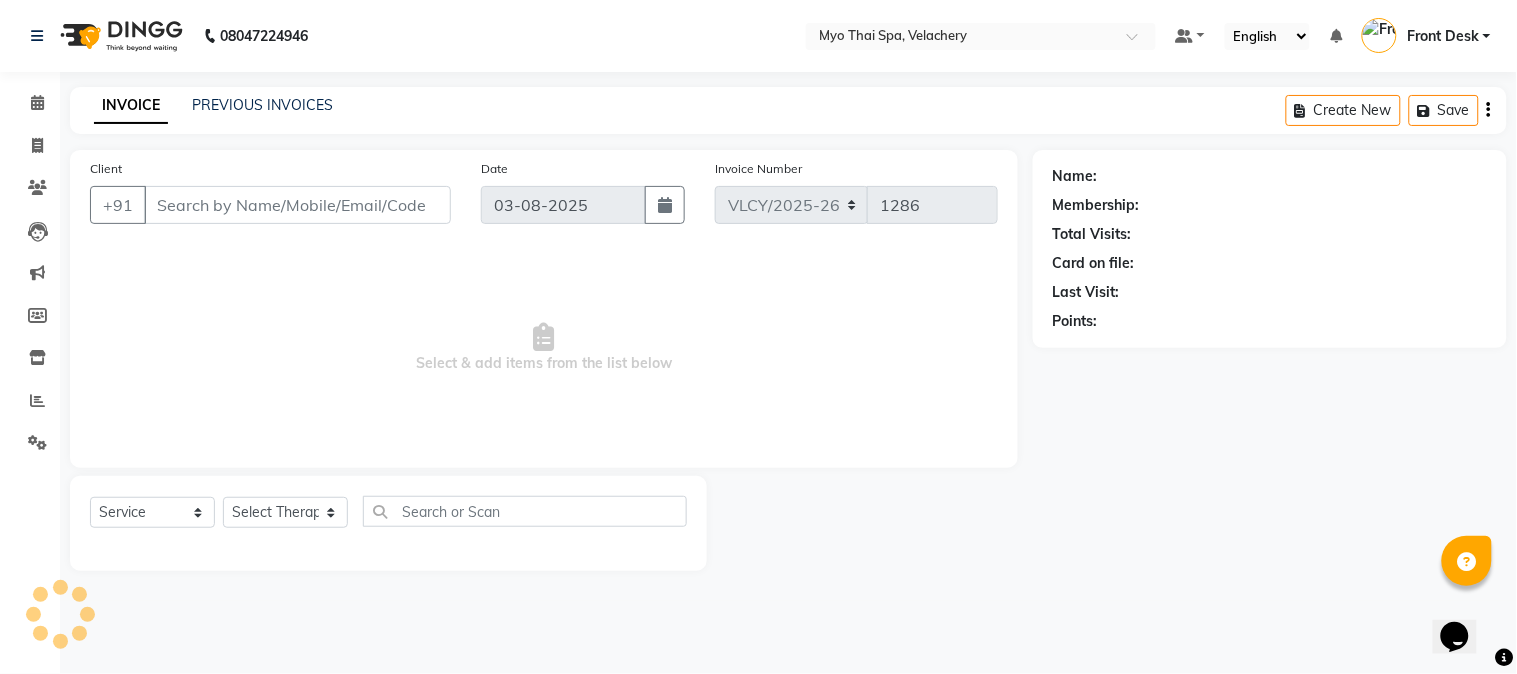 select on "13474" 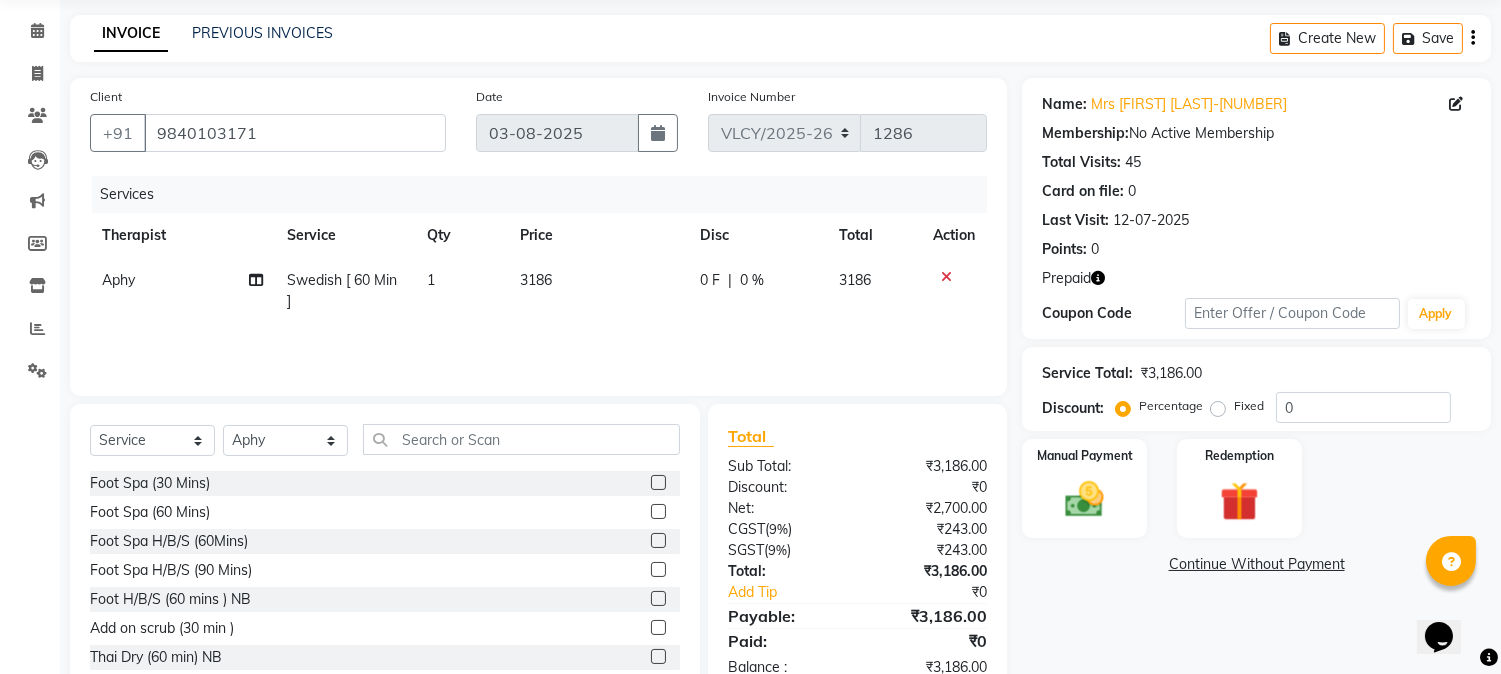 scroll, scrollTop: 111, scrollLeft: 0, axis: vertical 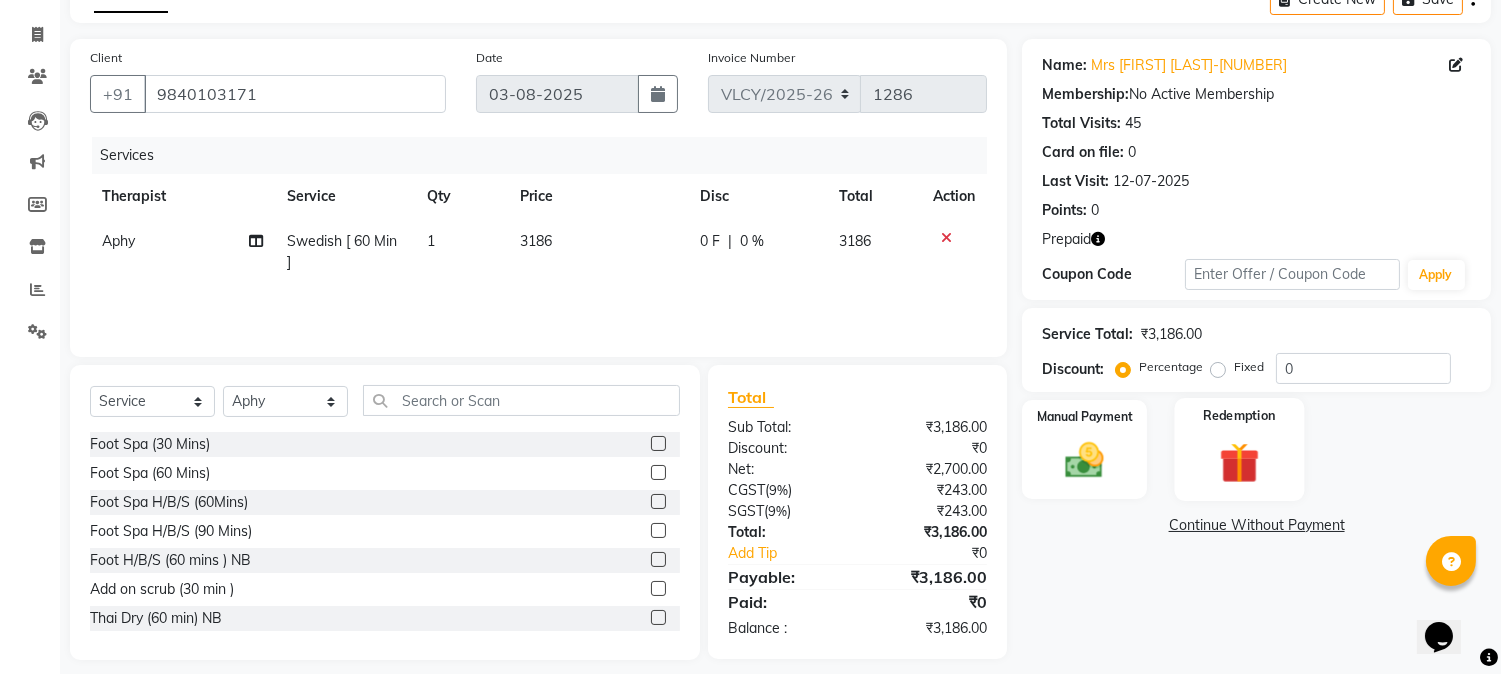 click on "Redemption" 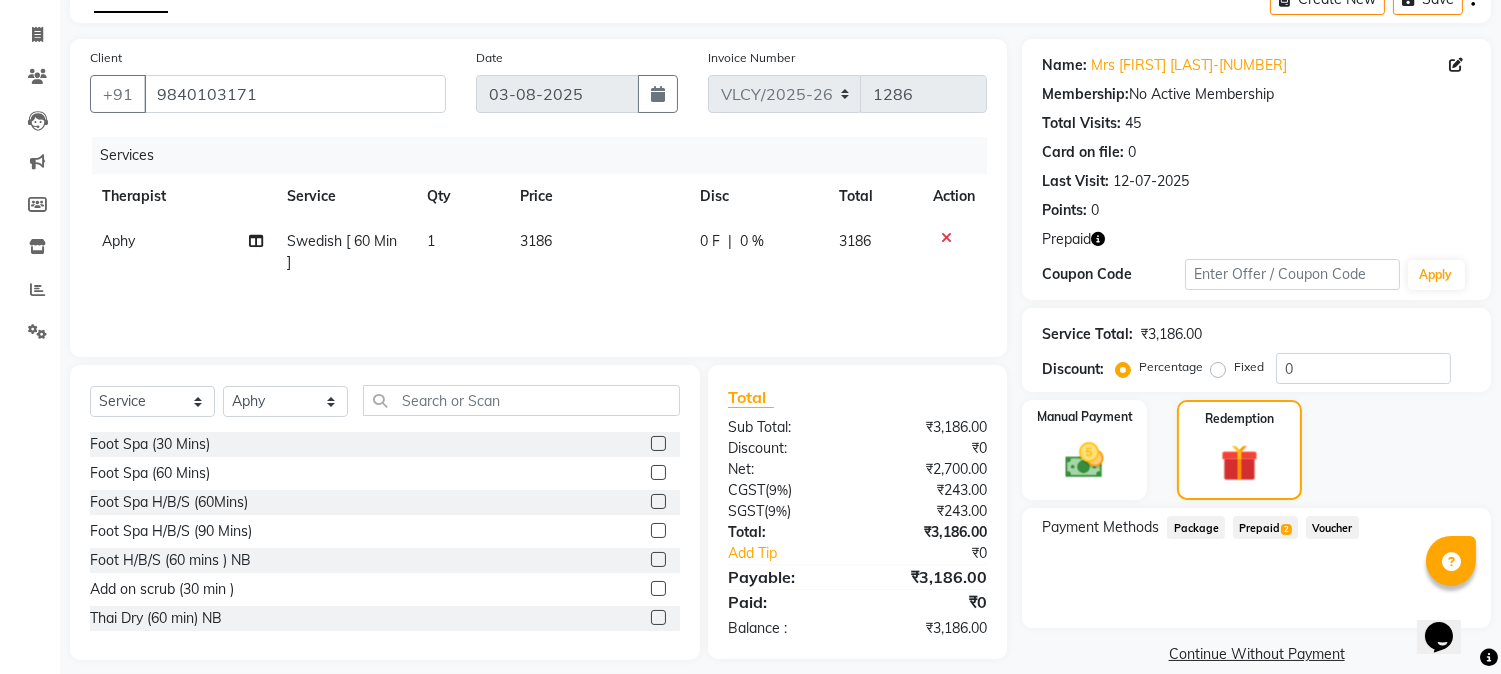 click on "Prepaid  2" 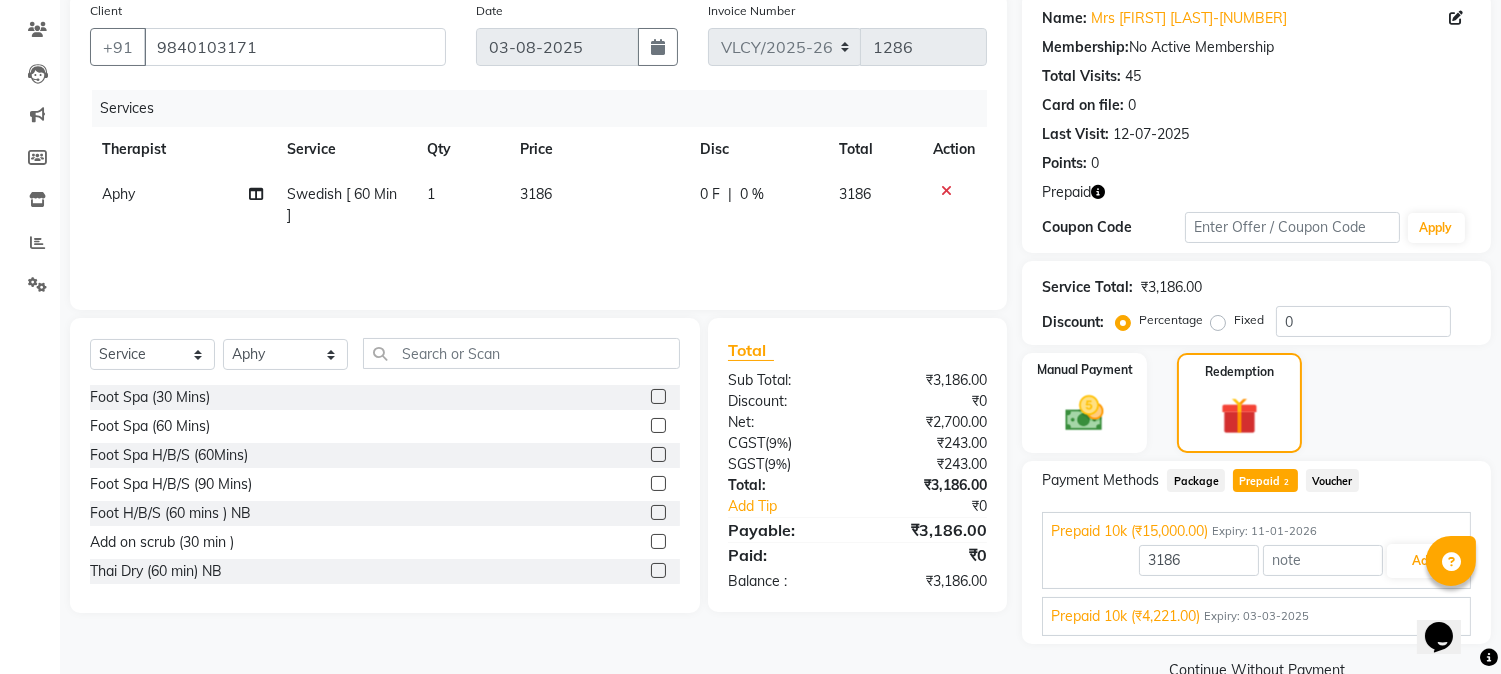 scroll, scrollTop: 197, scrollLeft: 0, axis: vertical 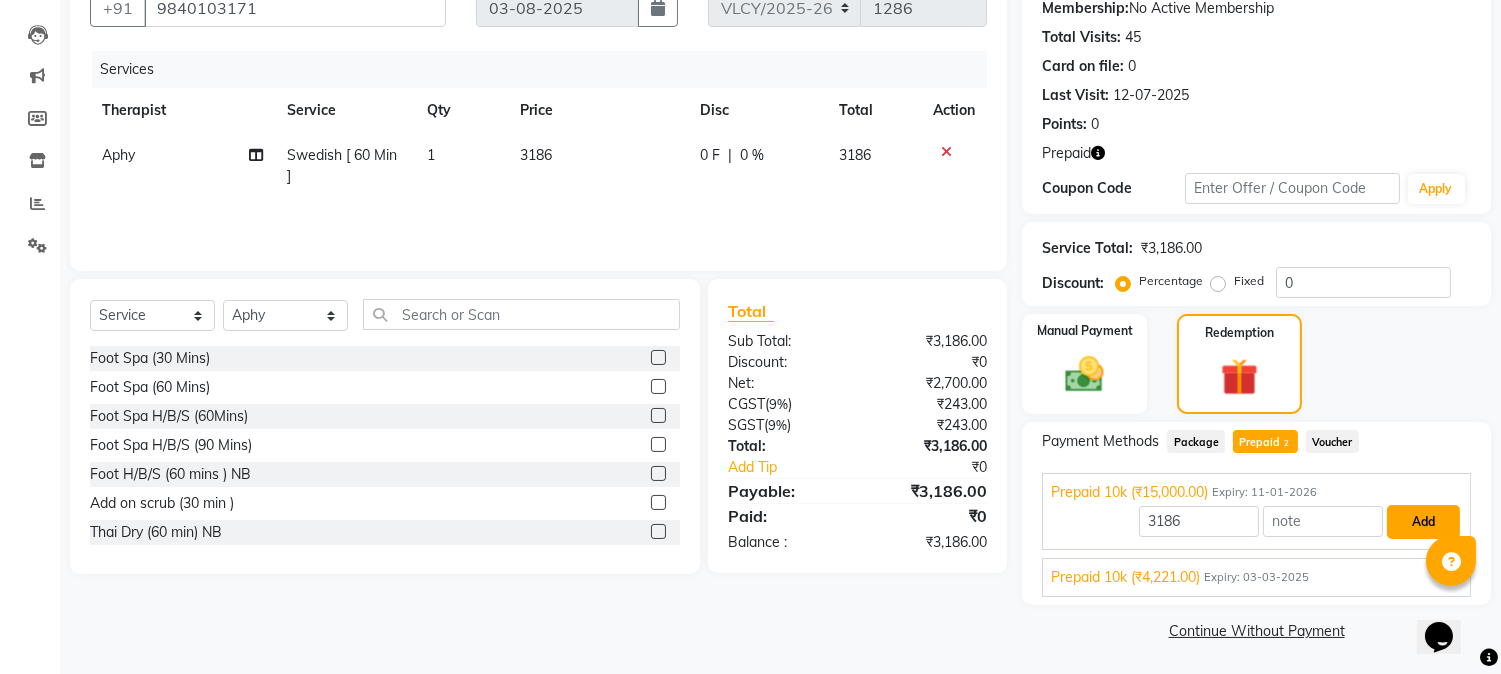 click on "Add" at bounding box center (1423, 522) 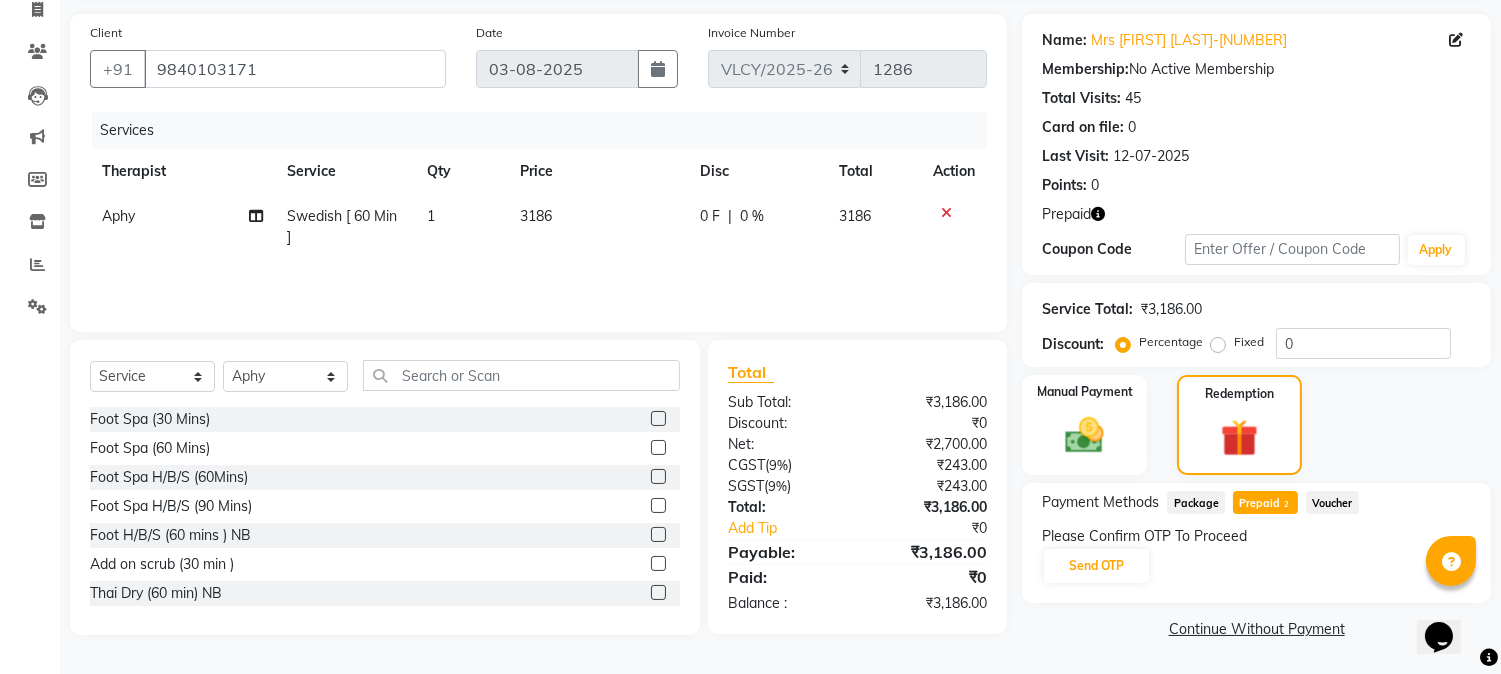 scroll, scrollTop: 134, scrollLeft: 0, axis: vertical 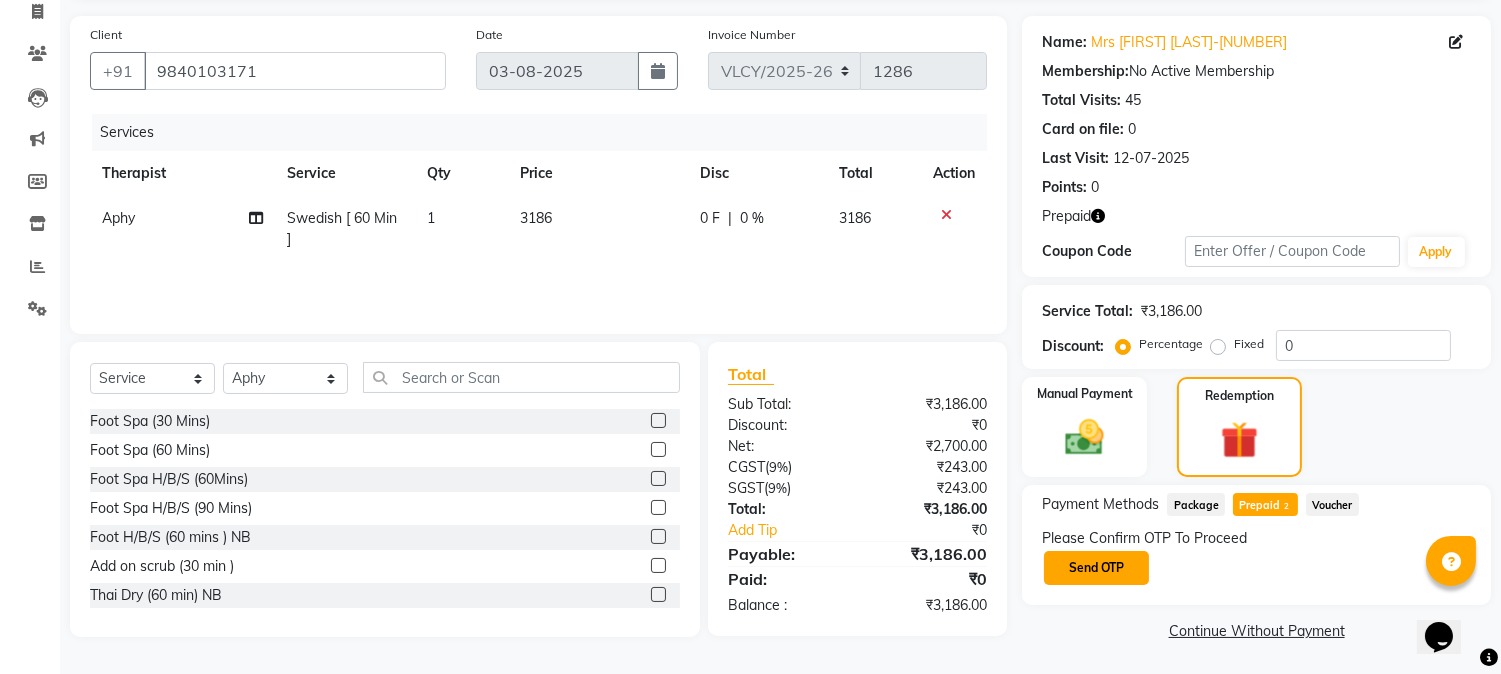 click on "Send OTP" 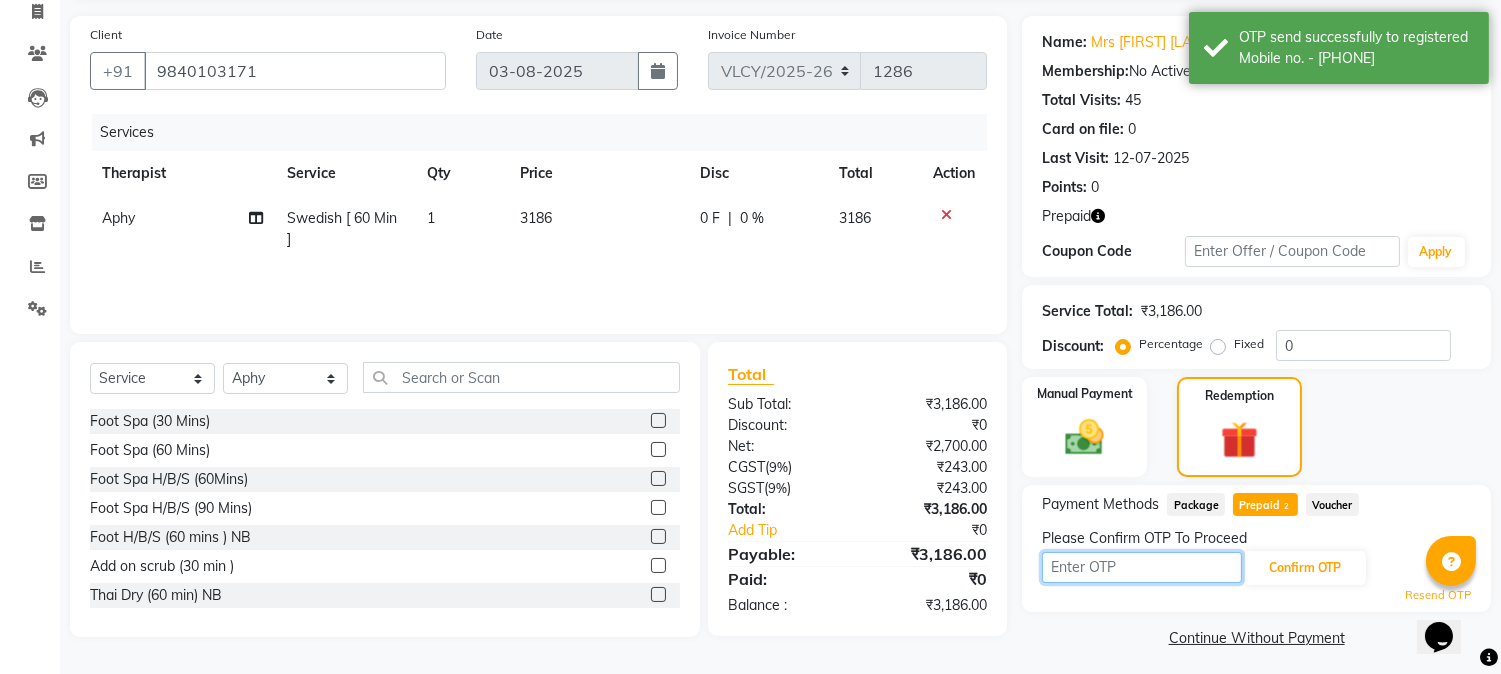 drag, startPoint x: 1084, startPoint y: 566, endPoint x: 1100, endPoint y: 545, distance: 26.400757 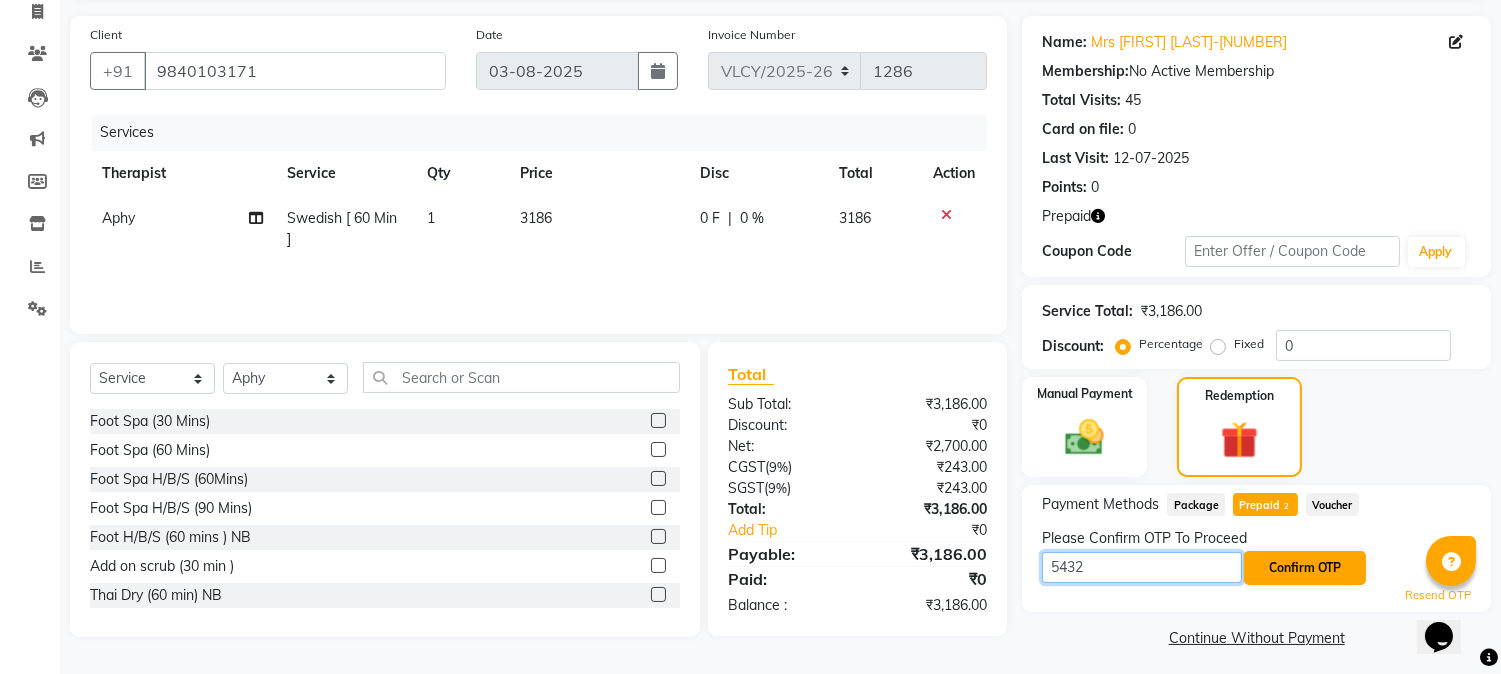 type on "5432" 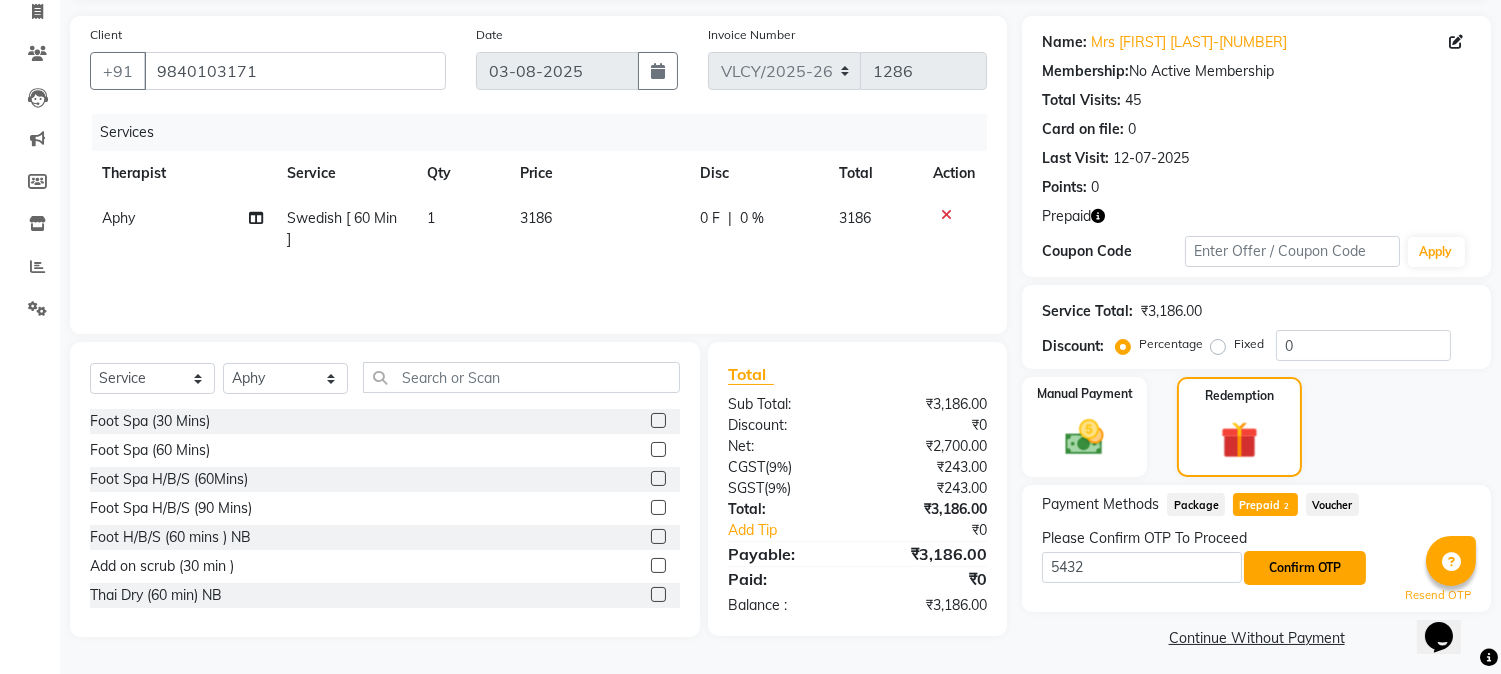 click on "Confirm OTP" 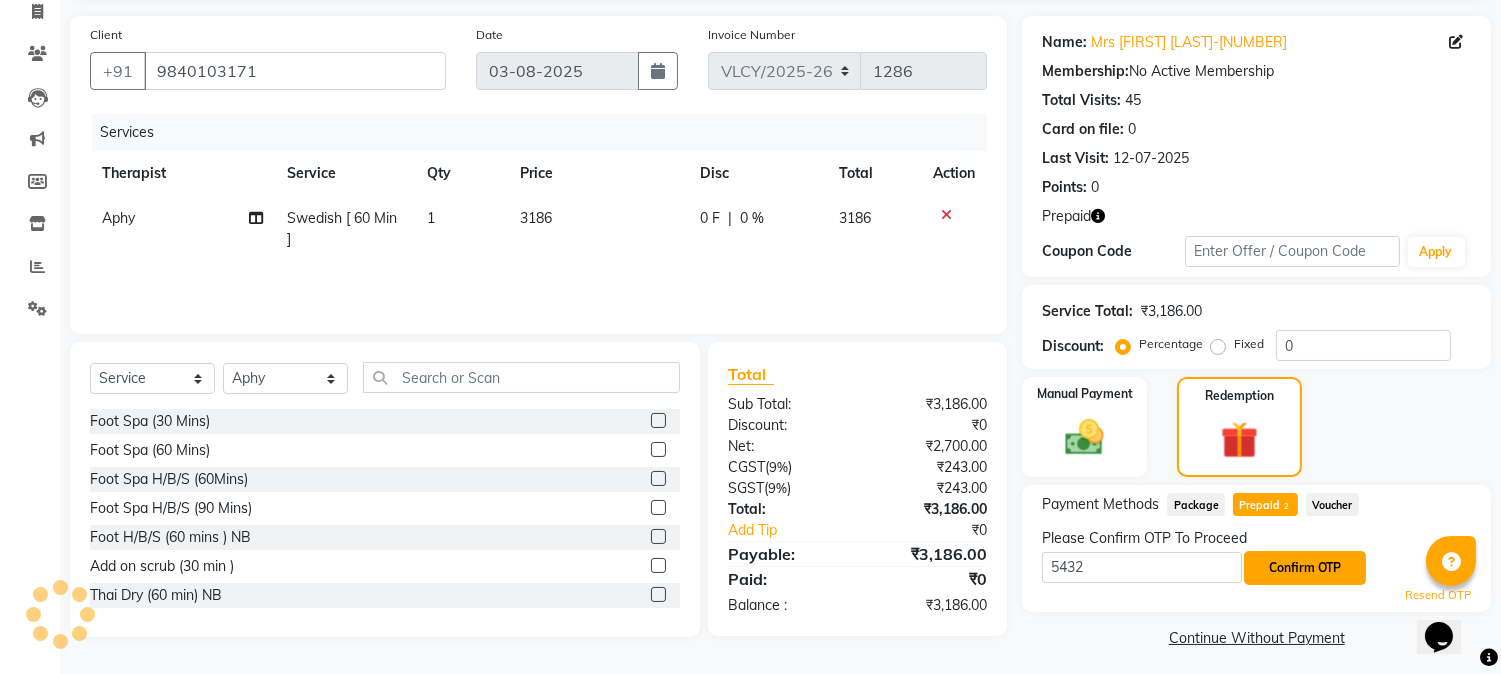 click on "Confirm OTP" 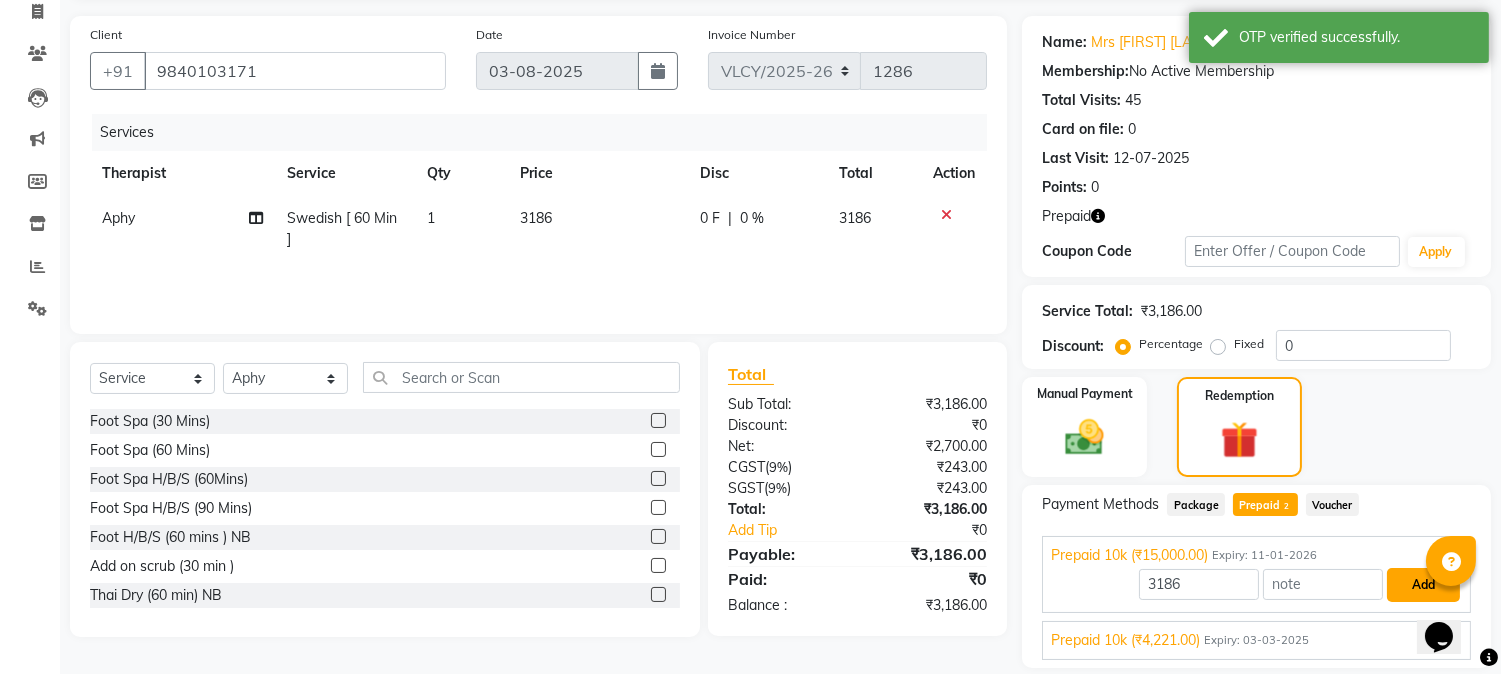 click on "Add" at bounding box center [1423, 585] 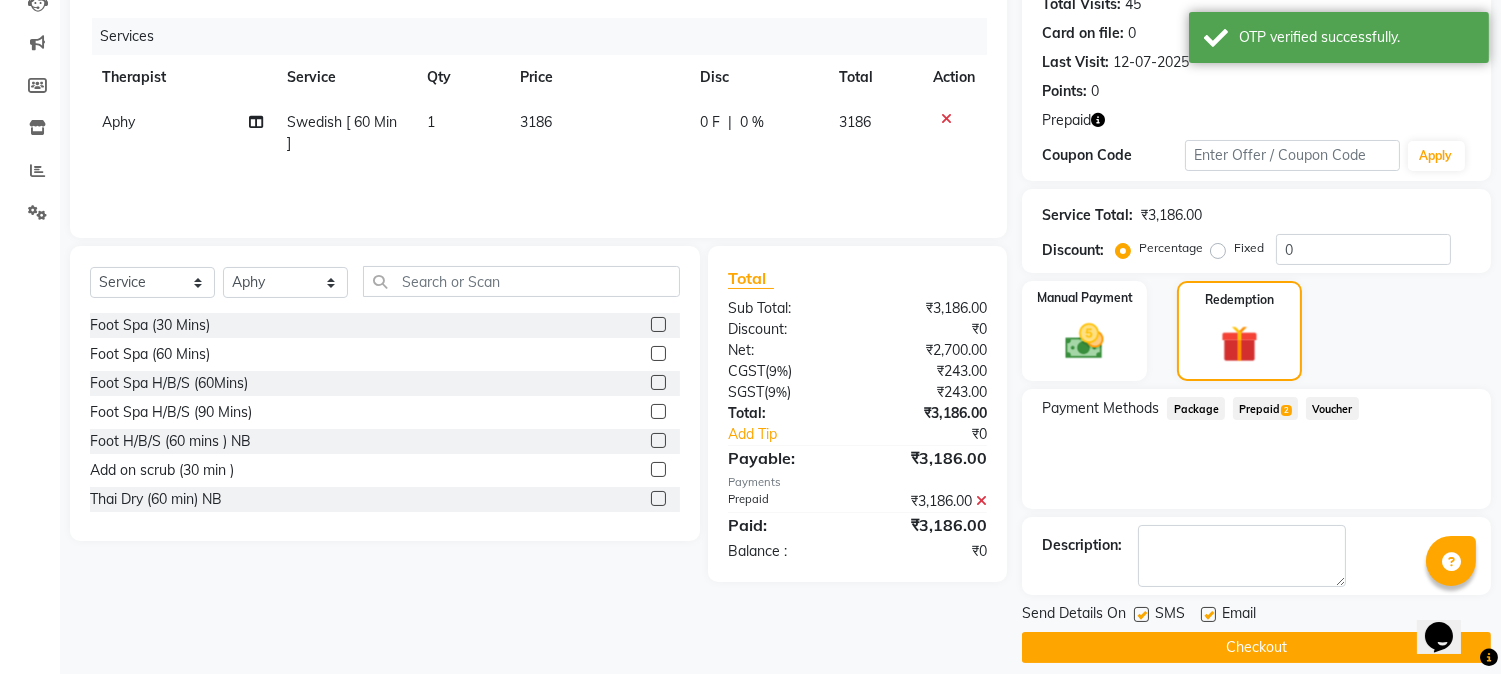 scroll, scrollTop: 245, scrollLeft: 0, axis: vertical 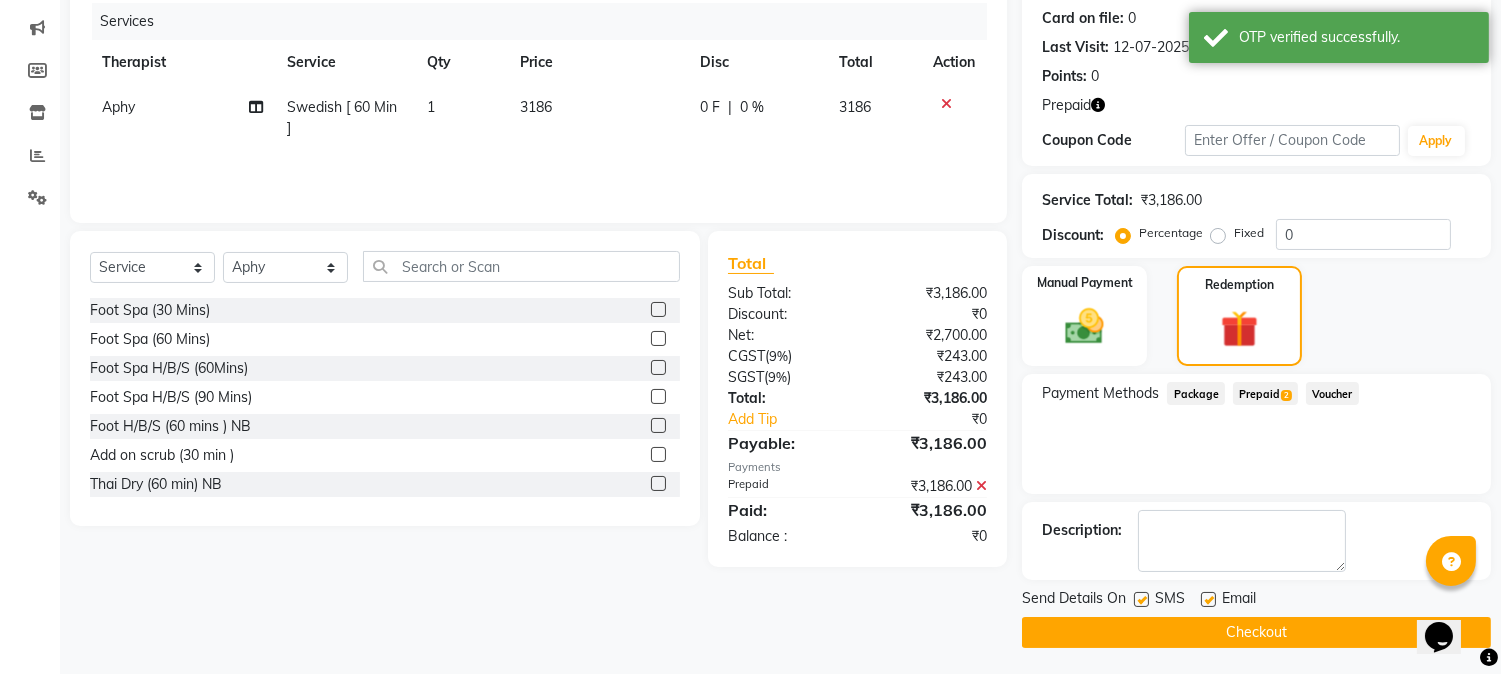 click on "Checkout" 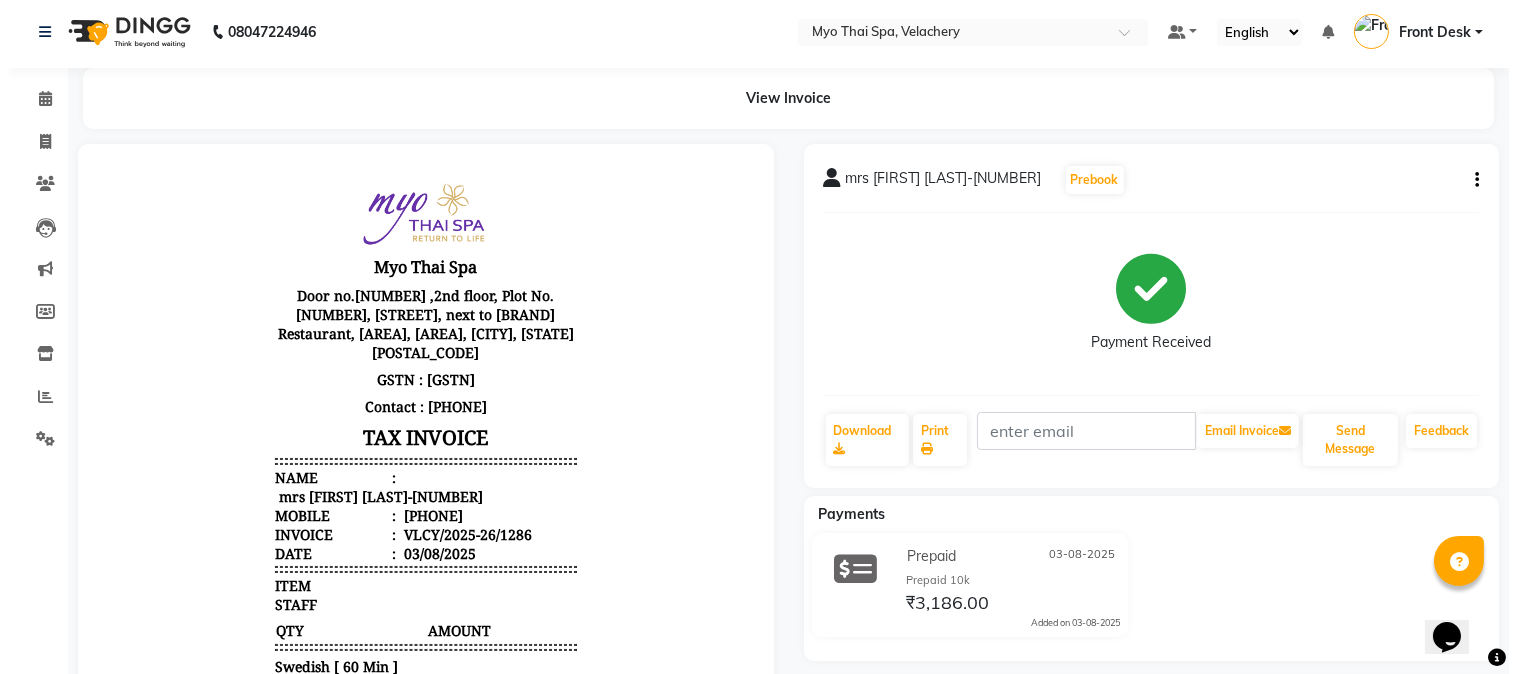scroll, scrollTop: 0, scrollLeft: 0, axis: both 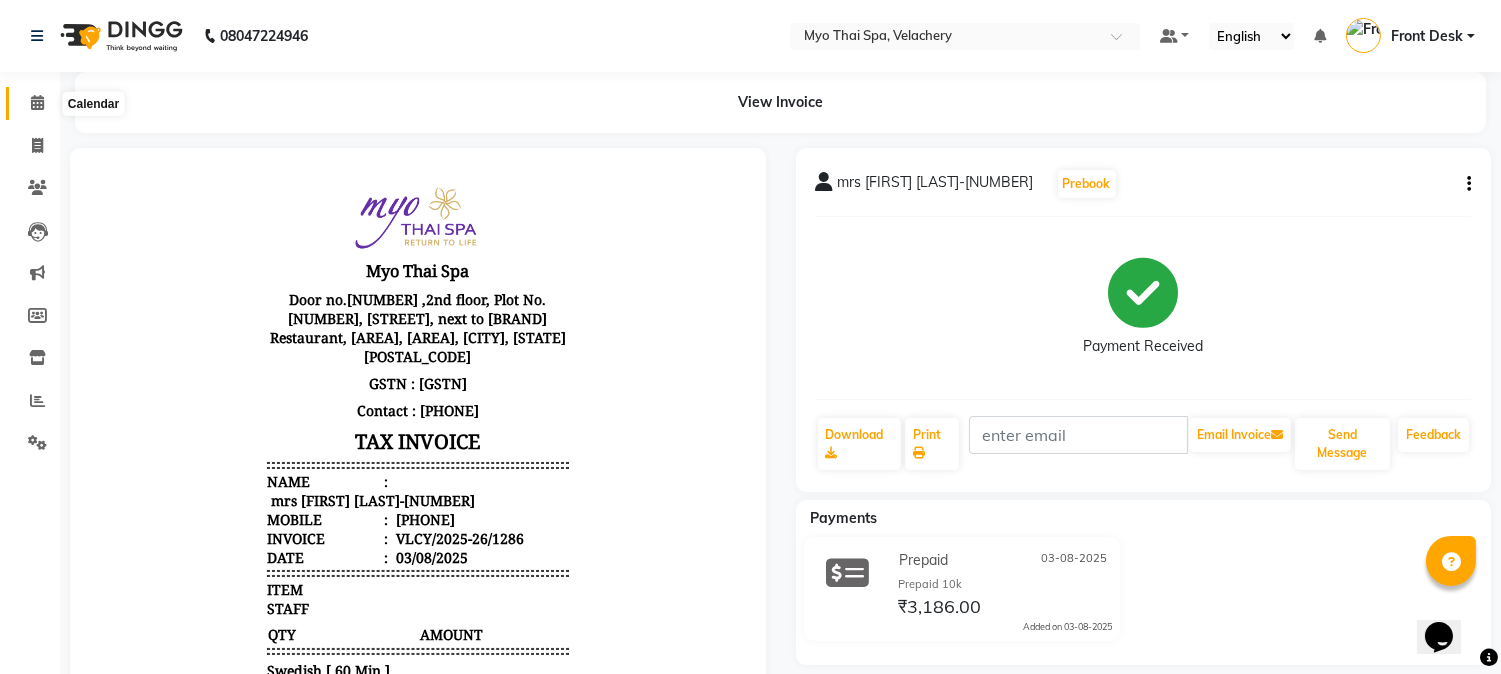 click 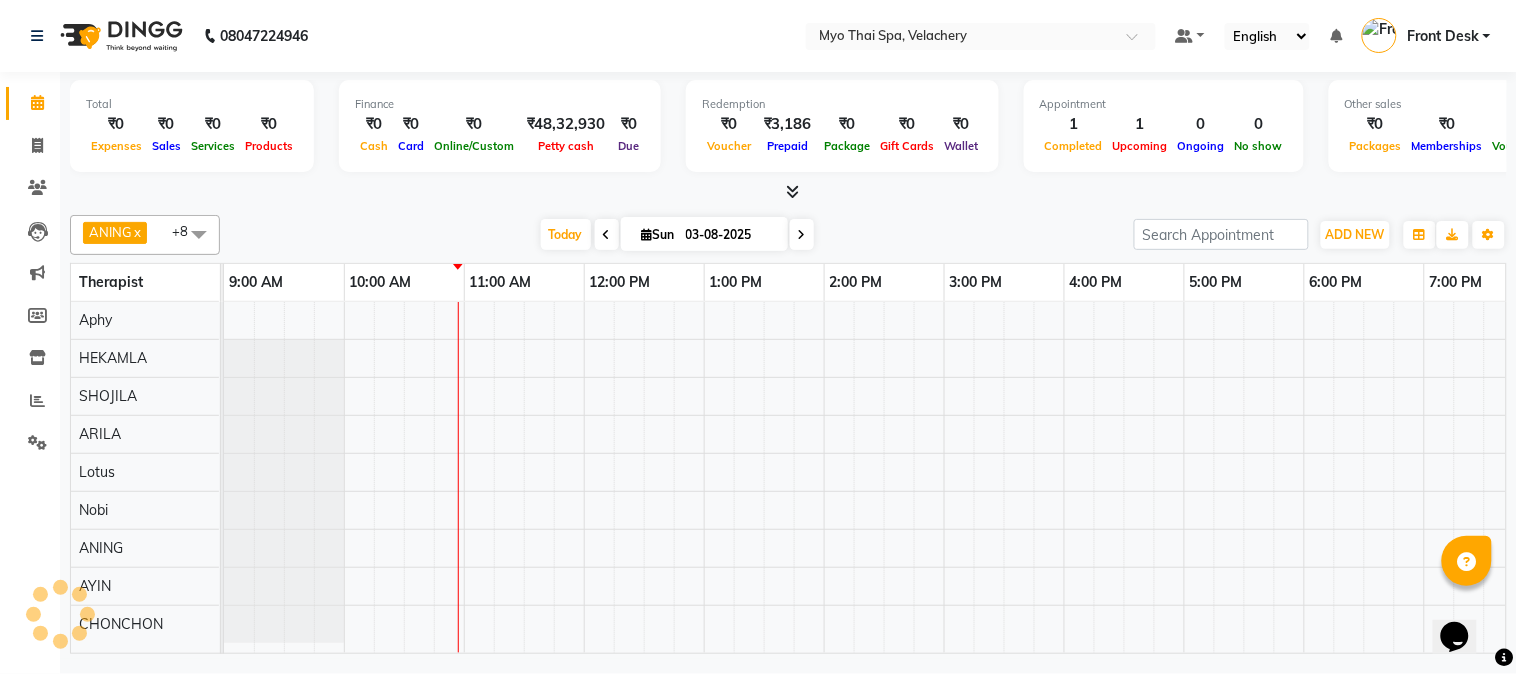 scroll, scrollTop: 0, scrollLeft: 0, axis: both 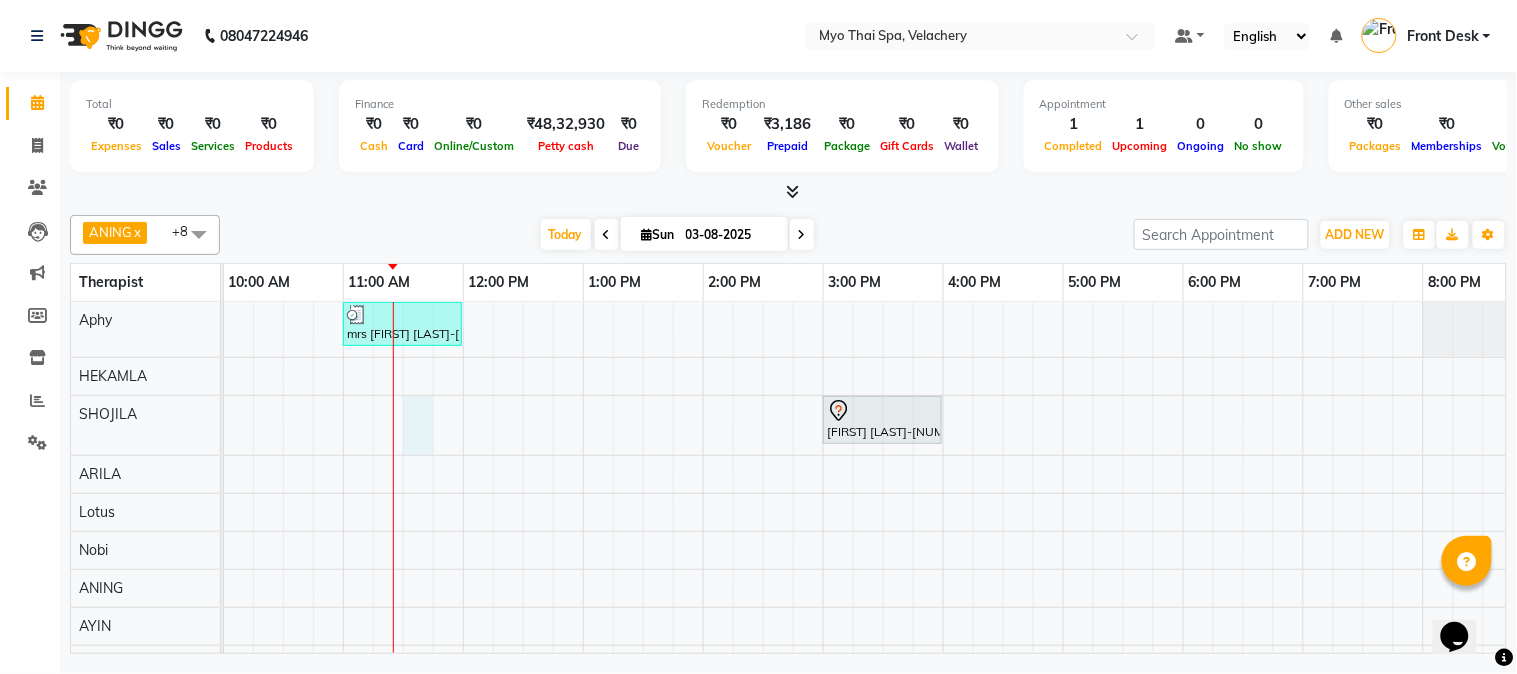 click on "mrs [FIRST] [LAST]-[NUMBER], TK01, 11:00 AM-12:00 PM, Swedish [ 60 Min ]             [FIRST] [LAST]-[NUMBER], TK02, 03:00 PM-04:00 PM, Traditional Thai Dry Spa-60Mins" at bounding box center (1003, 492) 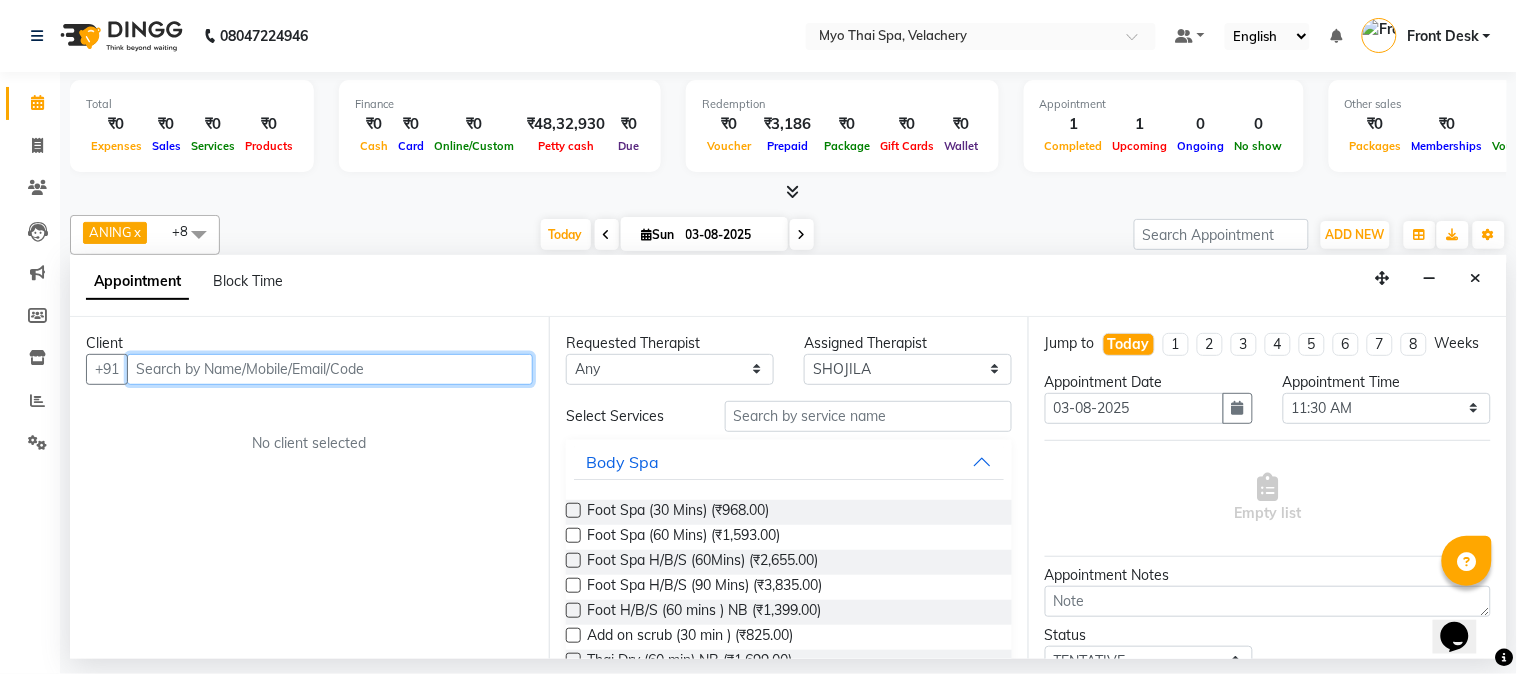 click at bounding box center [330, 369] 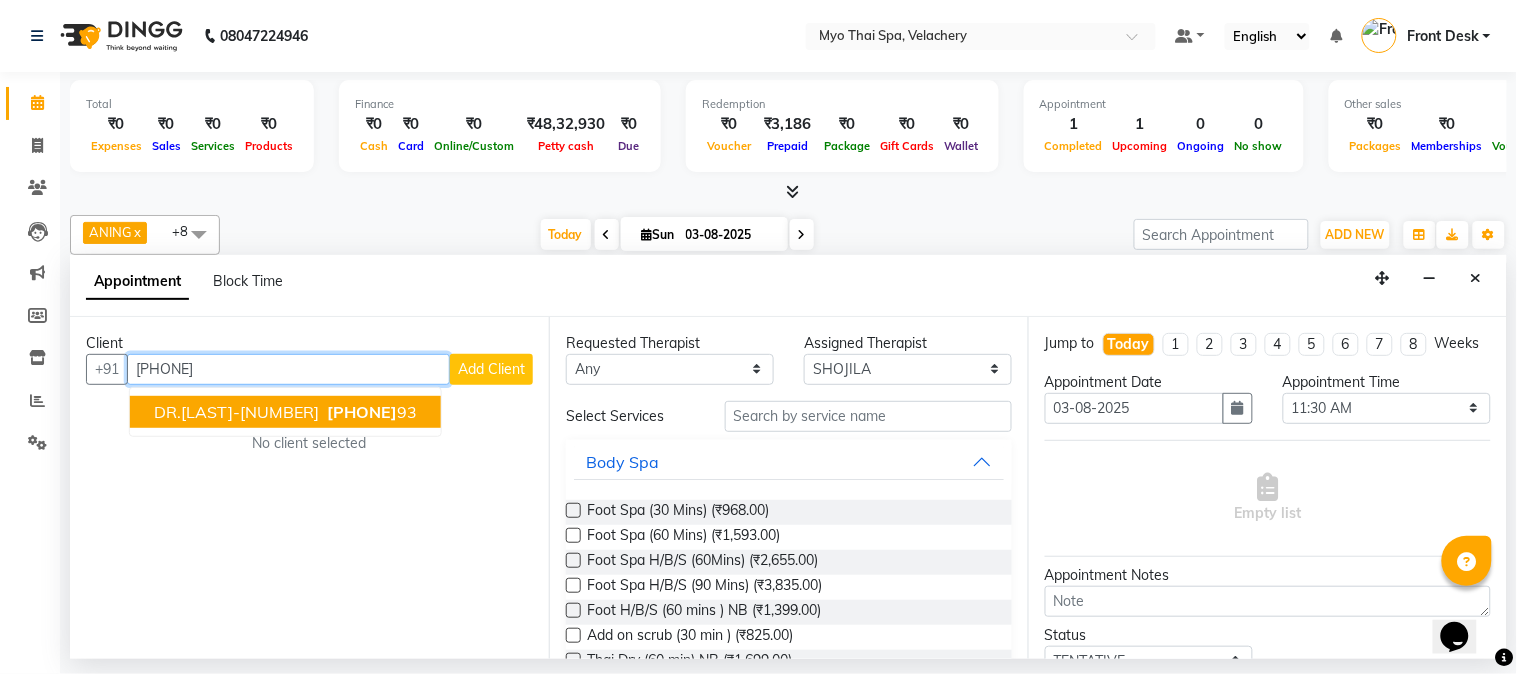 click on "DR.[LAST]-[NUMBER]" at bounding box center (236, 412) 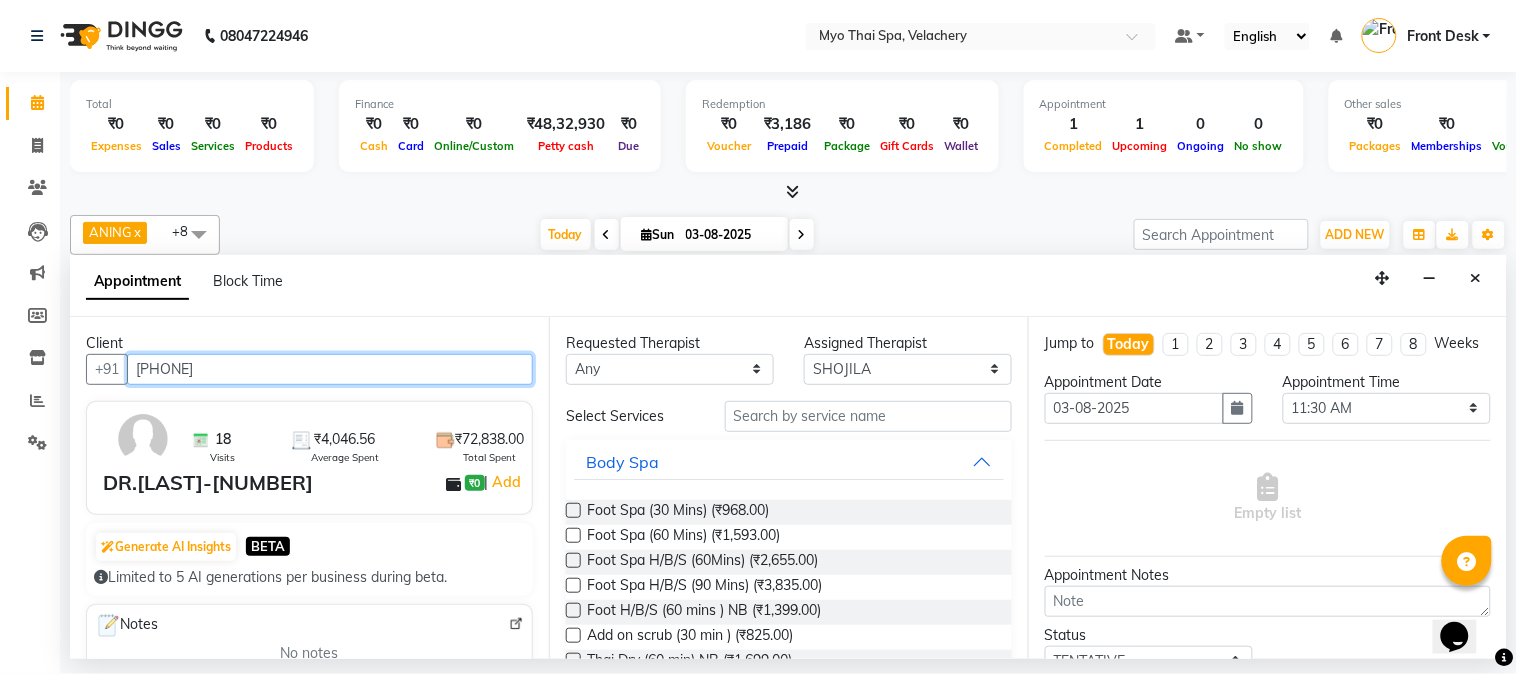 type on "[PHONE]" 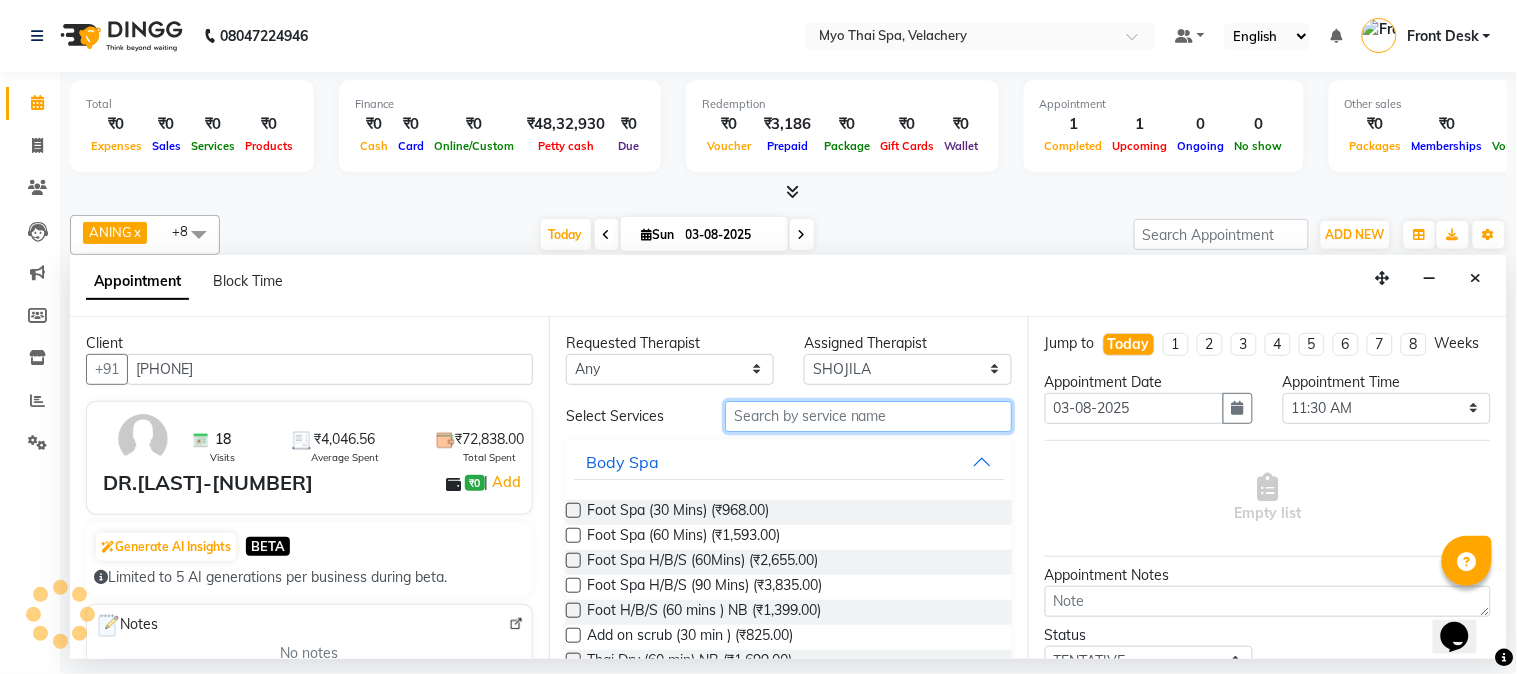 click at bounding box center (868, 416) 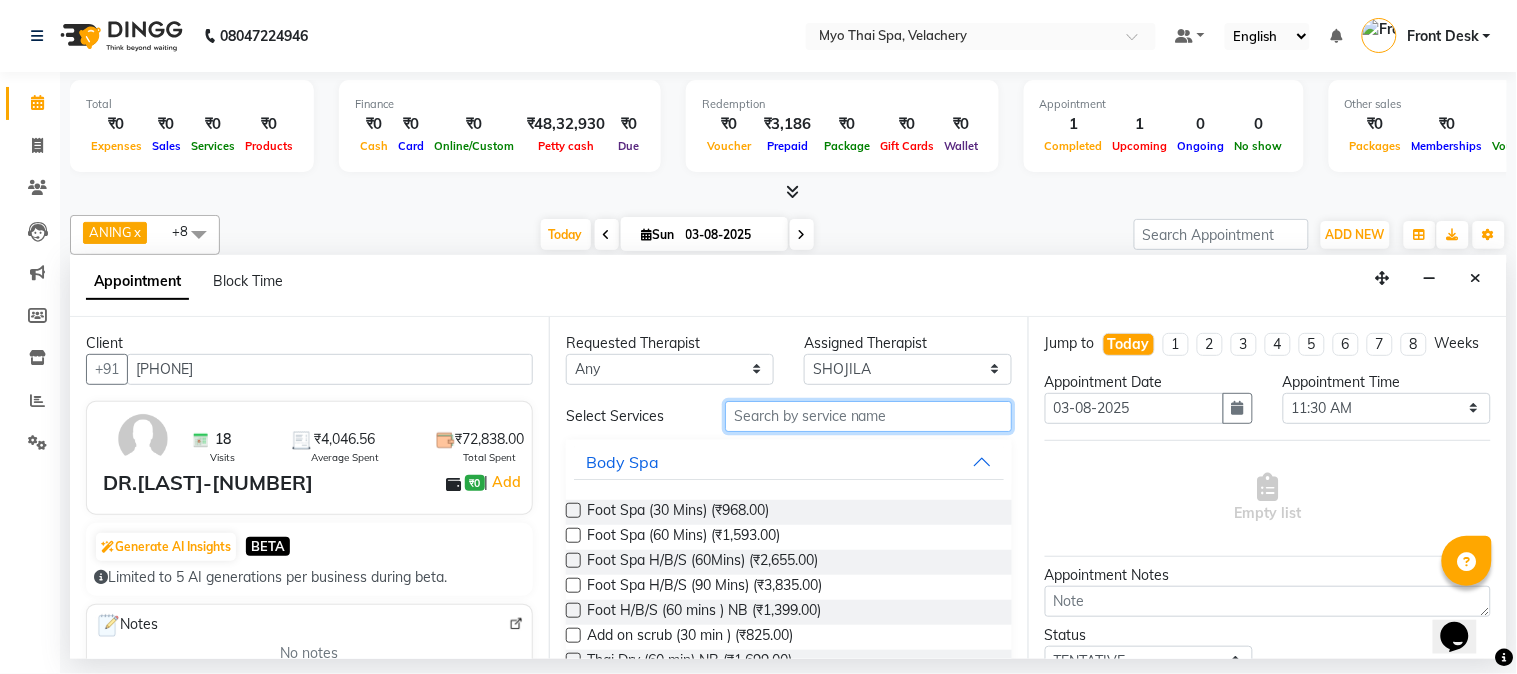 click at bounding box center (868, 416) 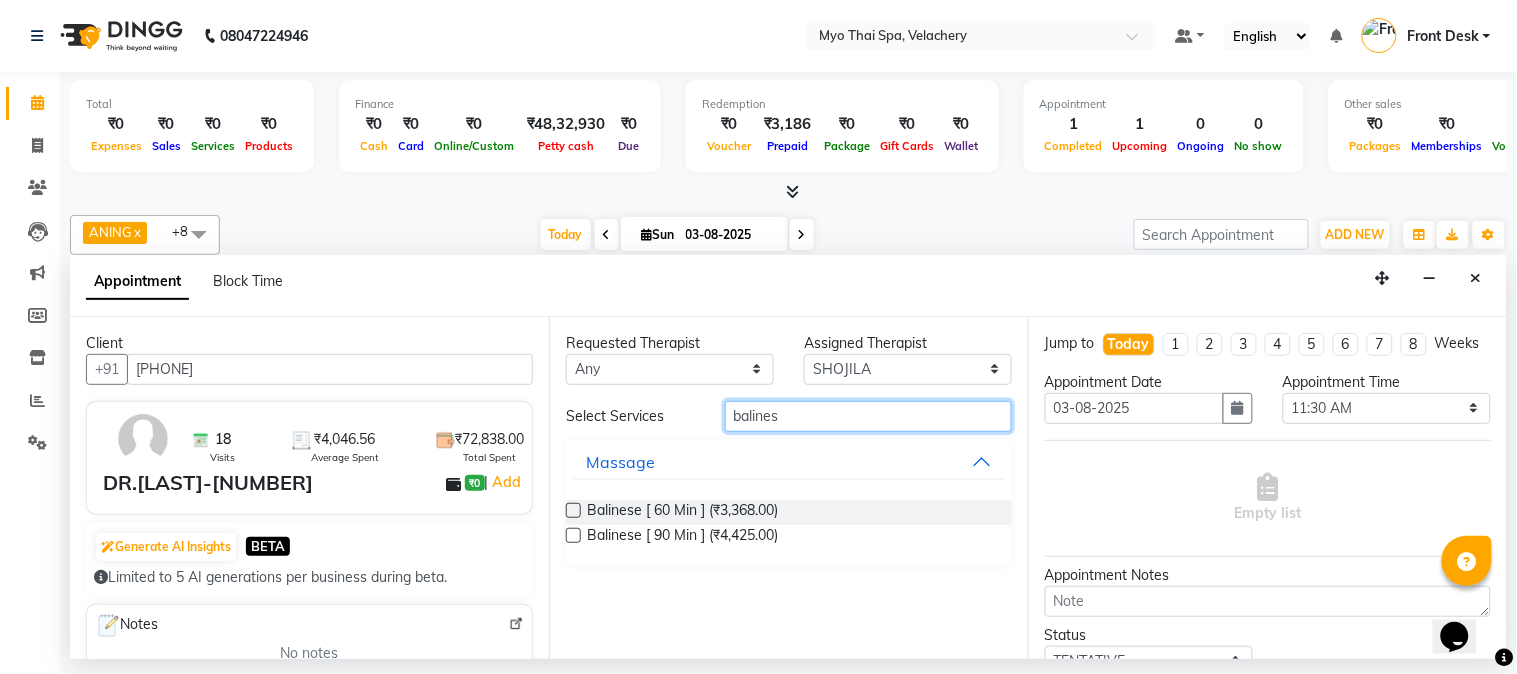 type on "balines" 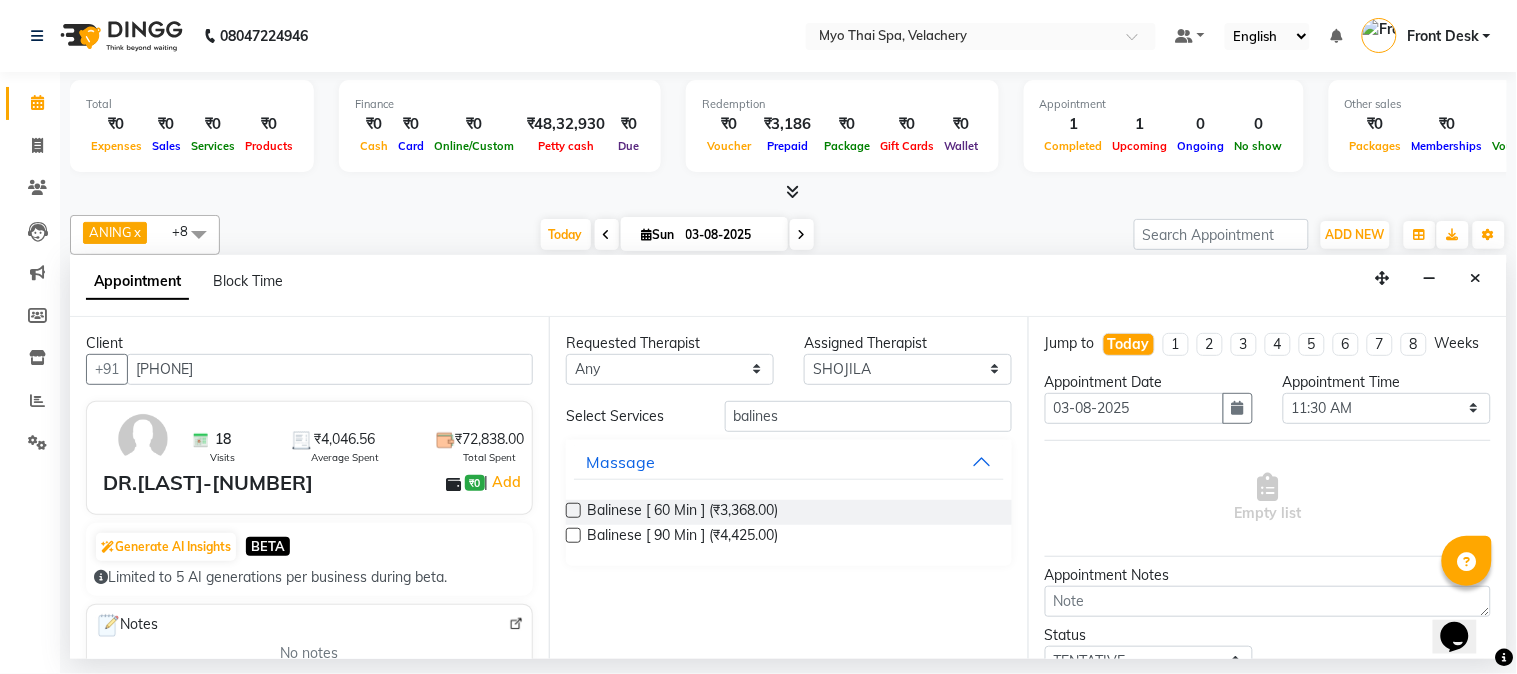 click at bounding box center (573, 535) 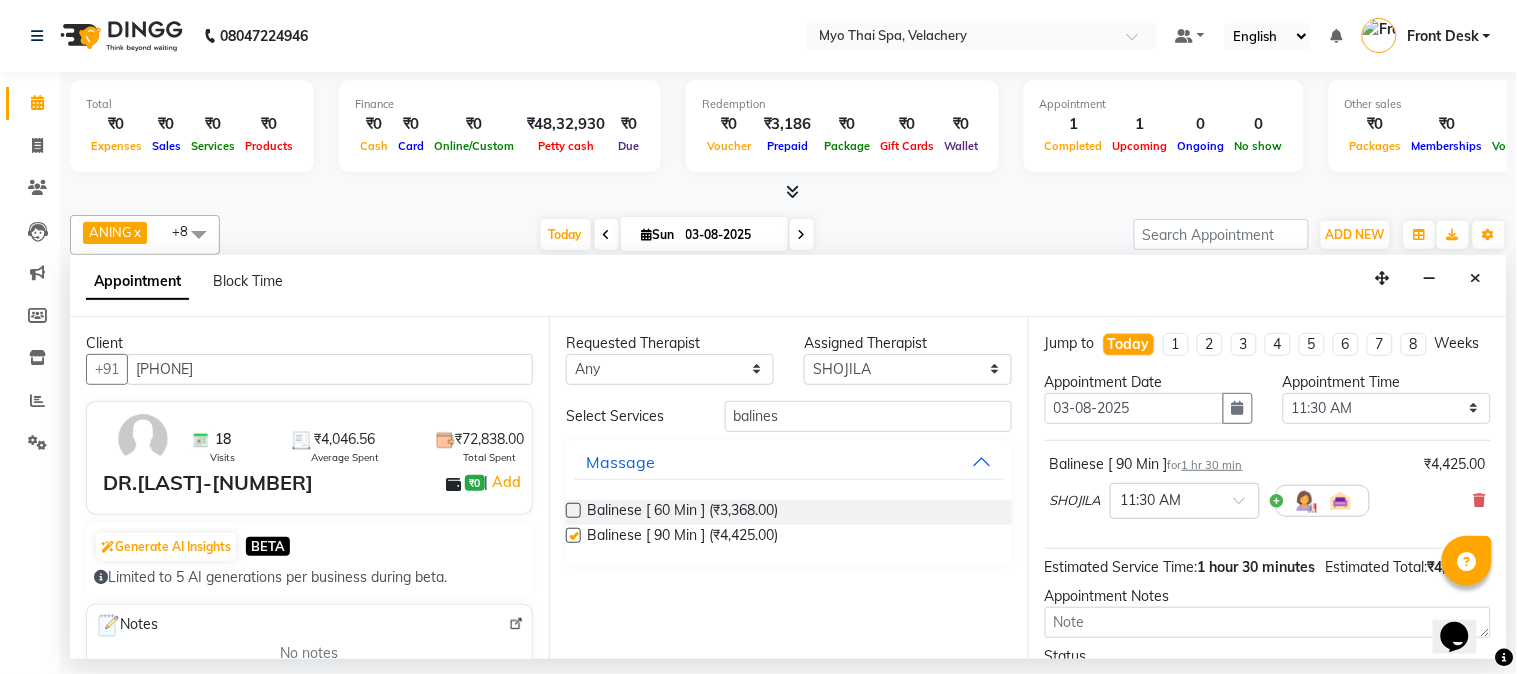 checkbox on "false" 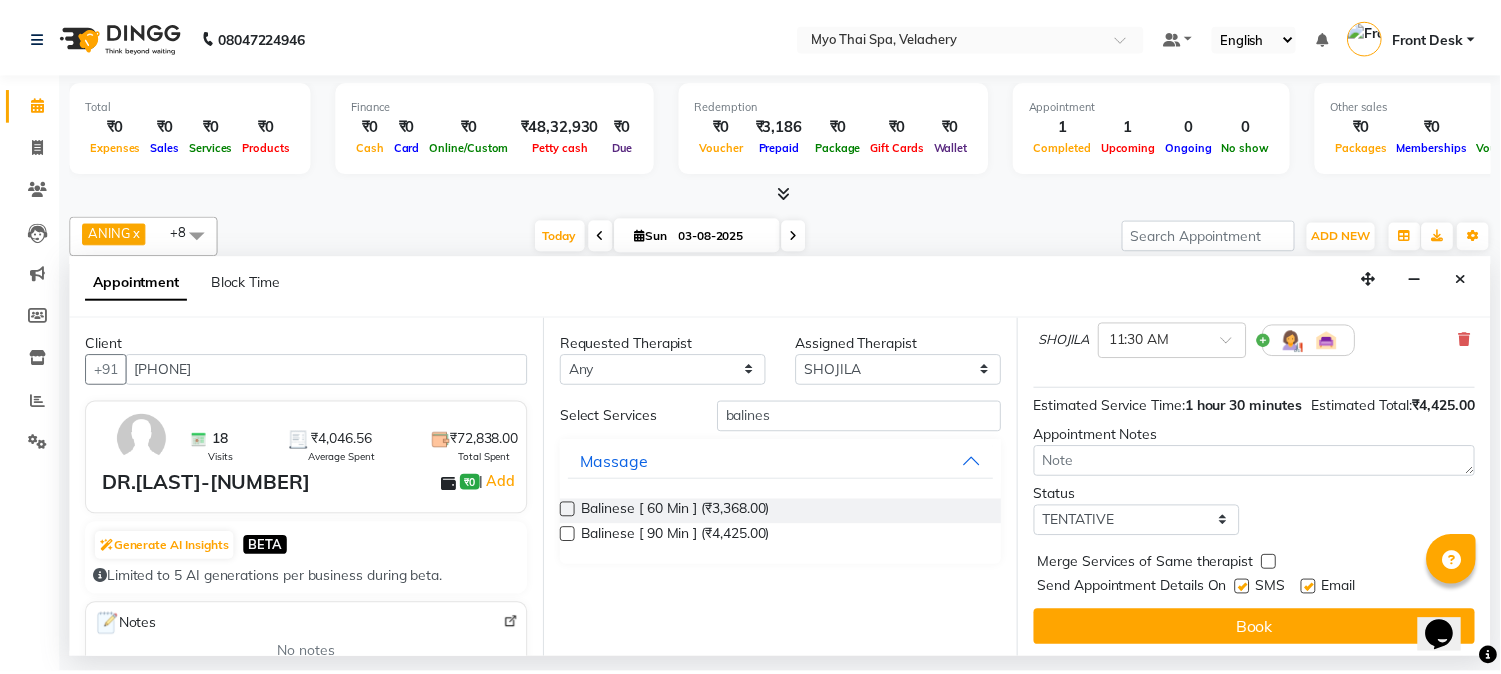 scroll, scrollTop: 204, scrollLeft: 0, axis: vertical 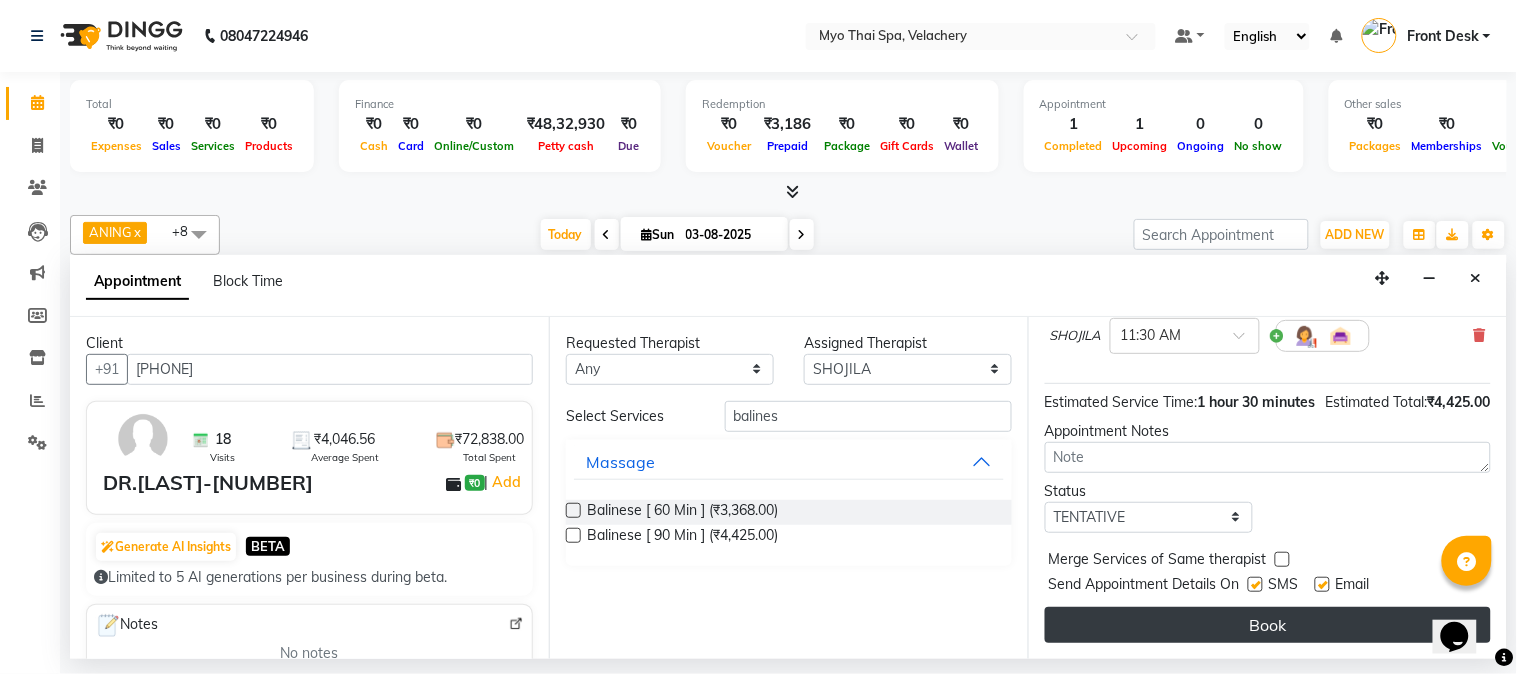 click on "Book" at bounding box center [1268, 625] 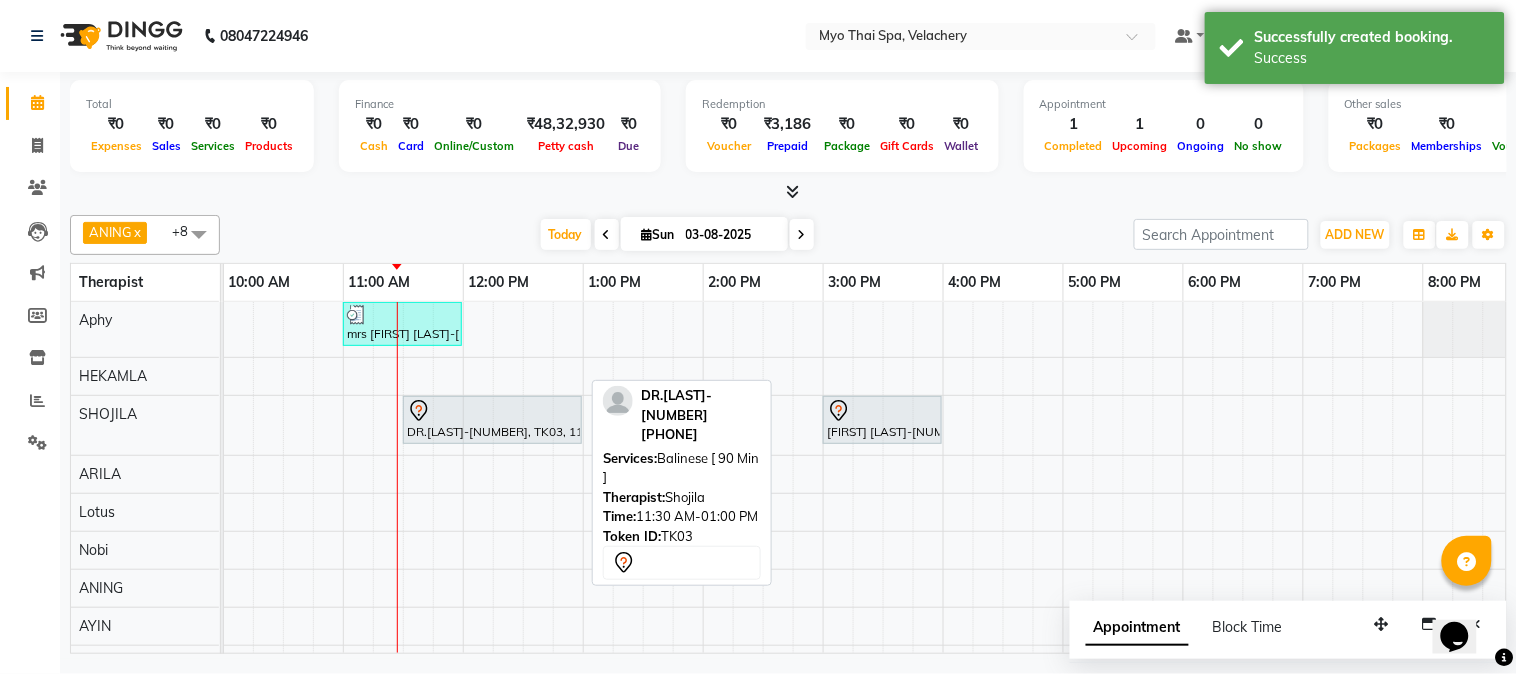 click at bounding box center (492, 411) 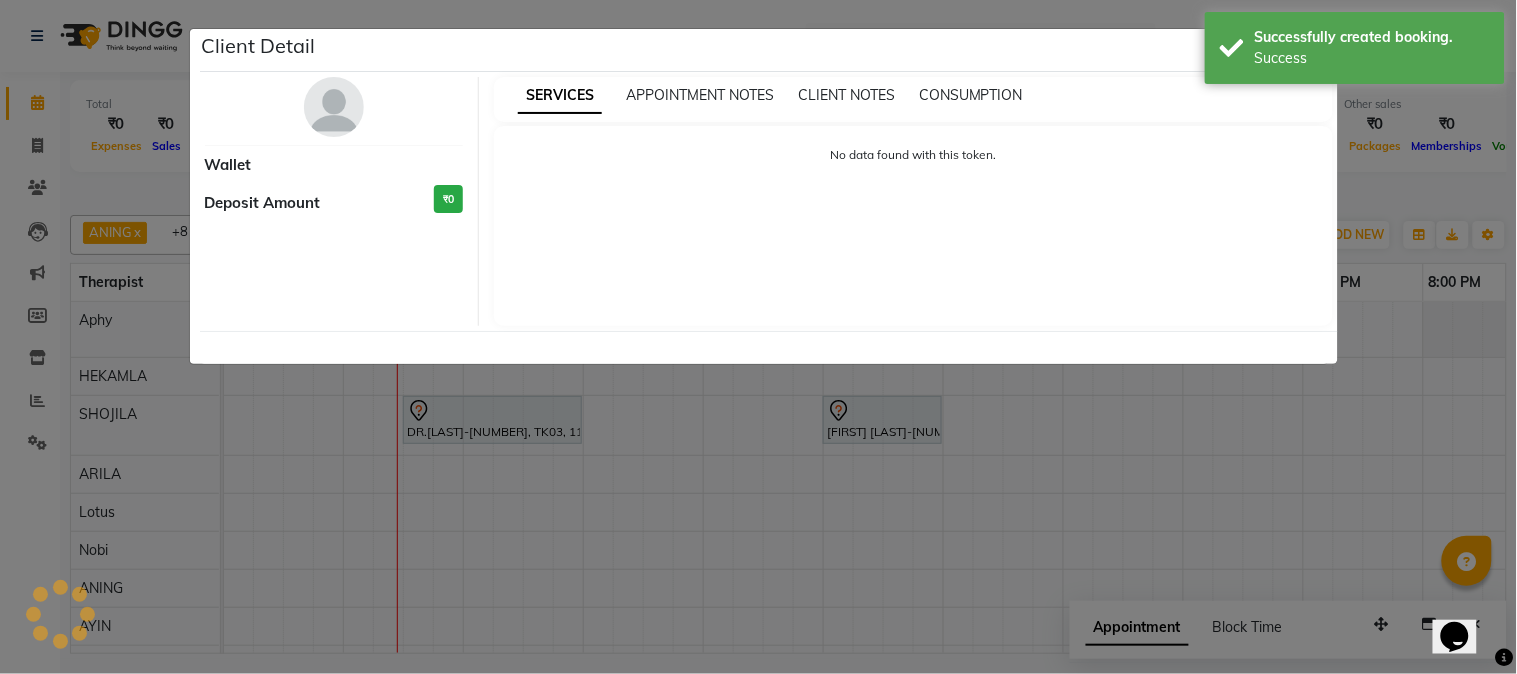 select on "7" 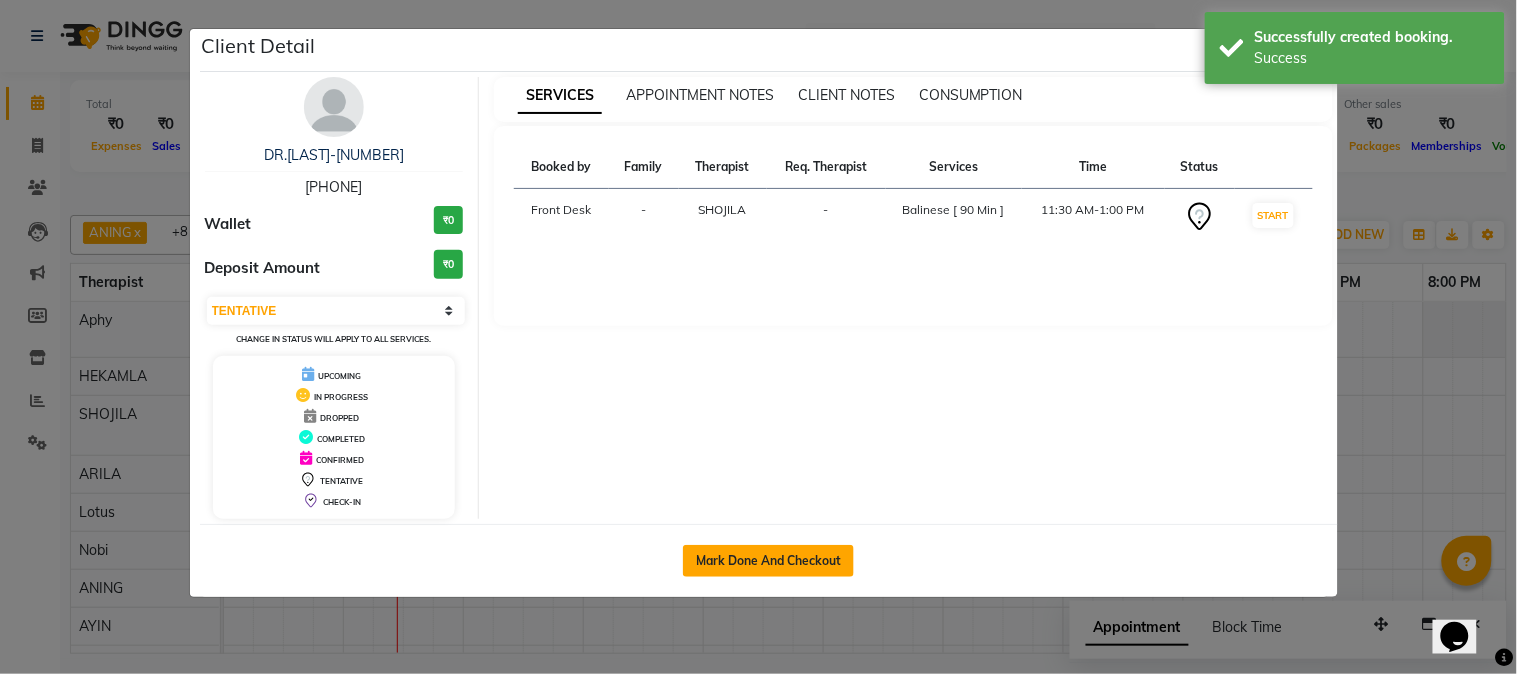 click on "Mark Done And Checkout" 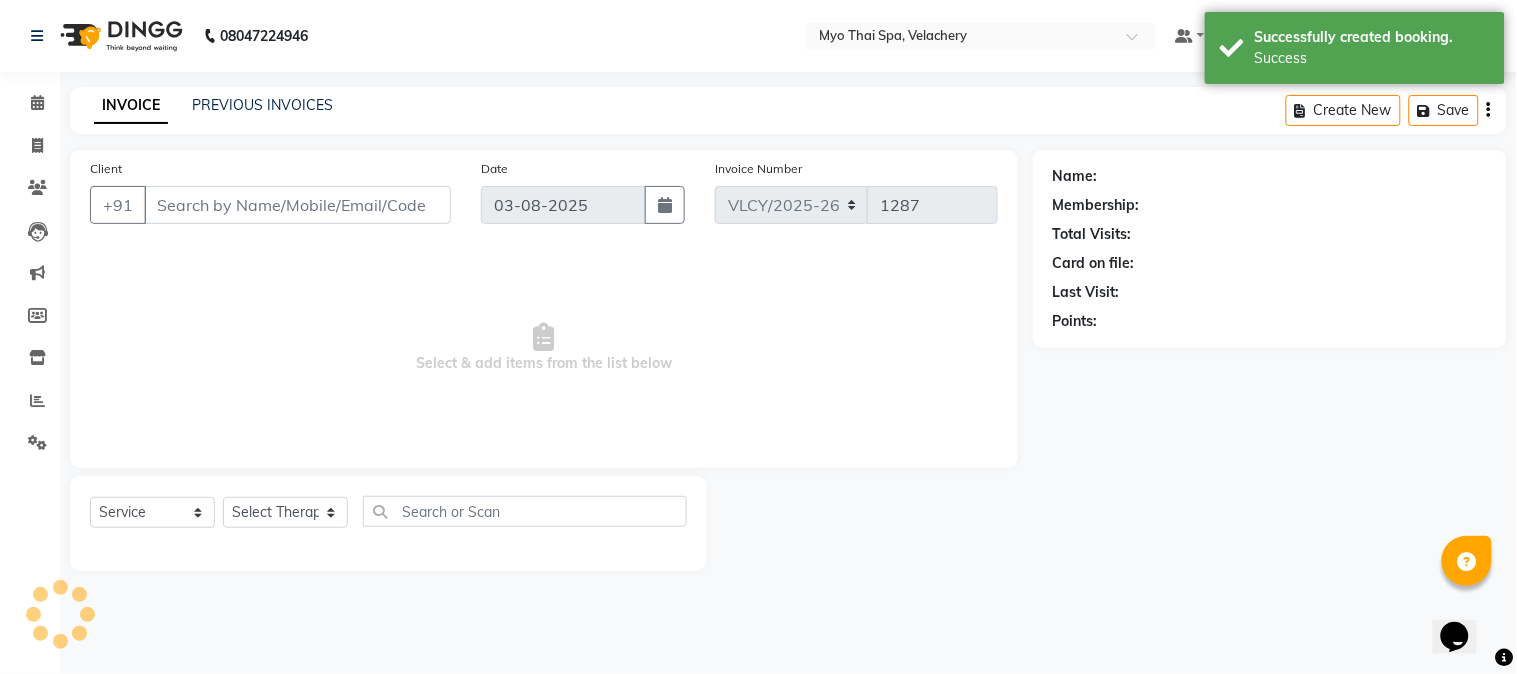 type on "[PHONE]" 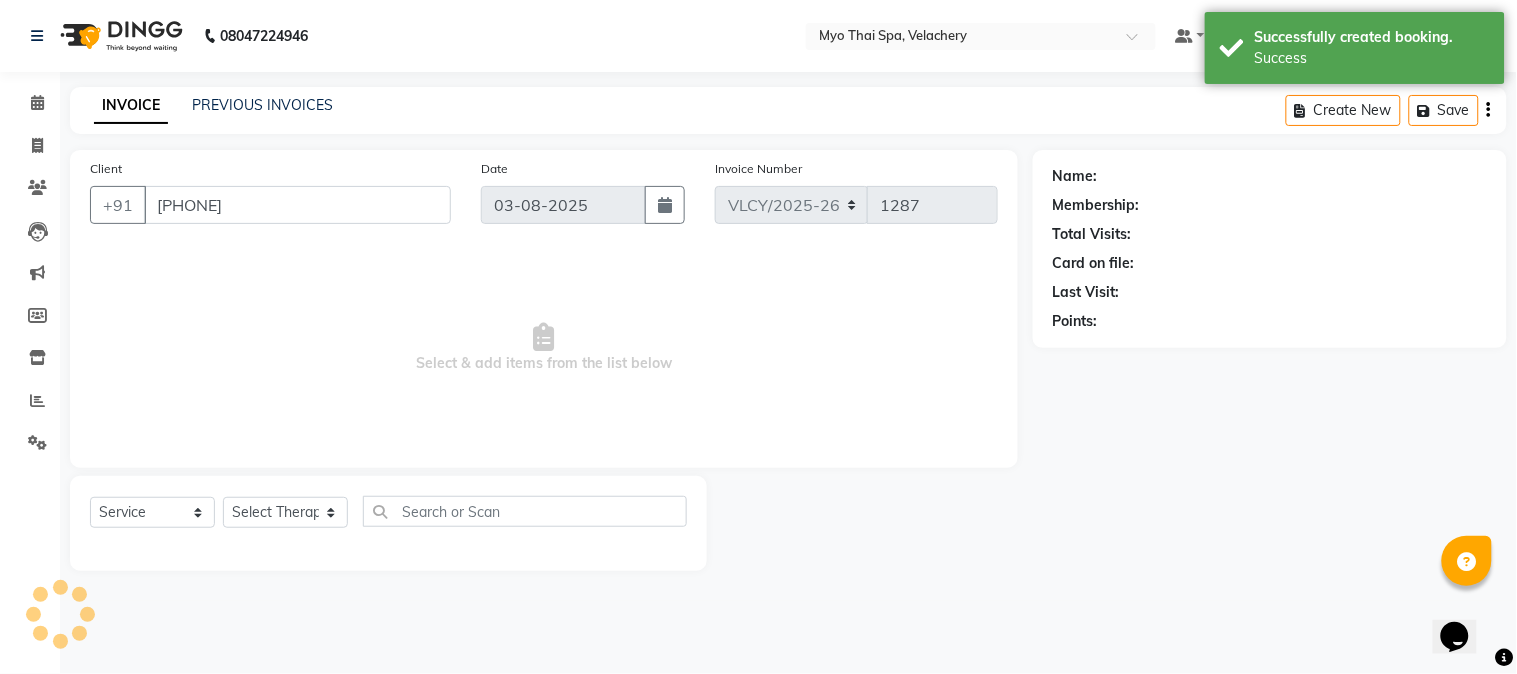 select on "37460" 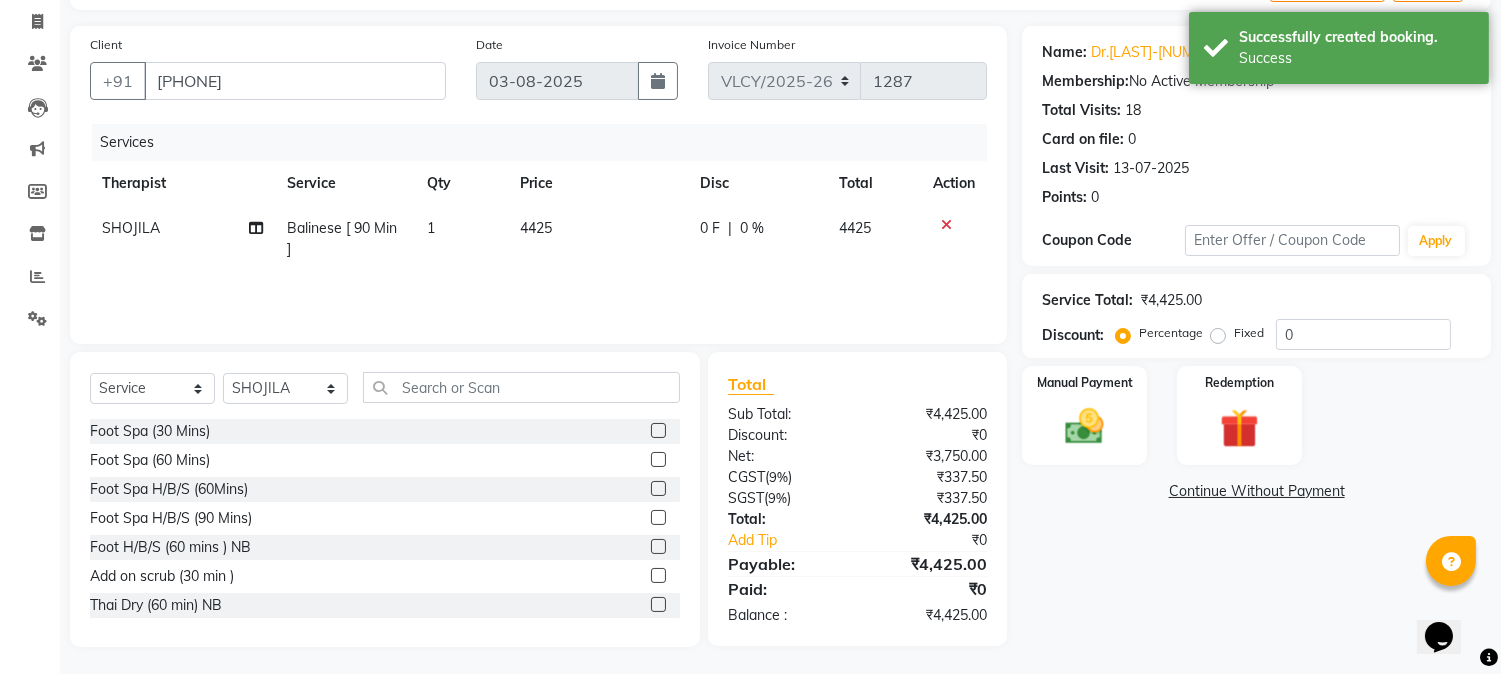 scroll, scrollTop: 126, scrollLeft: 0, axis: vertical 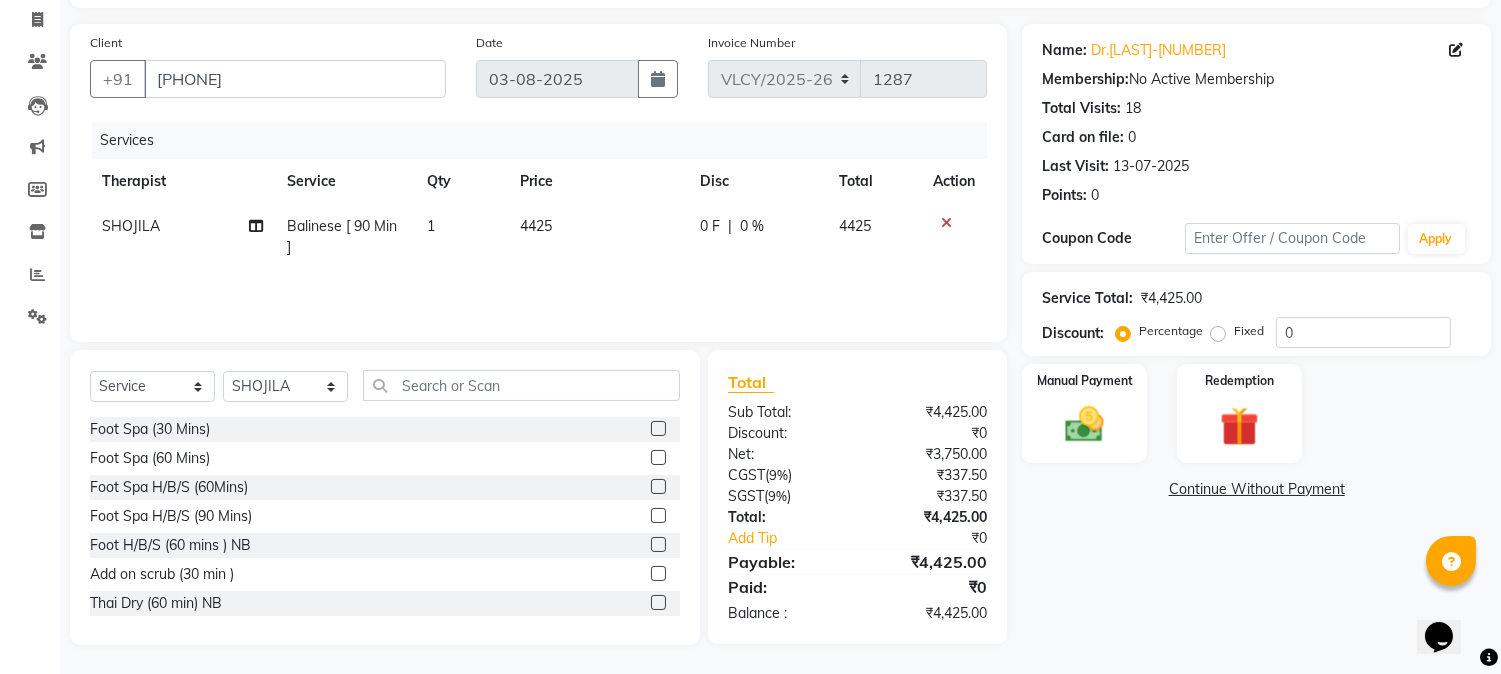 click on "Fixed" 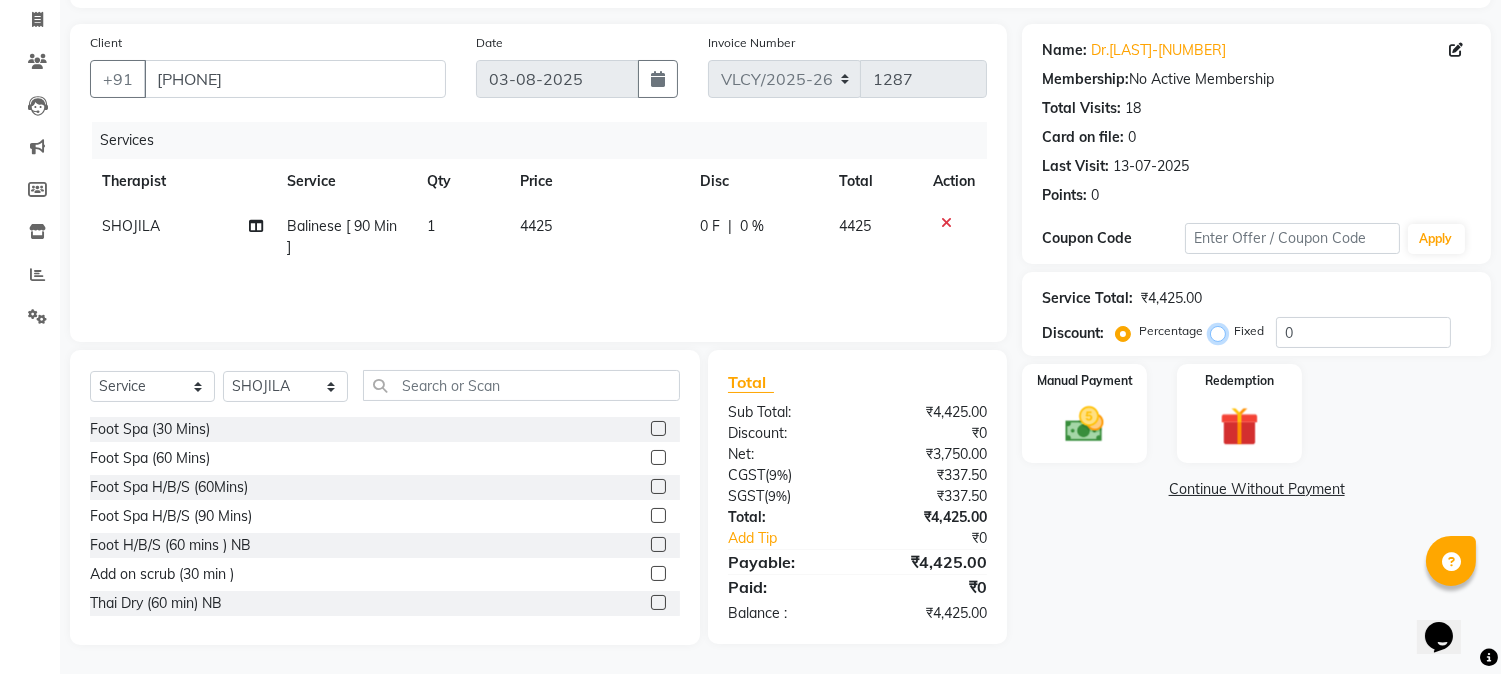 click on "Fixed" at bounding box center (1222, 331) 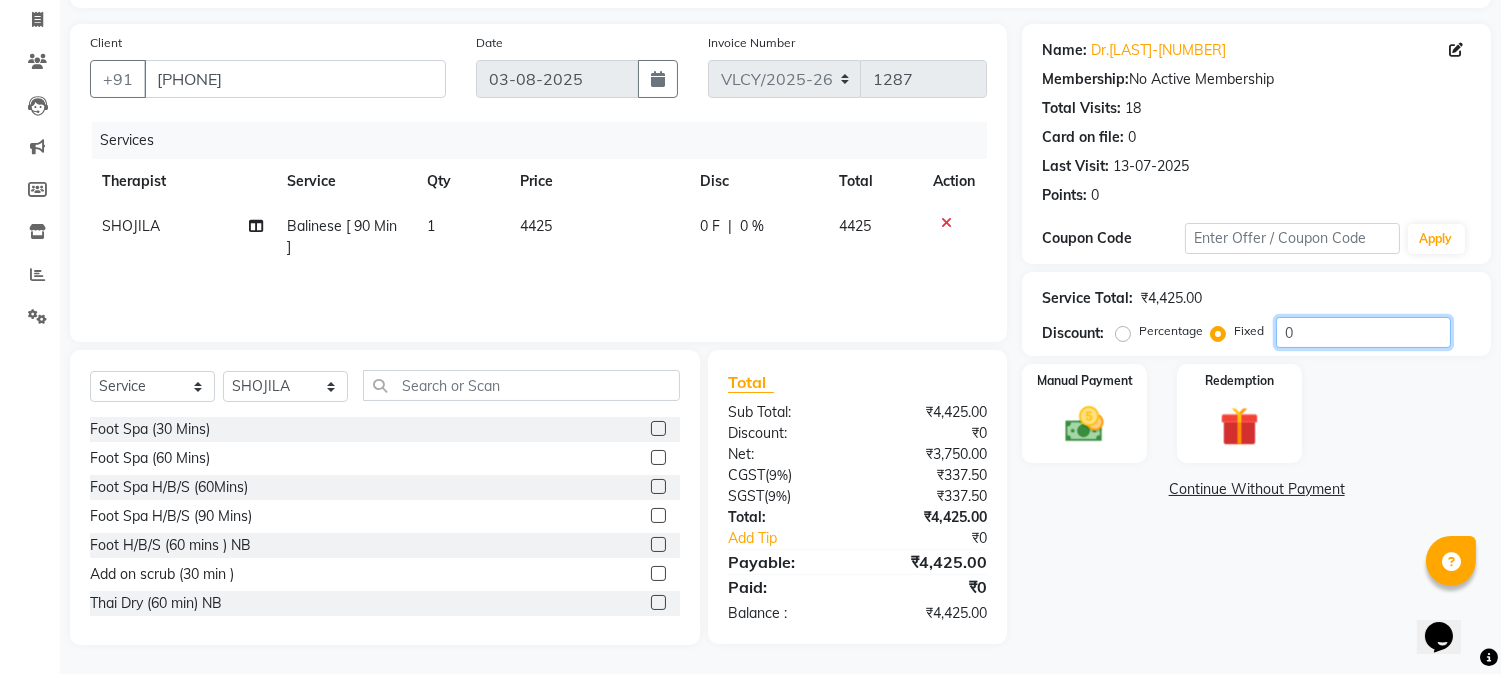 click on "0" 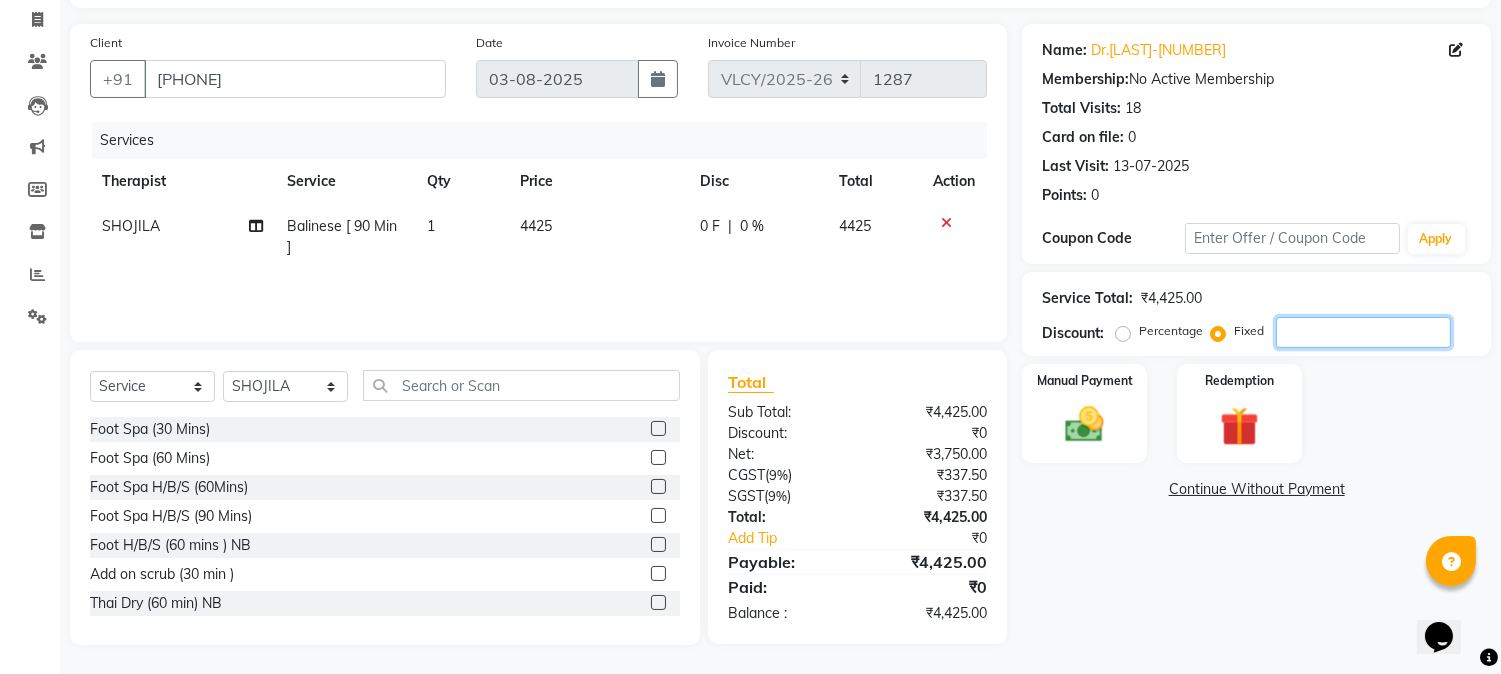 type 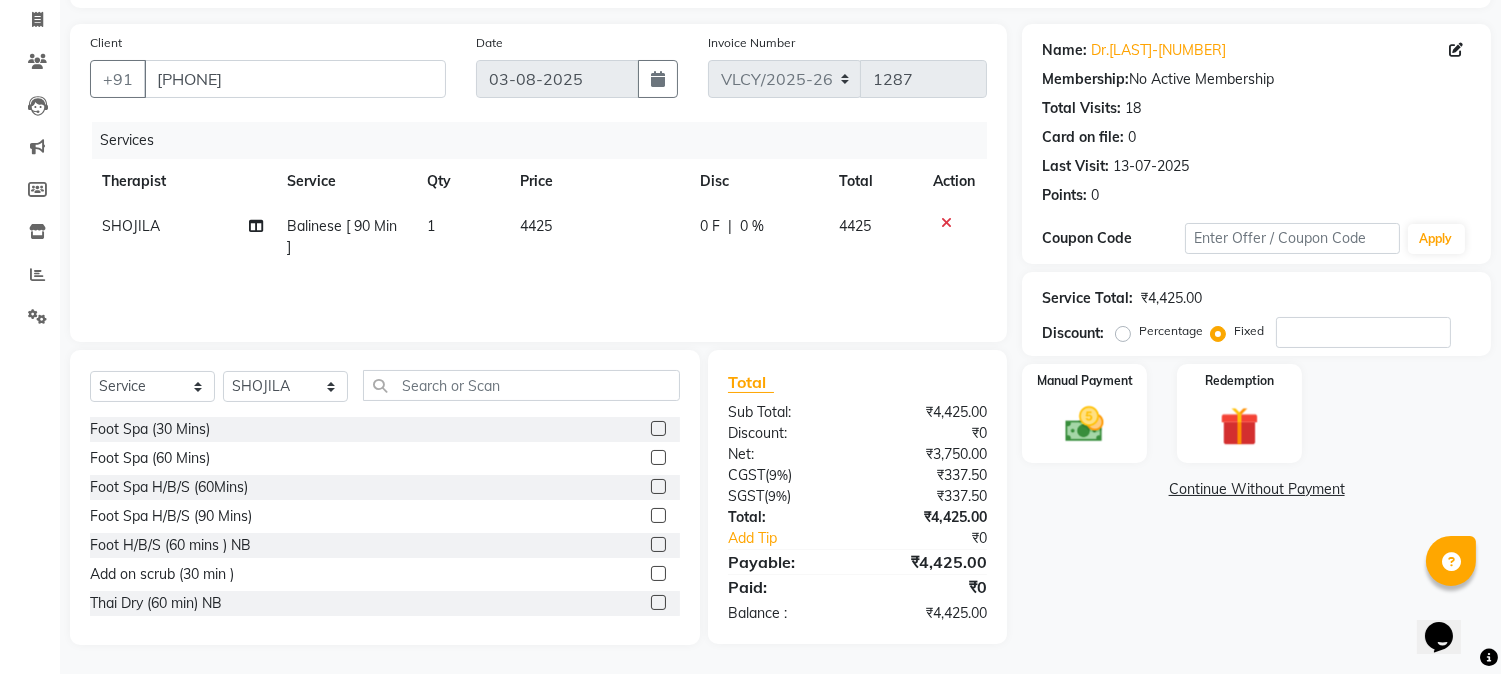 click on "Balinese [ 90 Min ]" 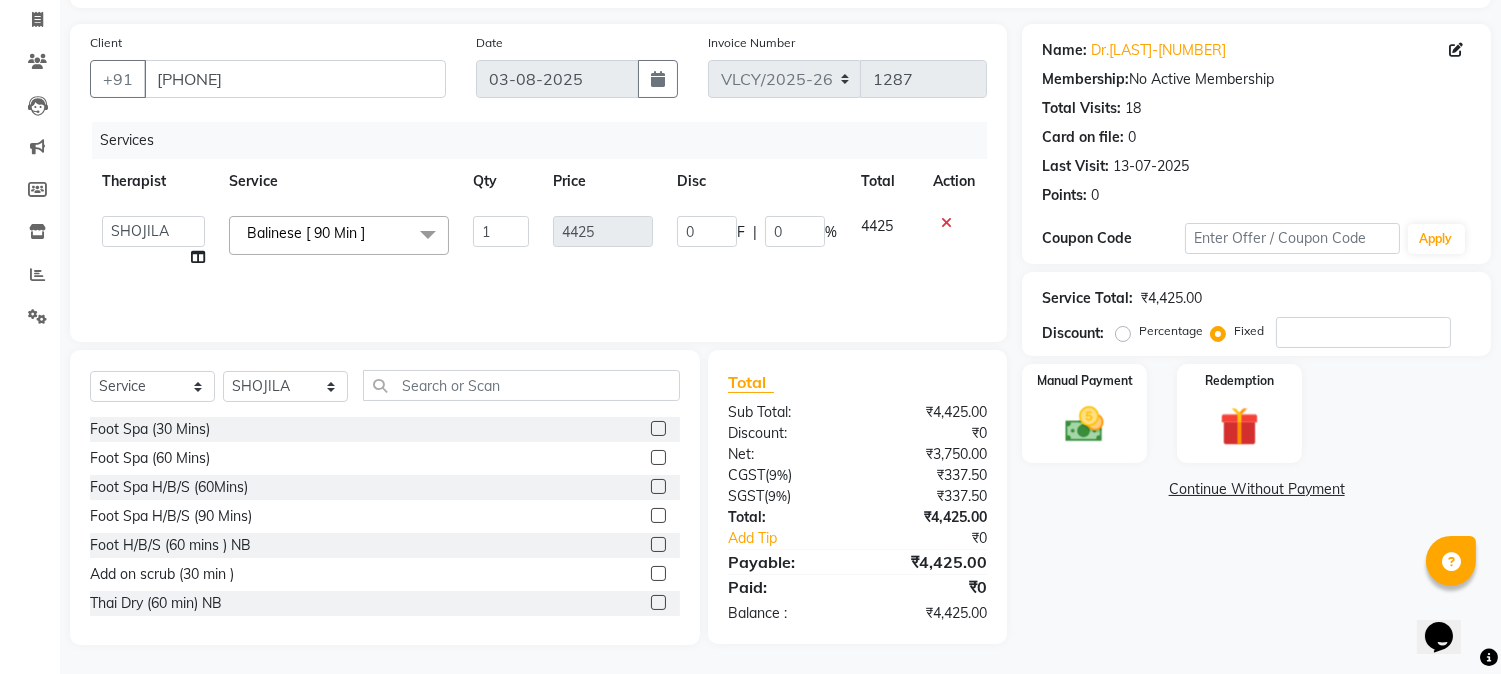 click 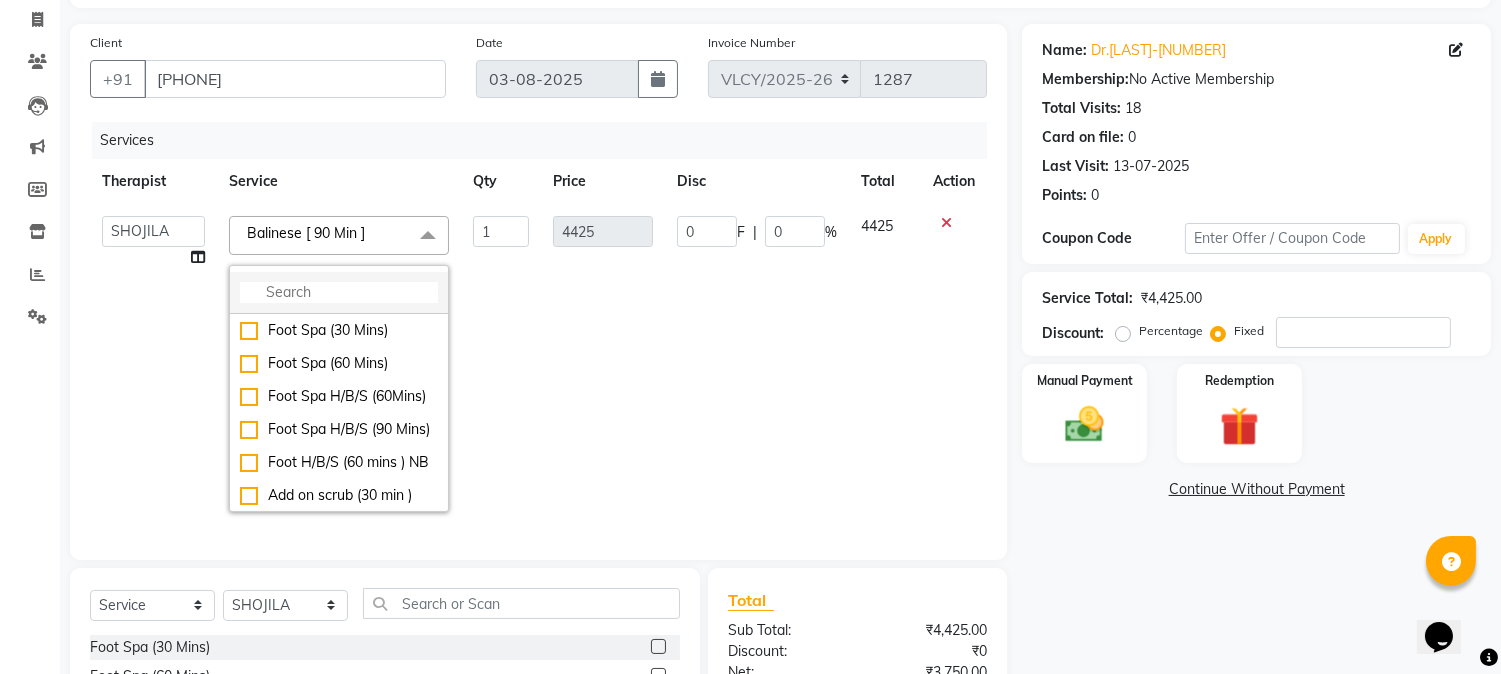 click 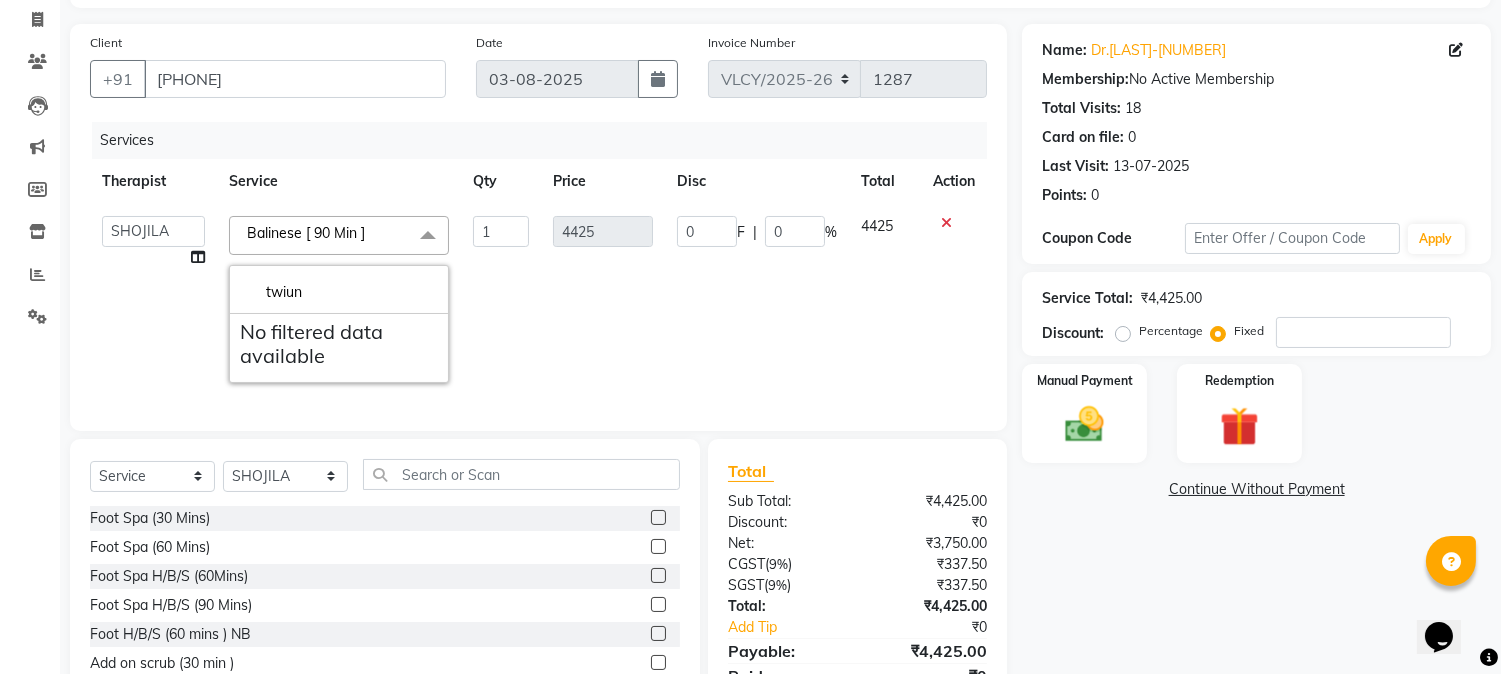 type on "twiun" 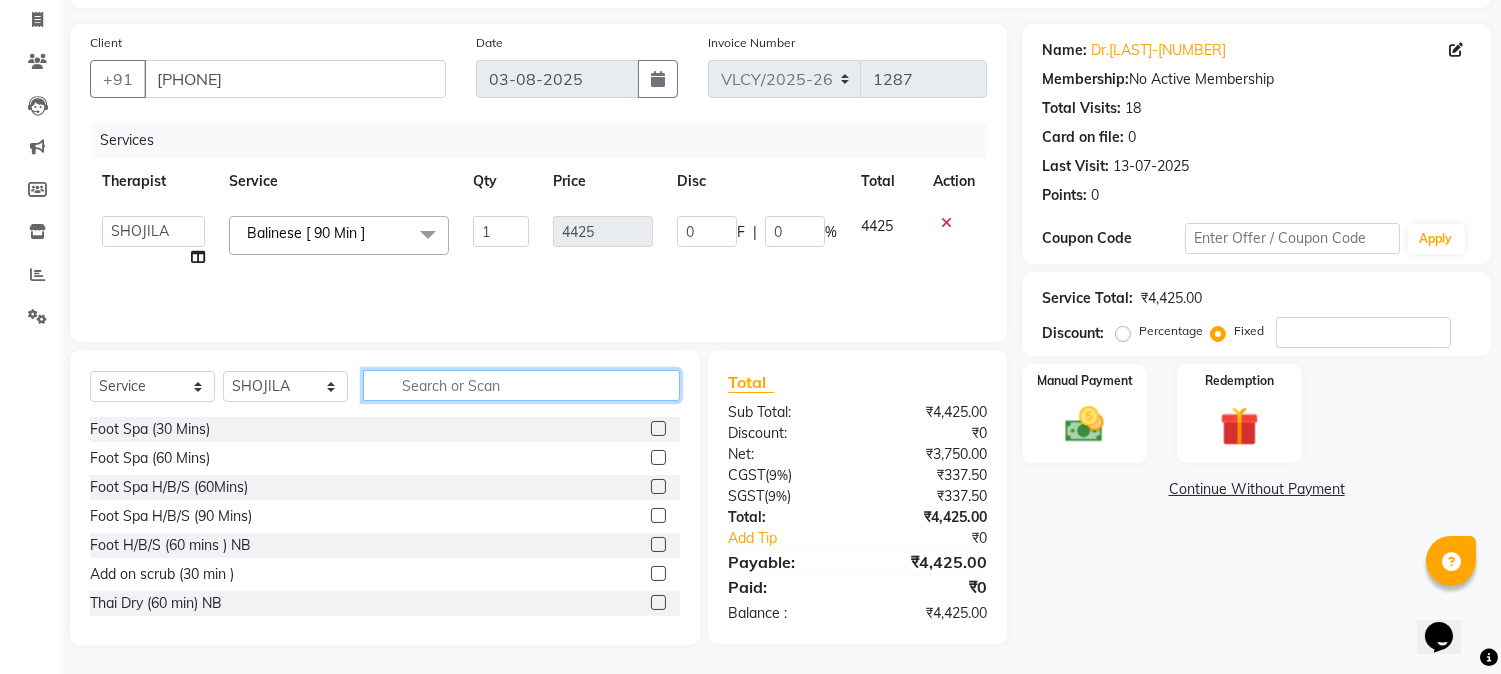 click 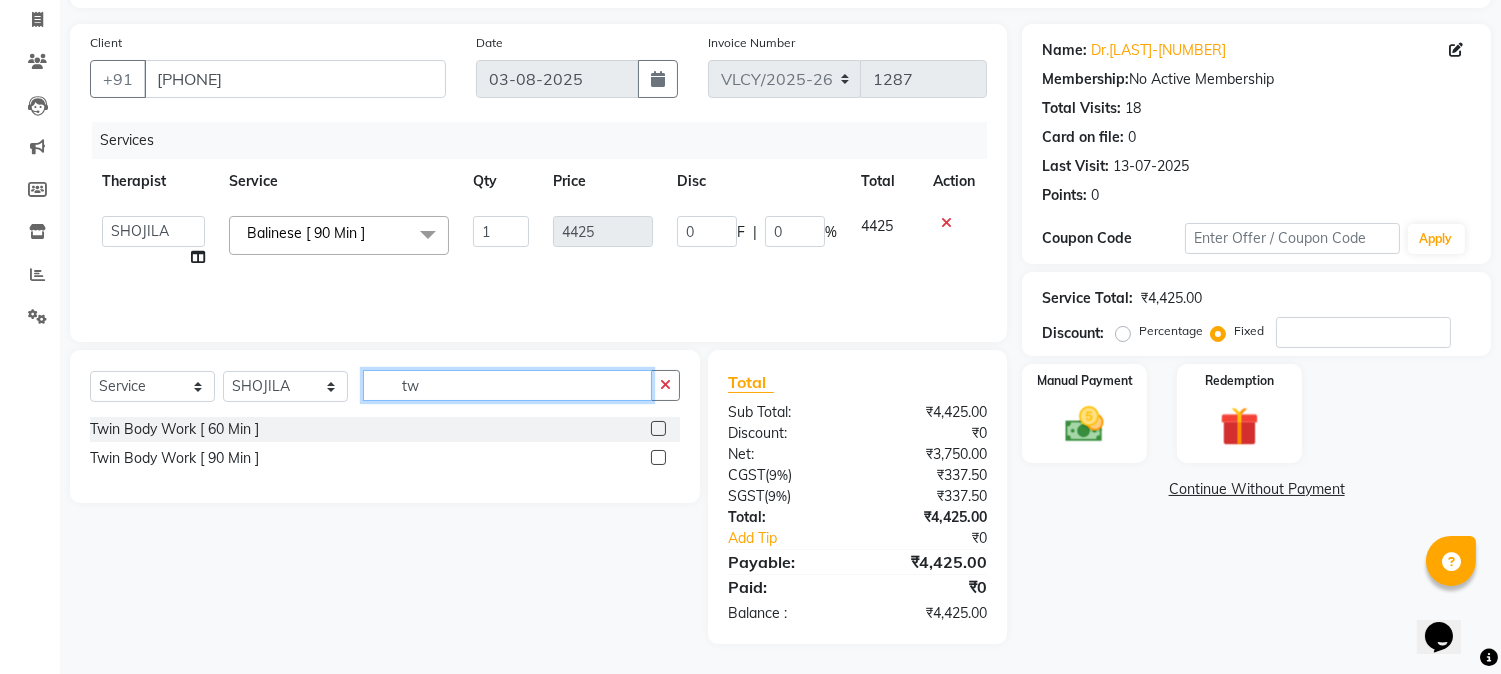 scroll, scrollTop: 125, scrollLeft: 0, axis: vertical 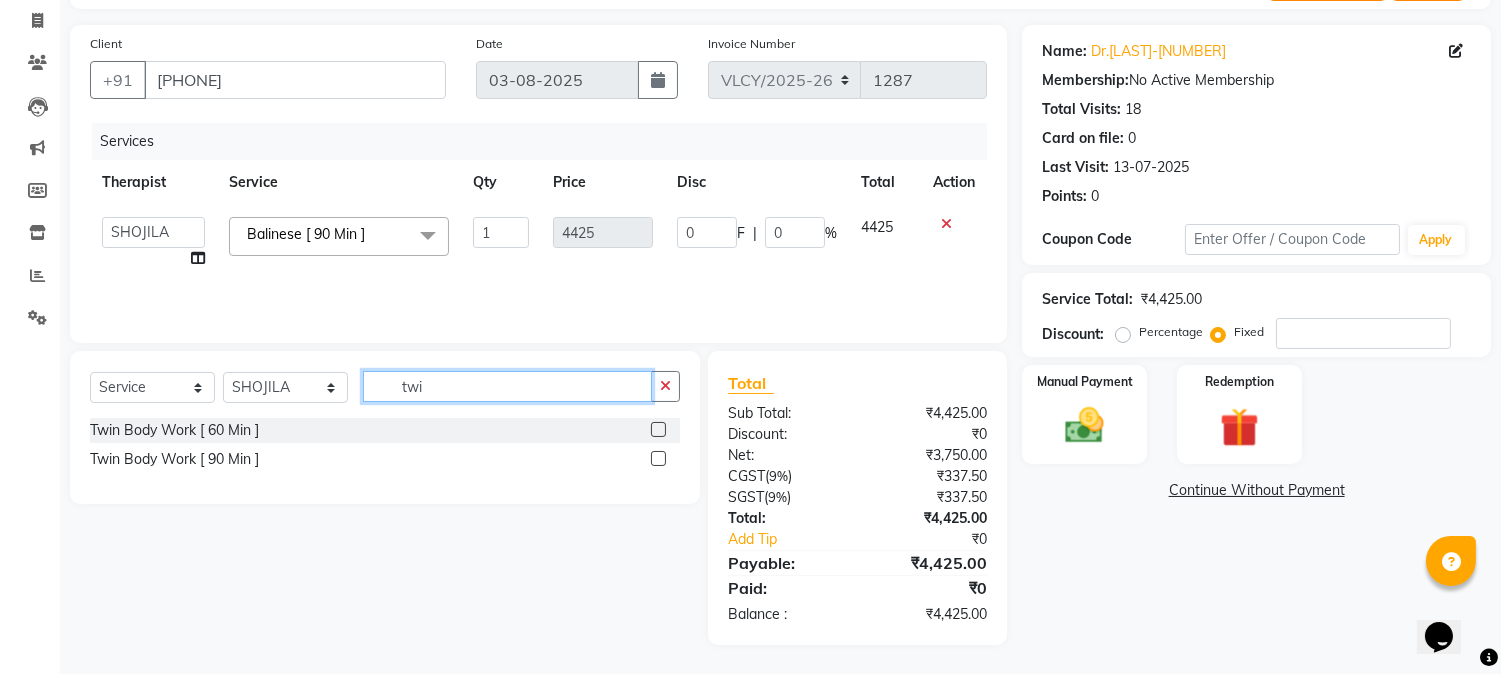 type on "twi" 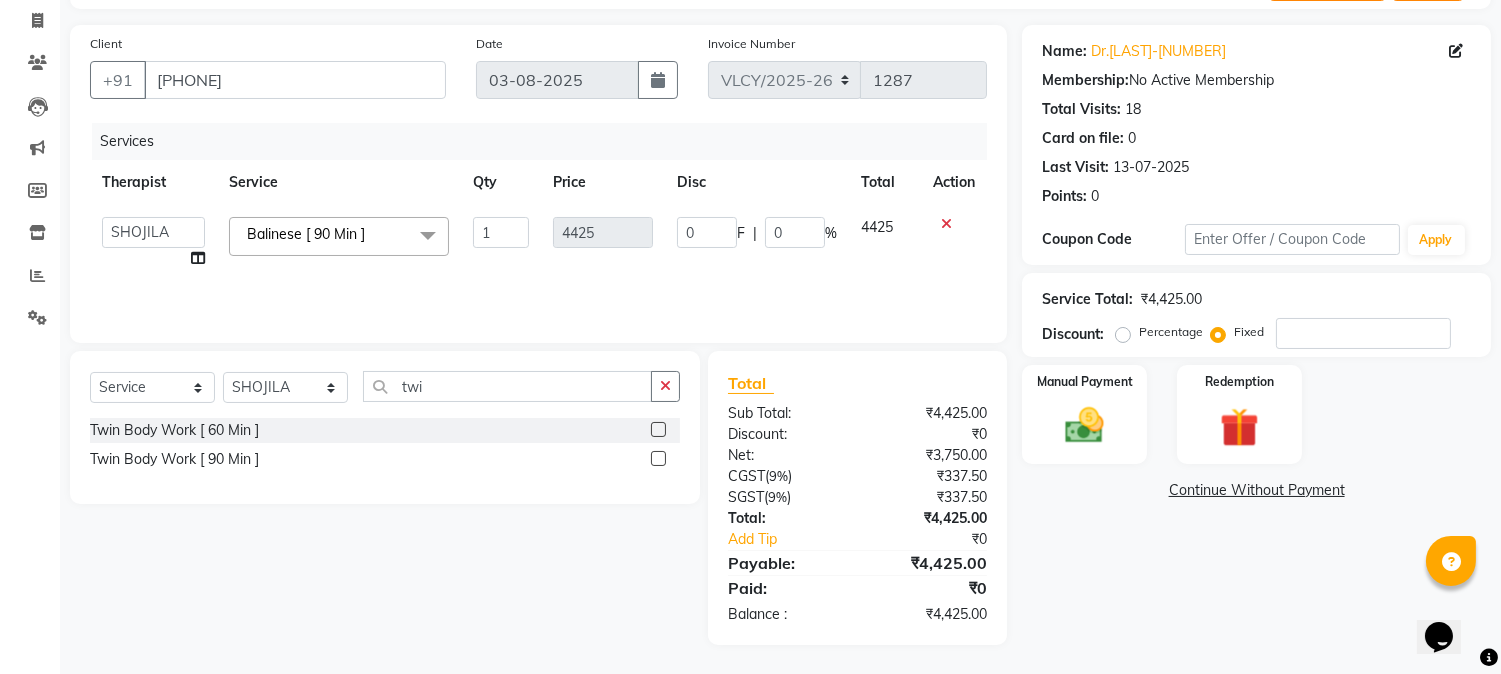 click 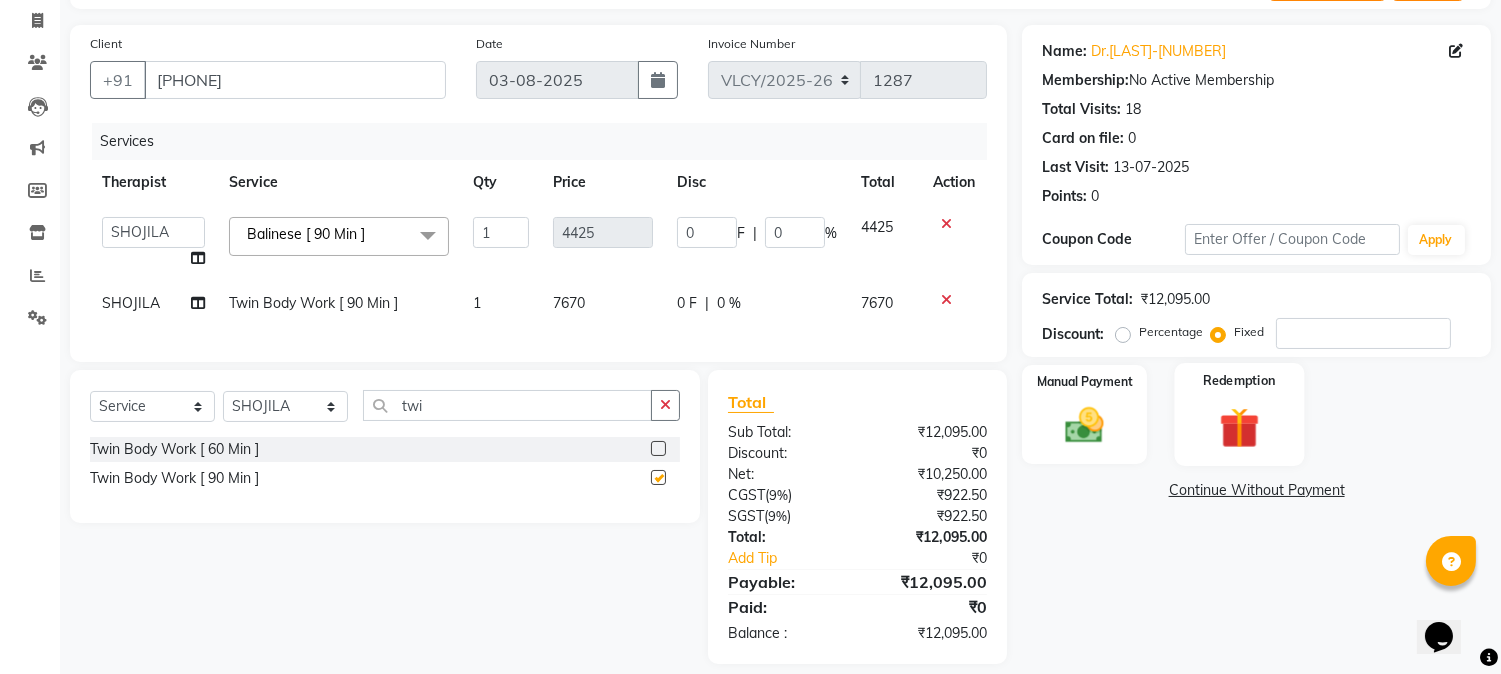 checkbox on "false" 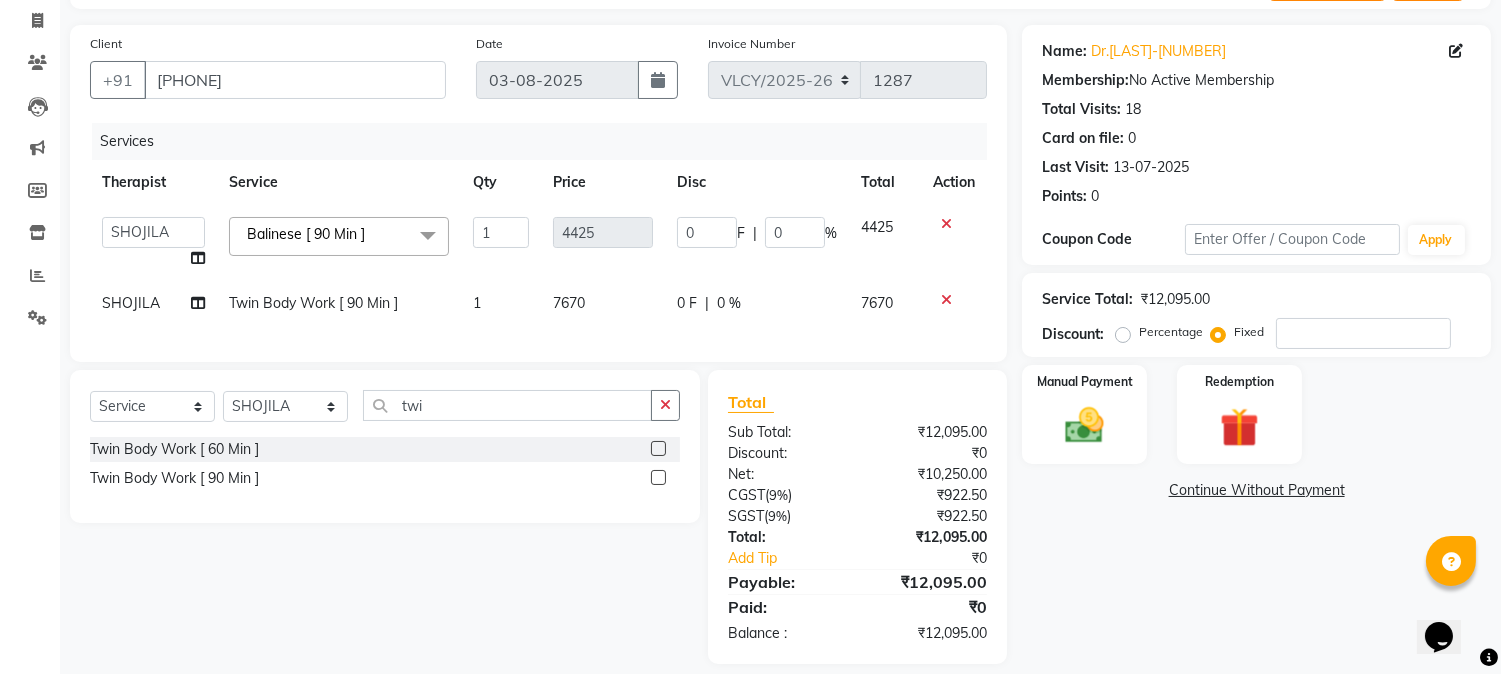 click 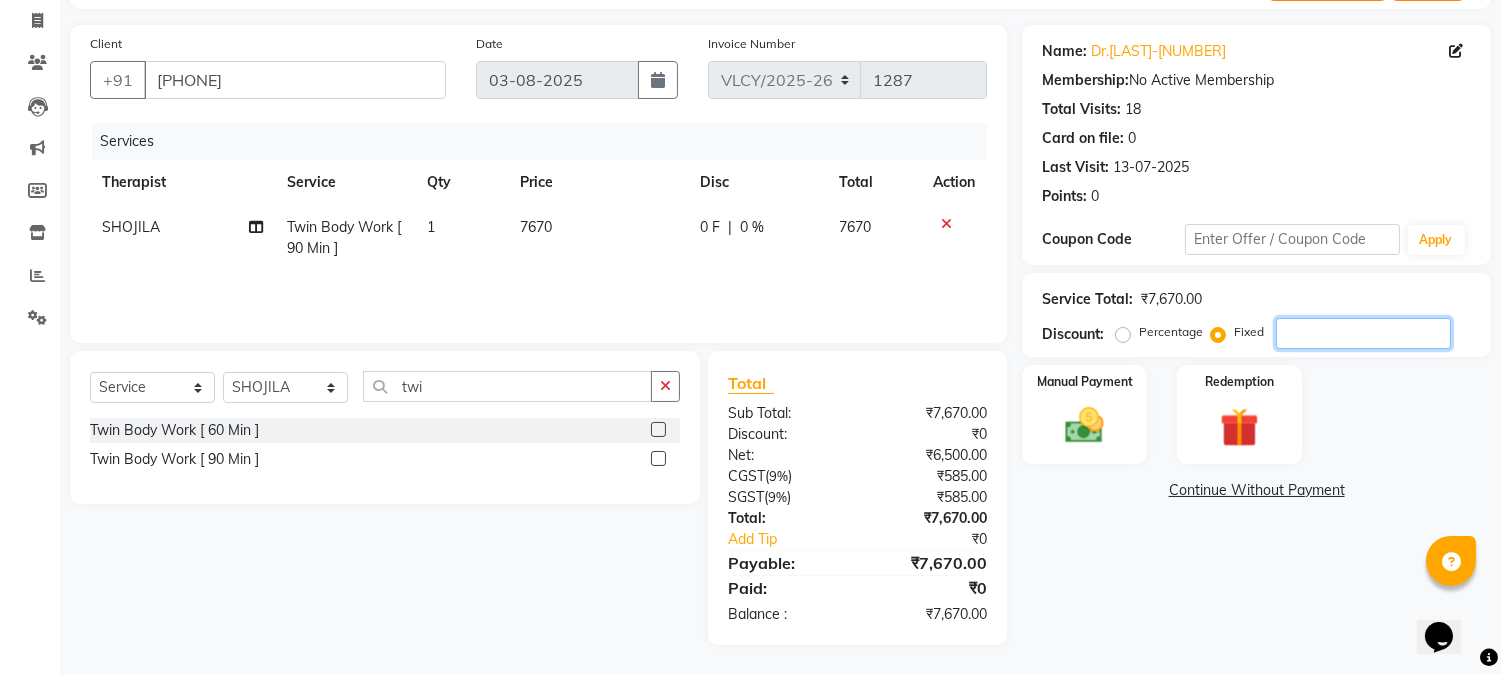 click 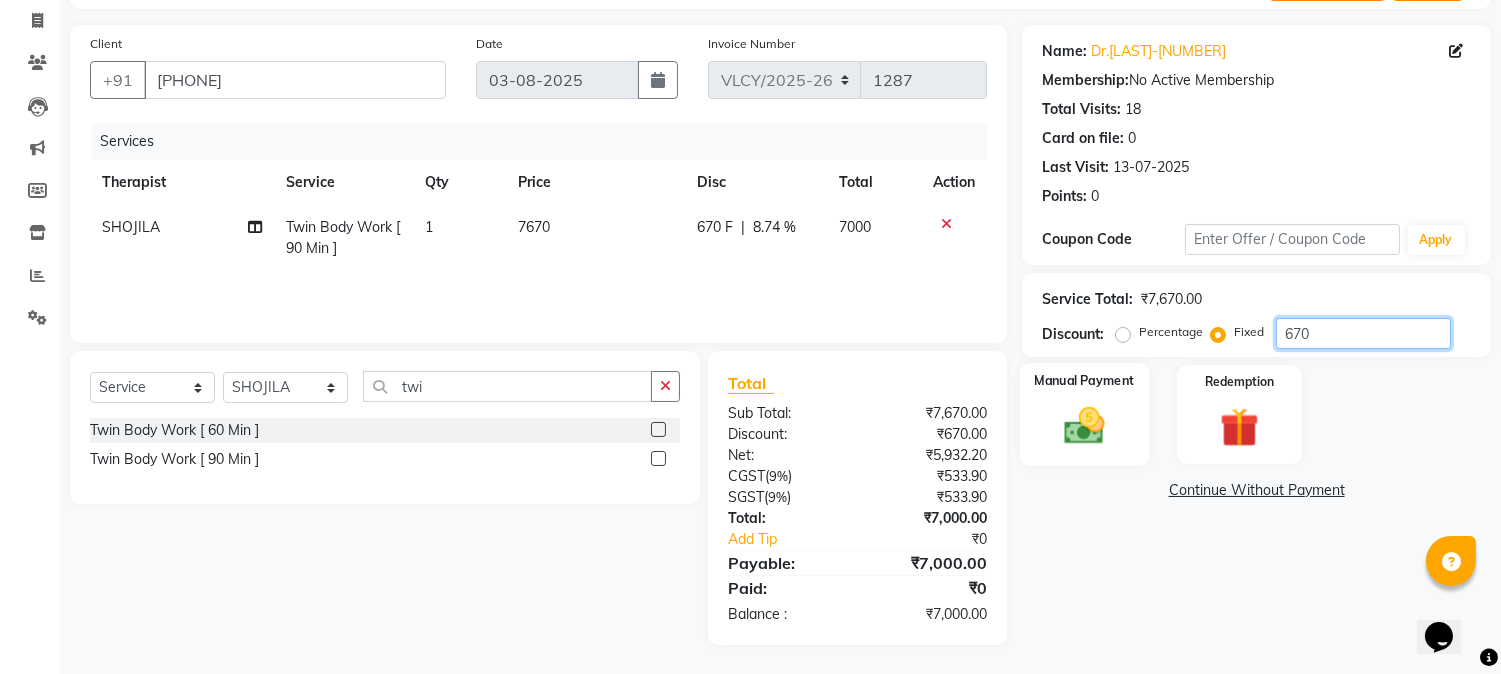 type on "670" 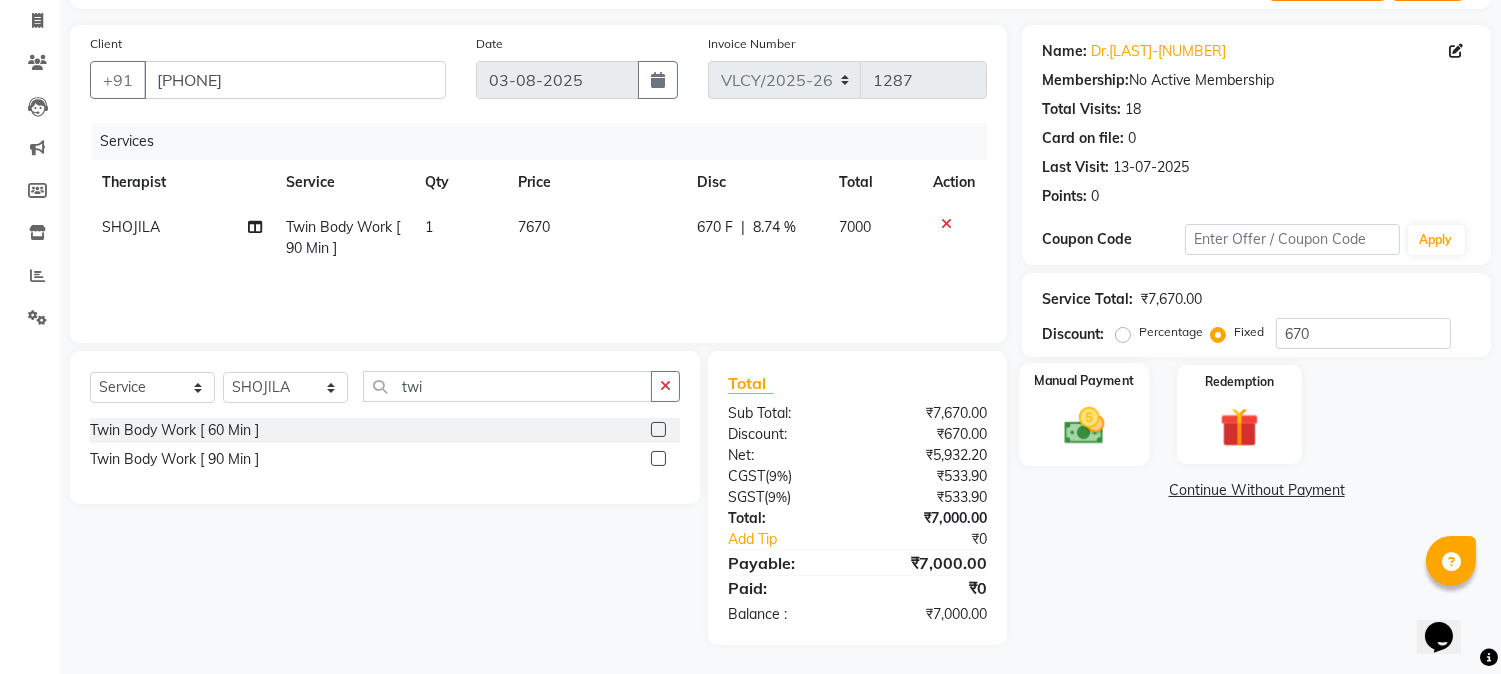 click 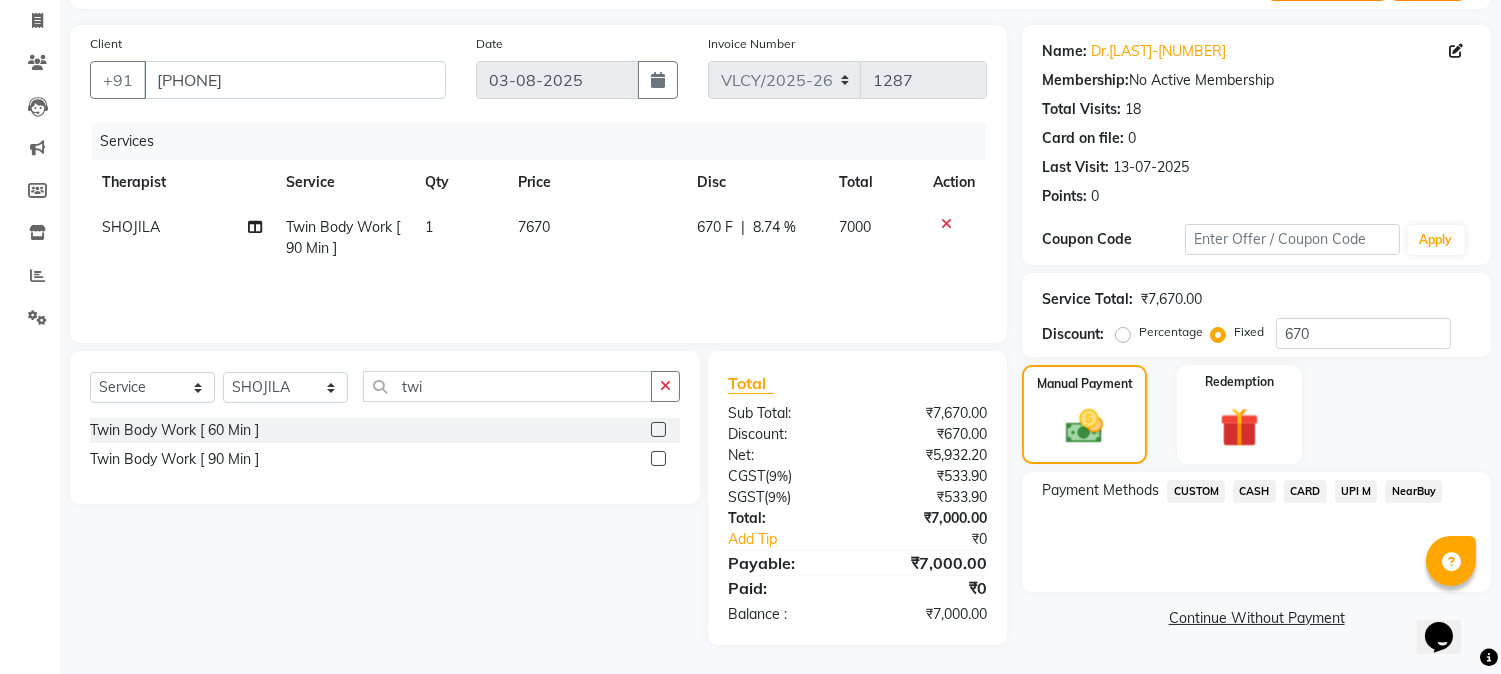 click on "CASH" 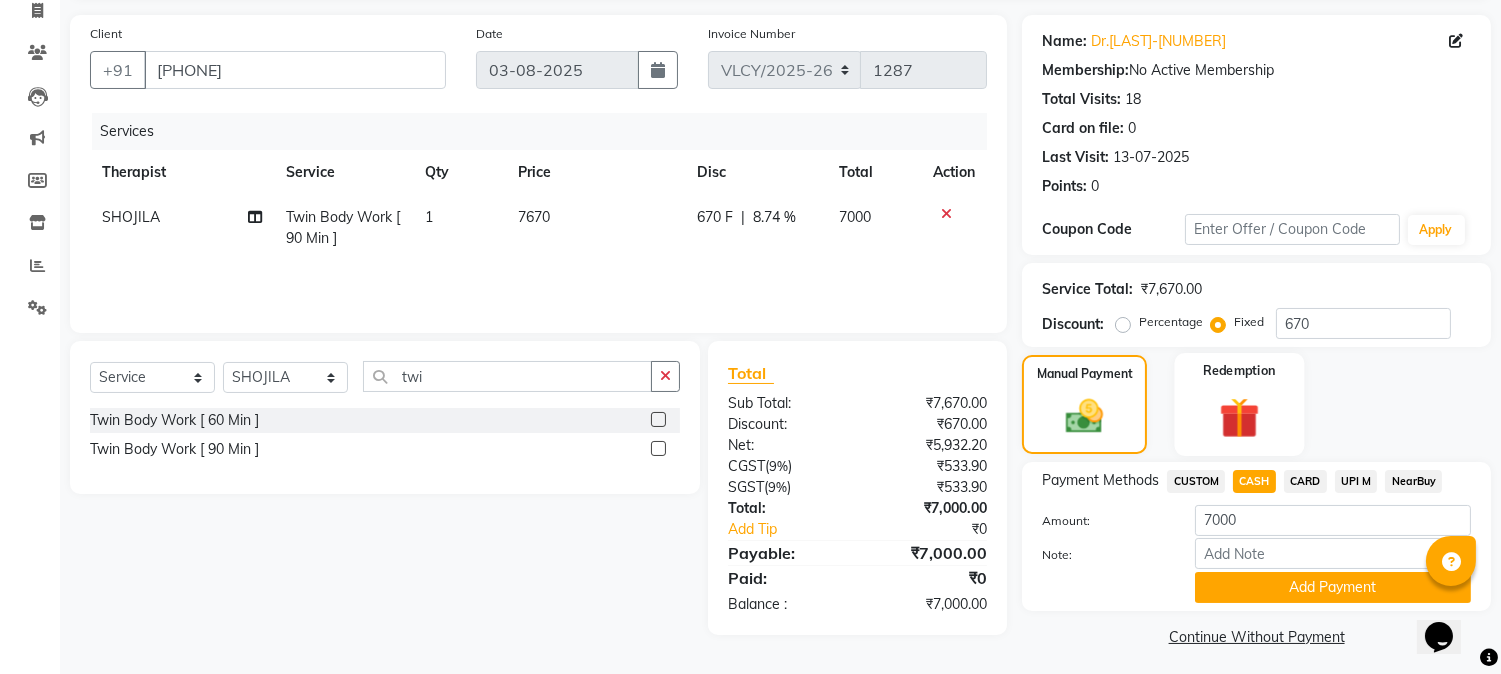 scroll, scrollTop: 142, scrollLeft: 0, axis: vertical 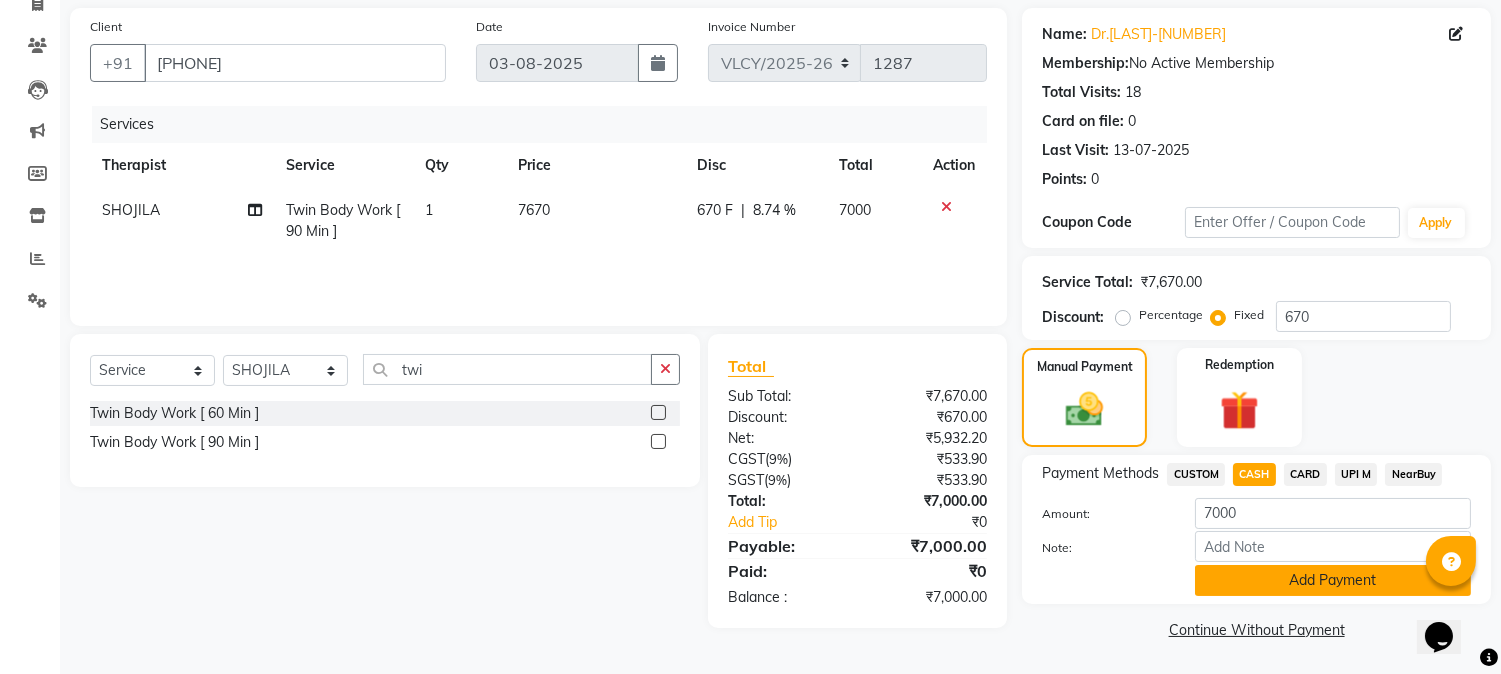 click on "Add Payment" 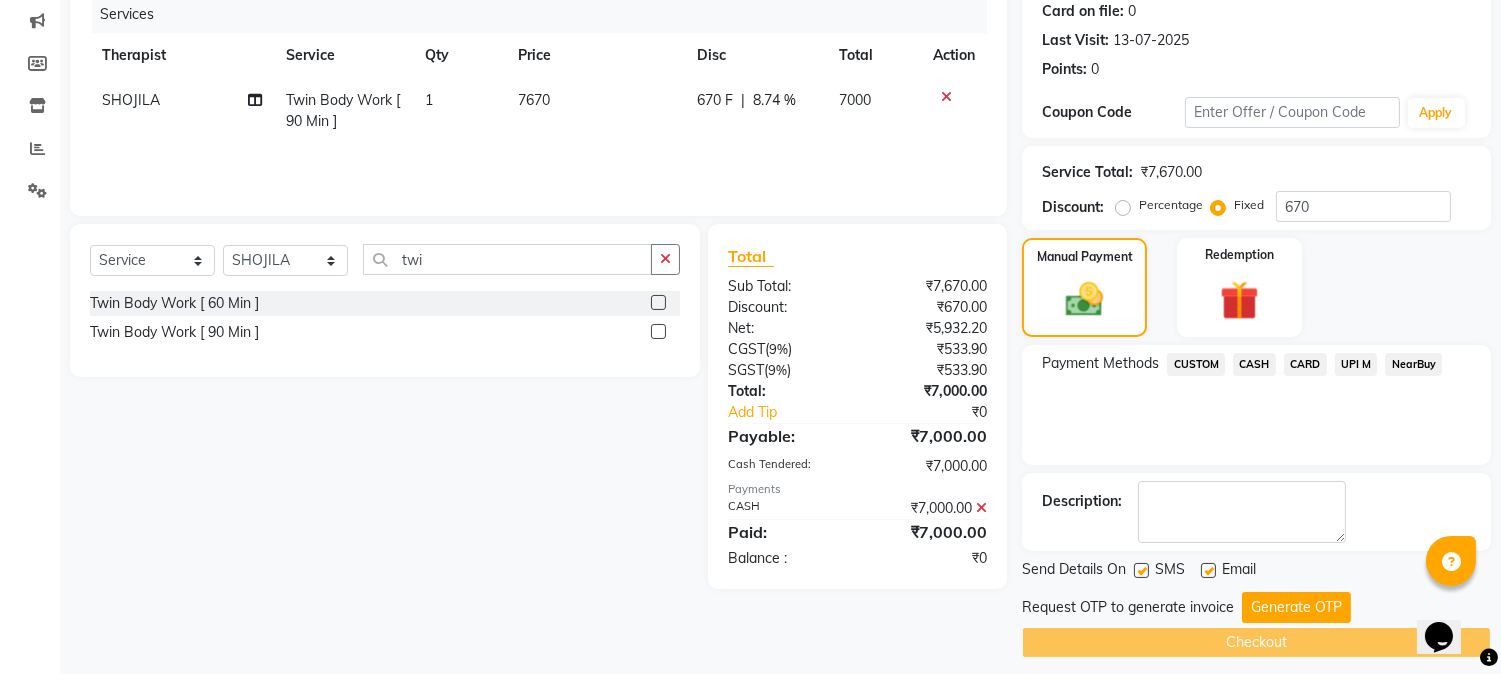 scroll, scrollTop: 265, scrollLeft: 0, axis: vertical 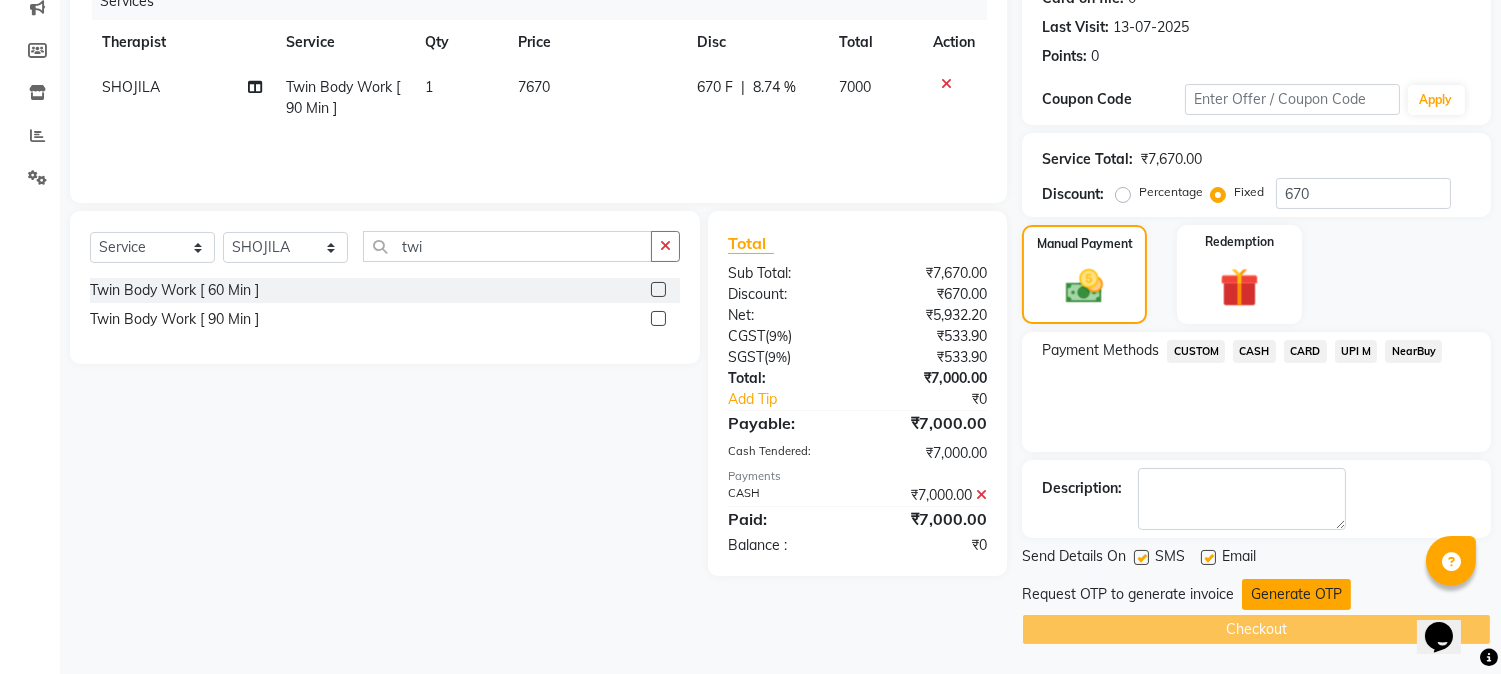 click on "Generate OTP" 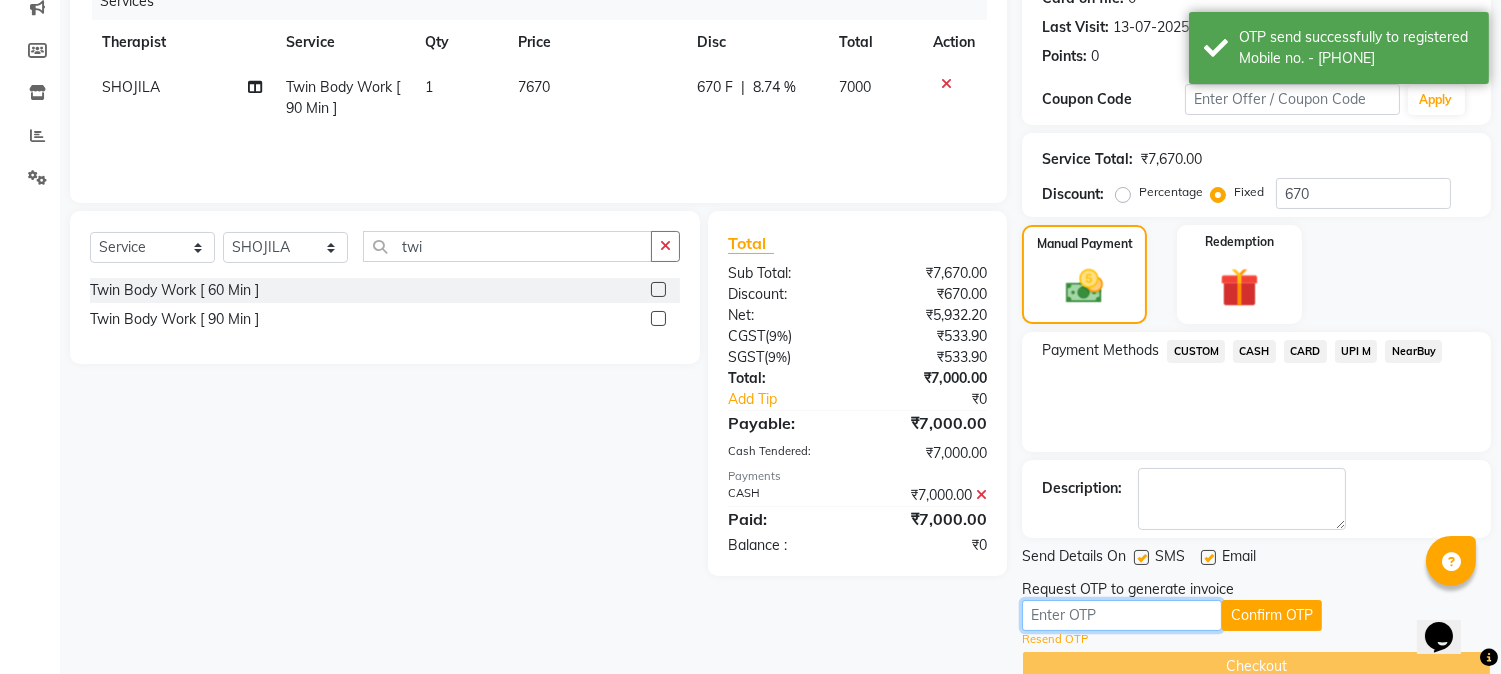 drag, startPoint x: 1062, startPoint y: 612, endPoint x: 1047, endPoint y: 611, distance: 15.033297 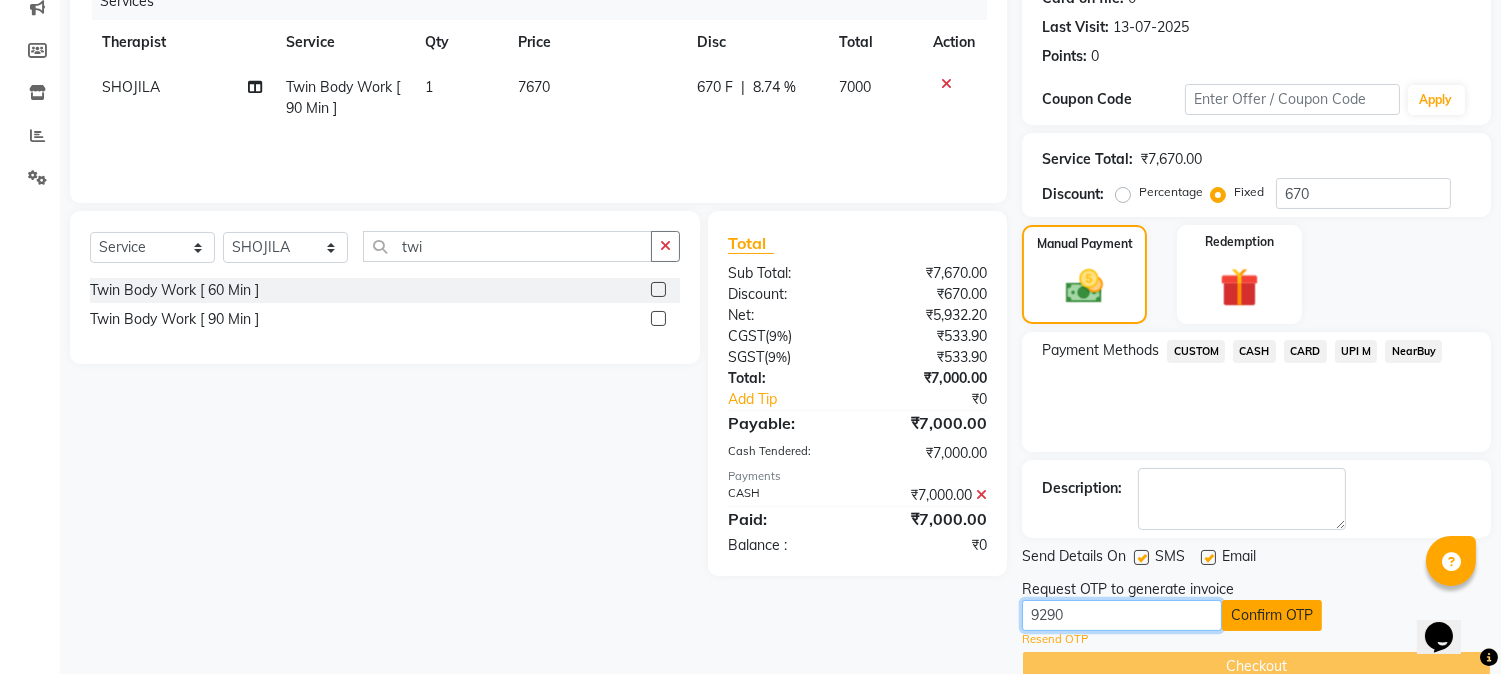 type on "9290" 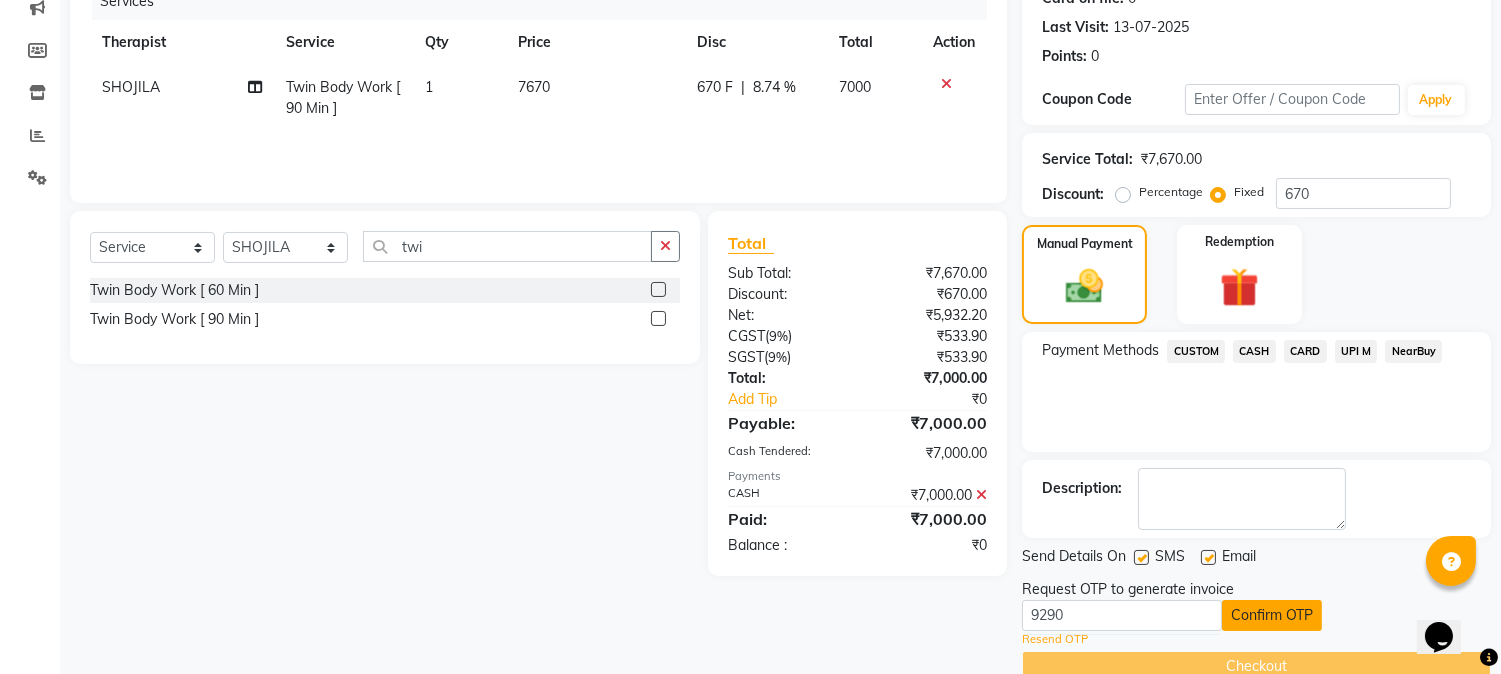 click on "Confirm OTP" 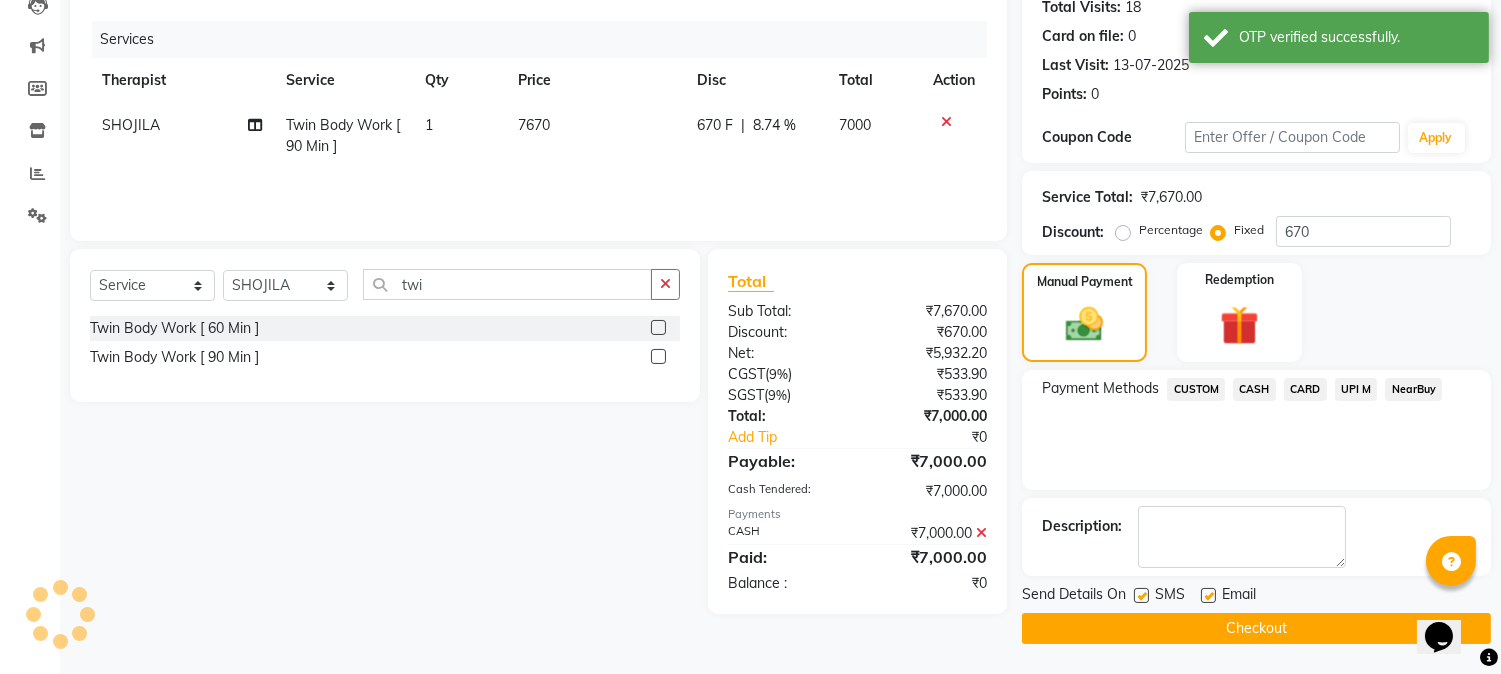 scroll, scrollTop: 225, scrollLeft: 0, axis: vertical 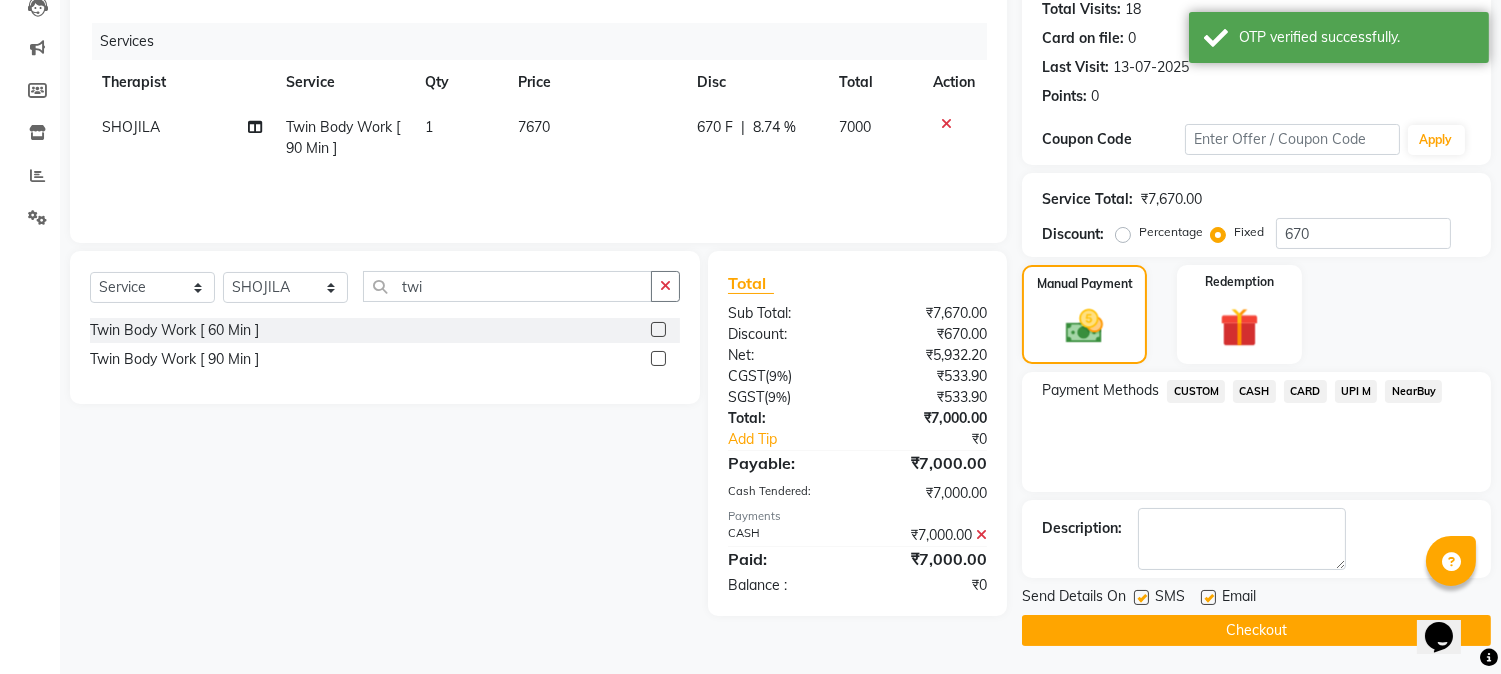 click on "Checkout" 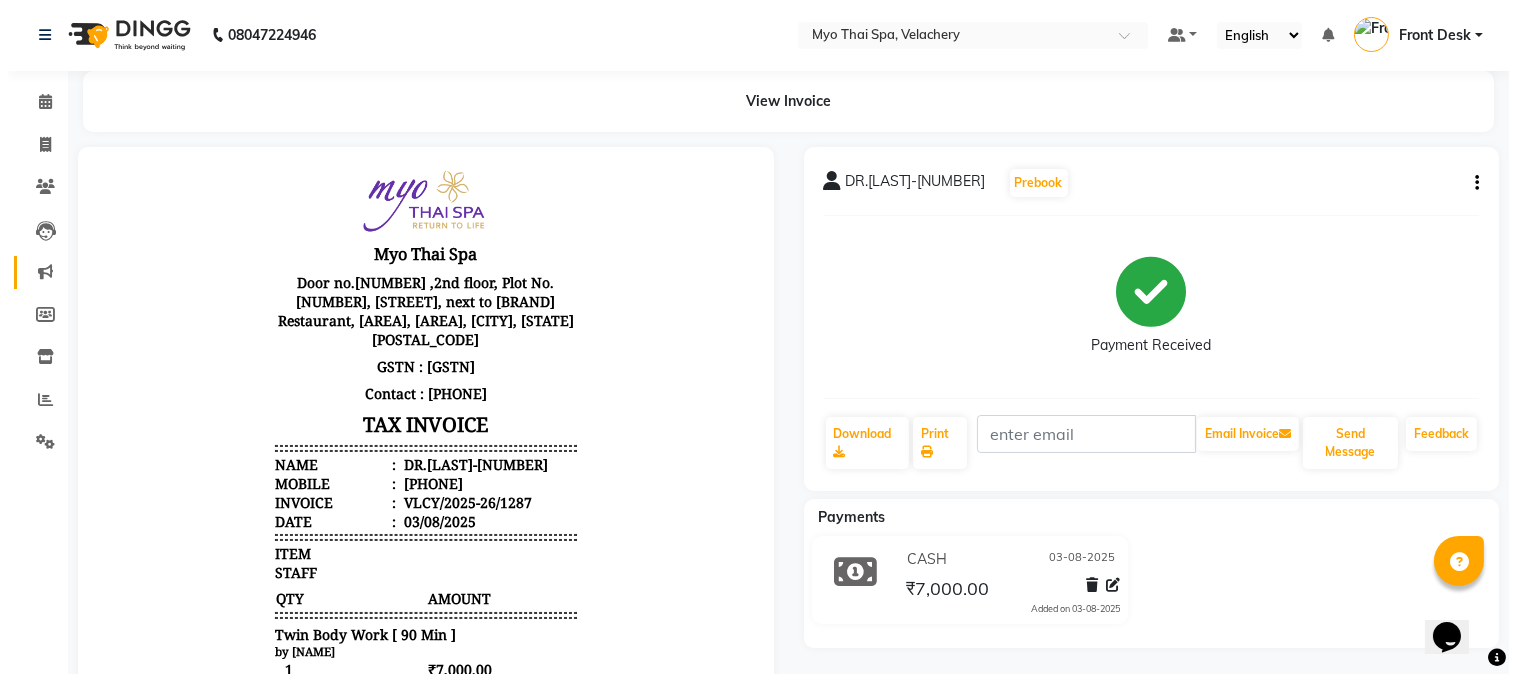 scroll, scrollTop: 0, scrollLeft: 0, axis: both 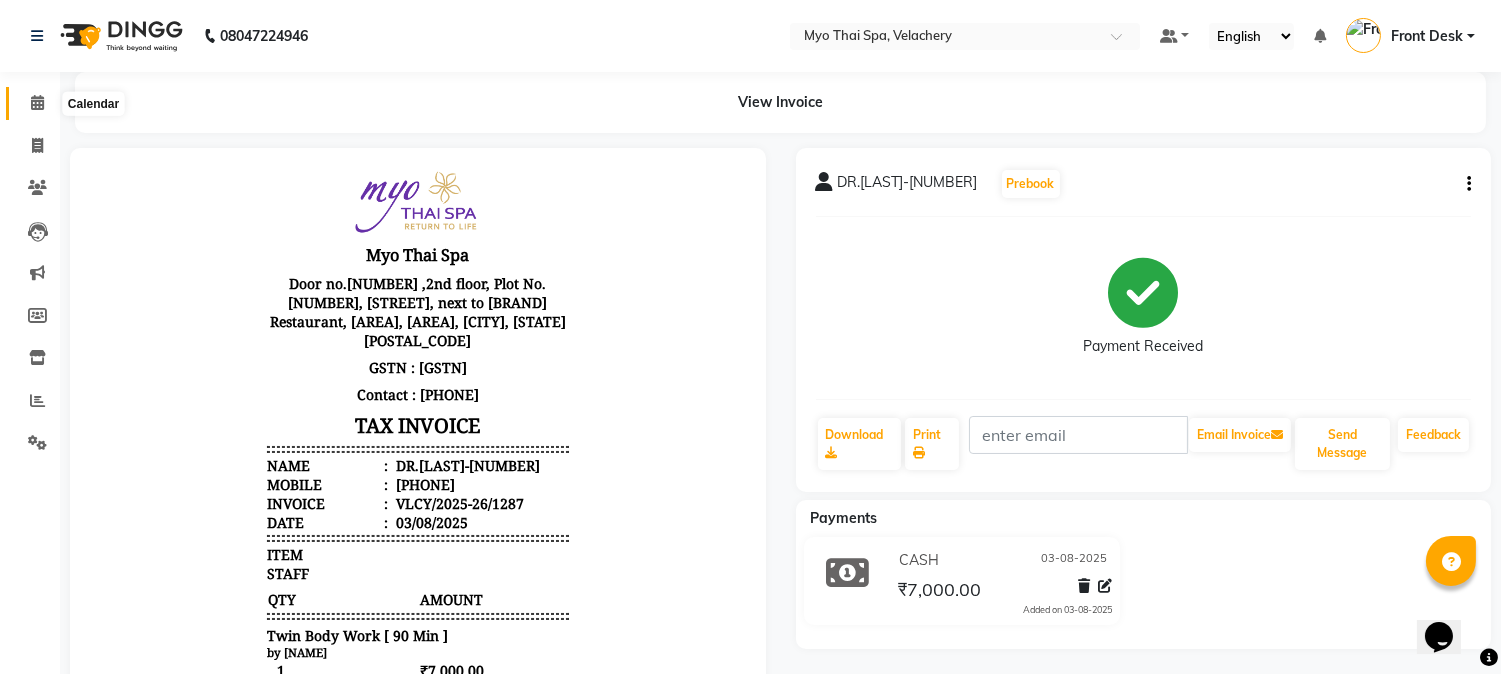 click 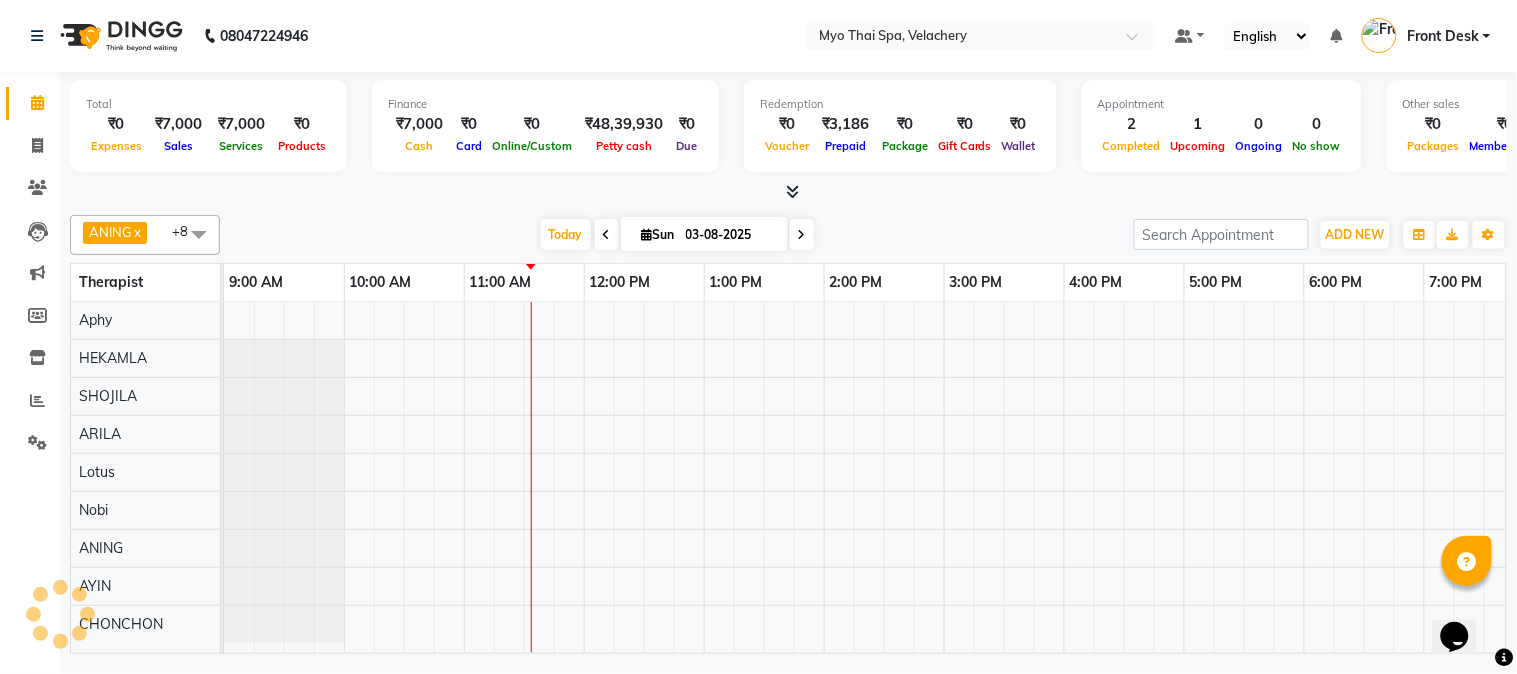 scroll, scrollTop: 0, scrollLeft: 0, axis: both 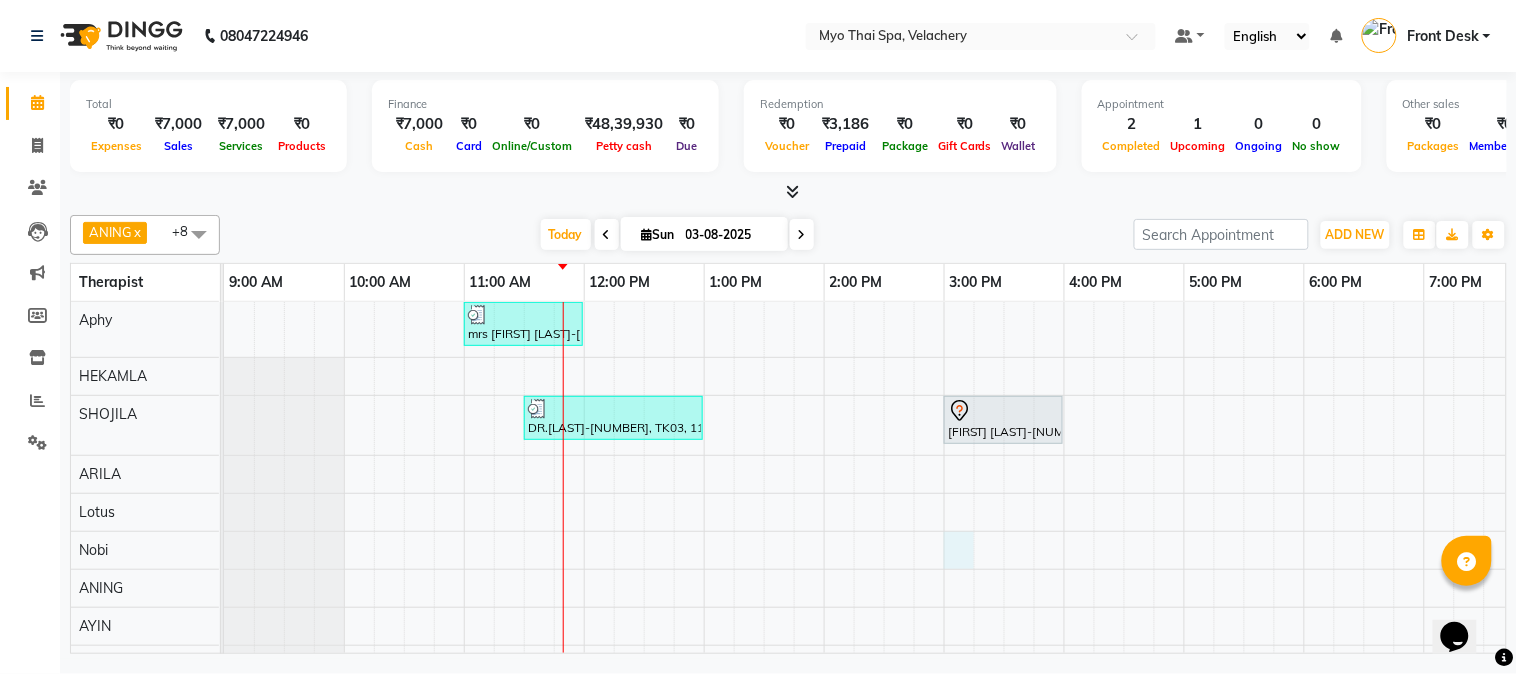click on "mrs [FIRST] [LAST]-[NUMBER], TK01, 11:00 AM-12:00 PM, Swedish [ 60 Min ]     DR.[LAST]-[NUMBER], TK03, 11:30 AM-01:00 PM, Twin Body Work [ 90 Min ]             [FIRST] [LAST]-[NUMBER] vel, TK02, 03:00 PM-04:00 PM, Traditional Thai Dry Spa-60Mins" at bounding box center (1124, 492) 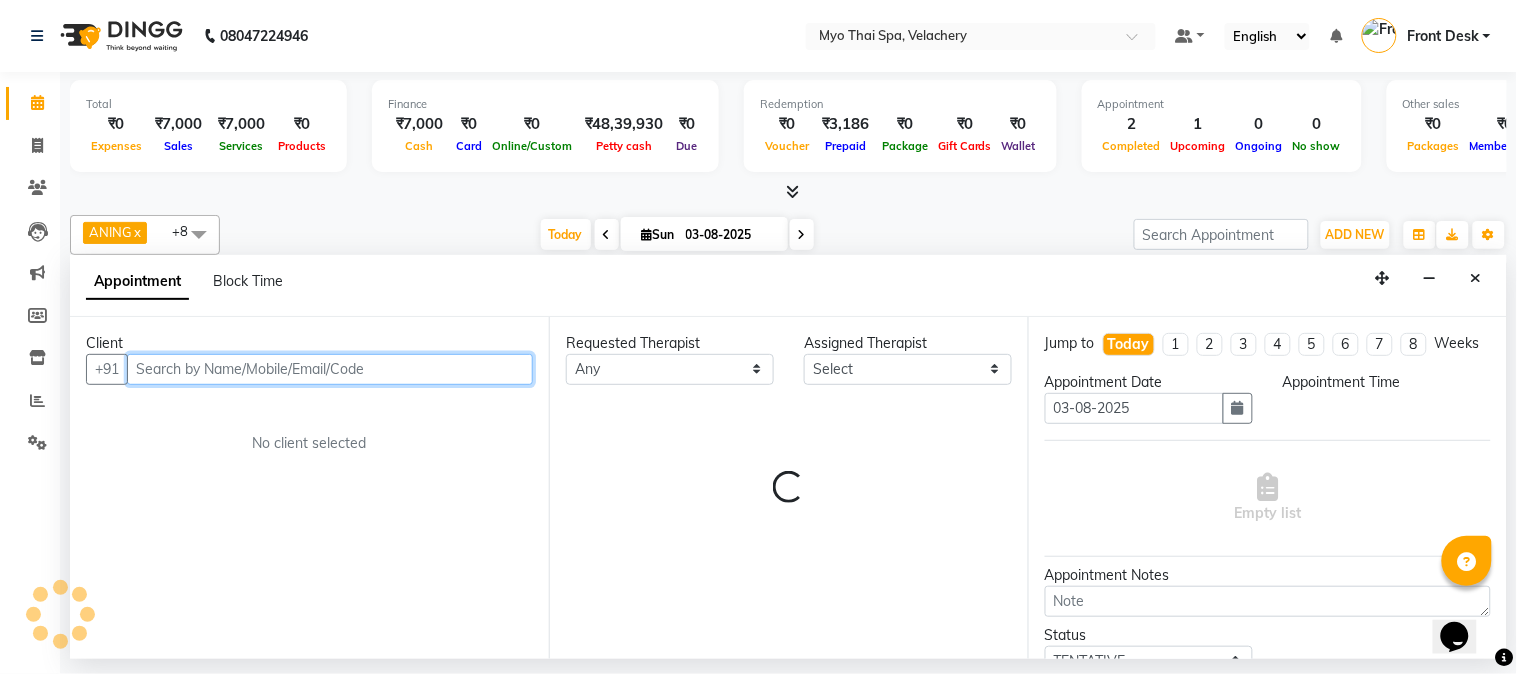 select on "900" 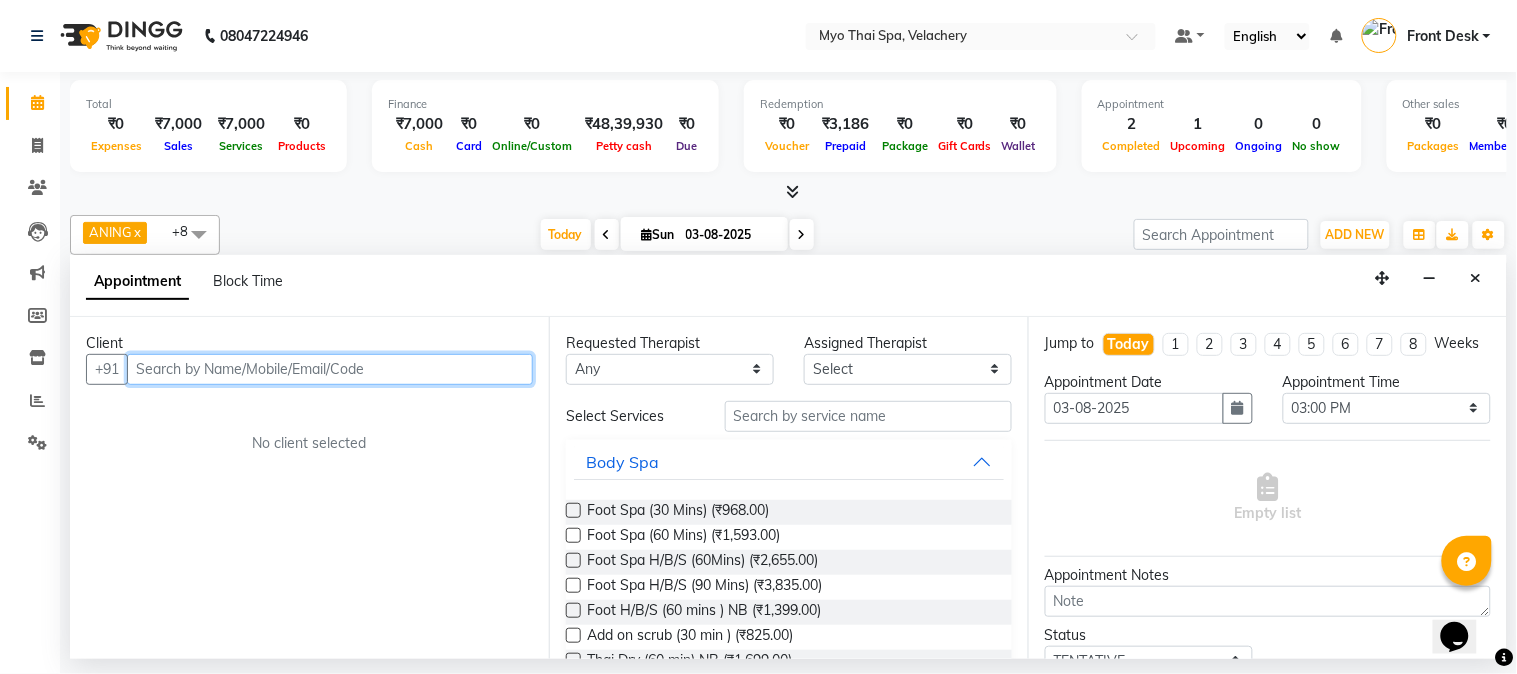 drag, startPoint x: 174, startPoint y: 362, endPoint x: 196, endPoint y: 371, distance: 23.769728 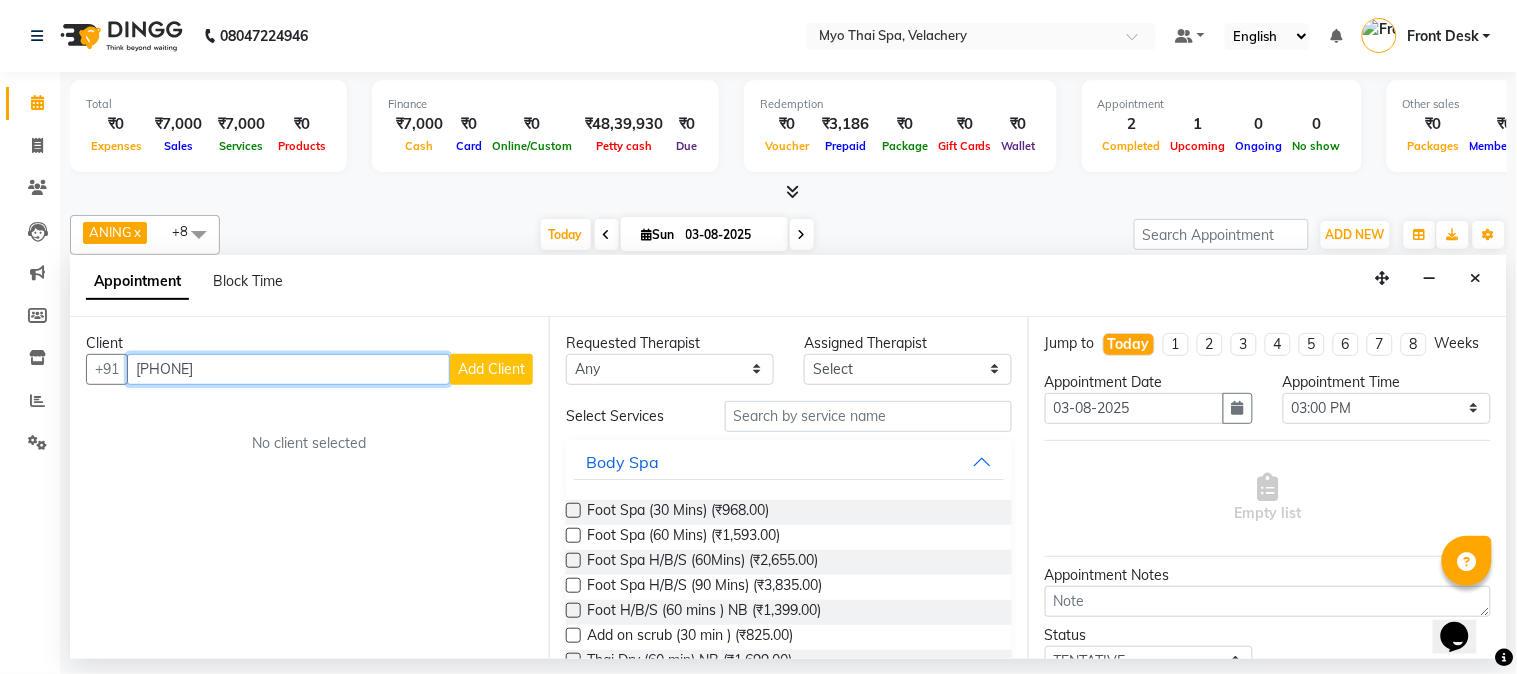 type on "[PHONE]" 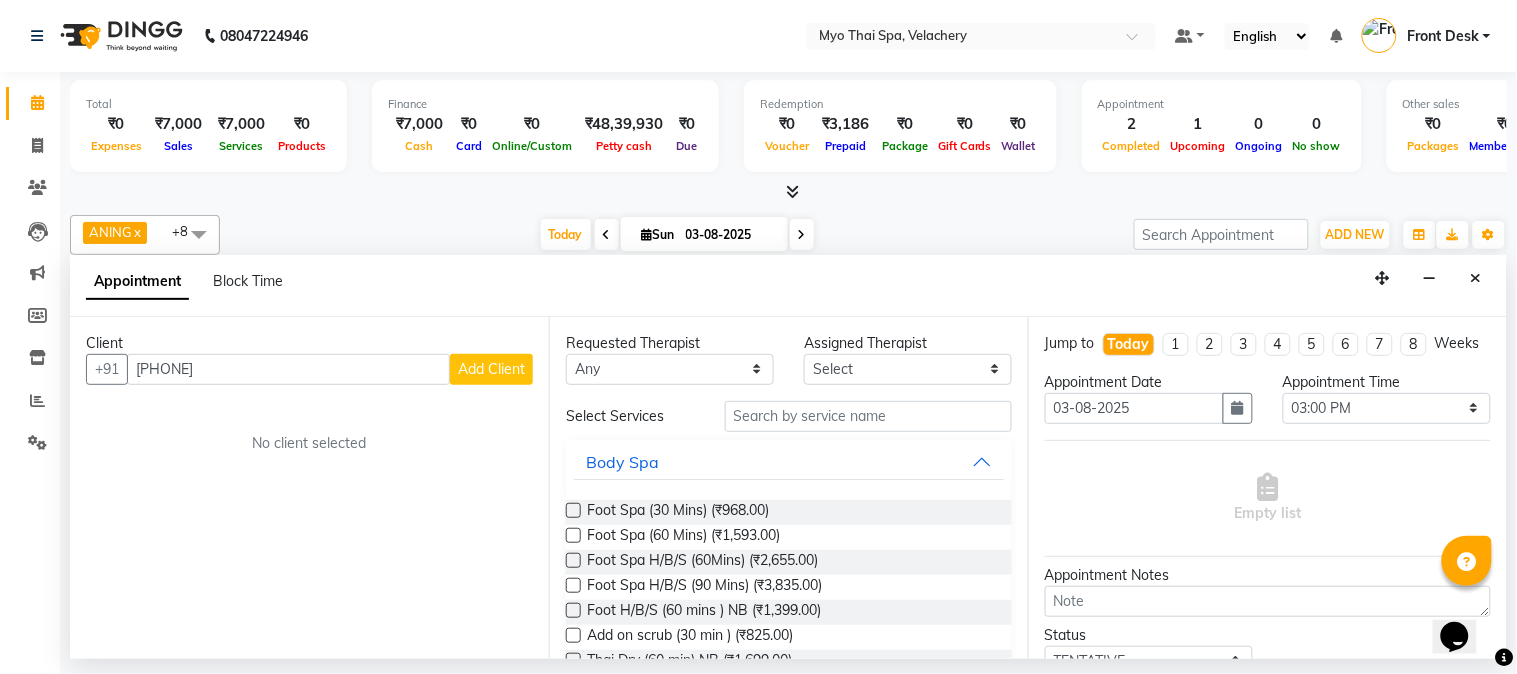 click on "Add Client" at bounding box center [491, 369] 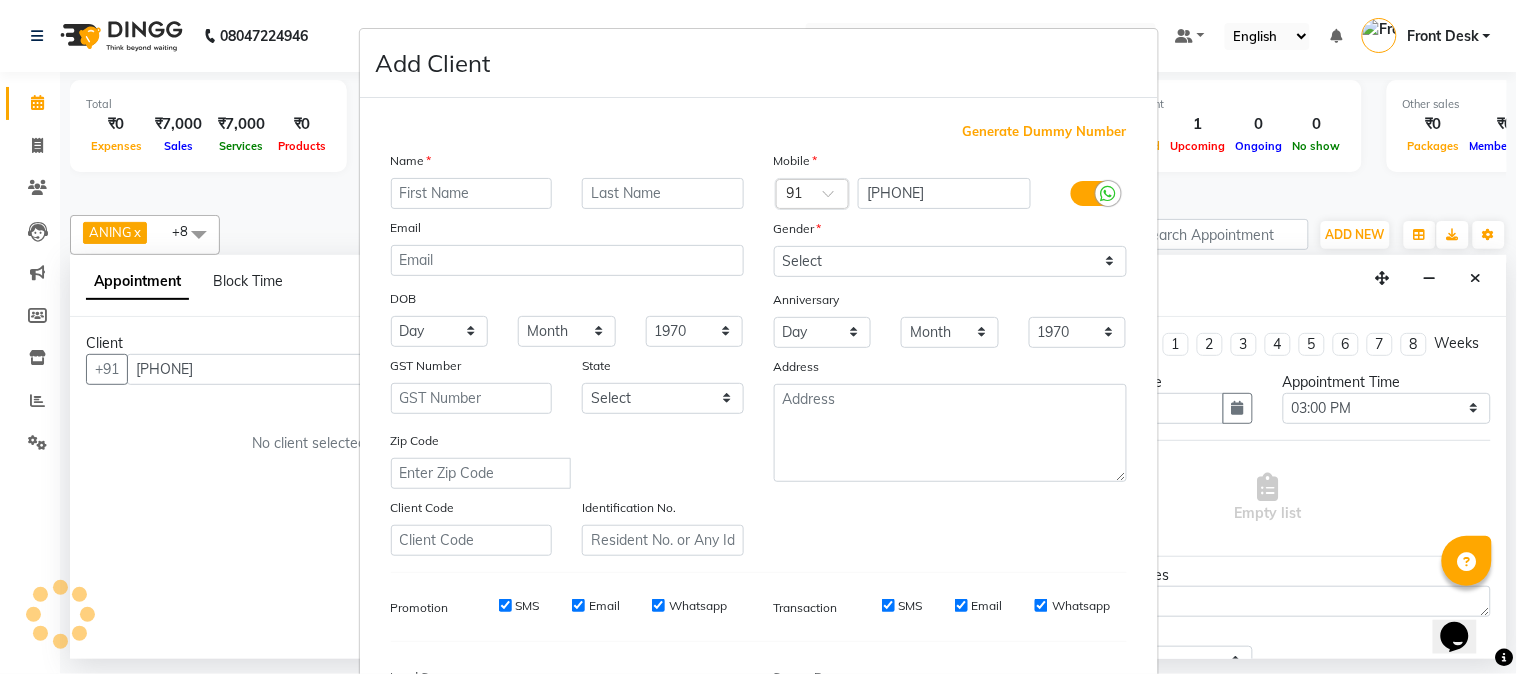 click at bounding box center (472, 193) 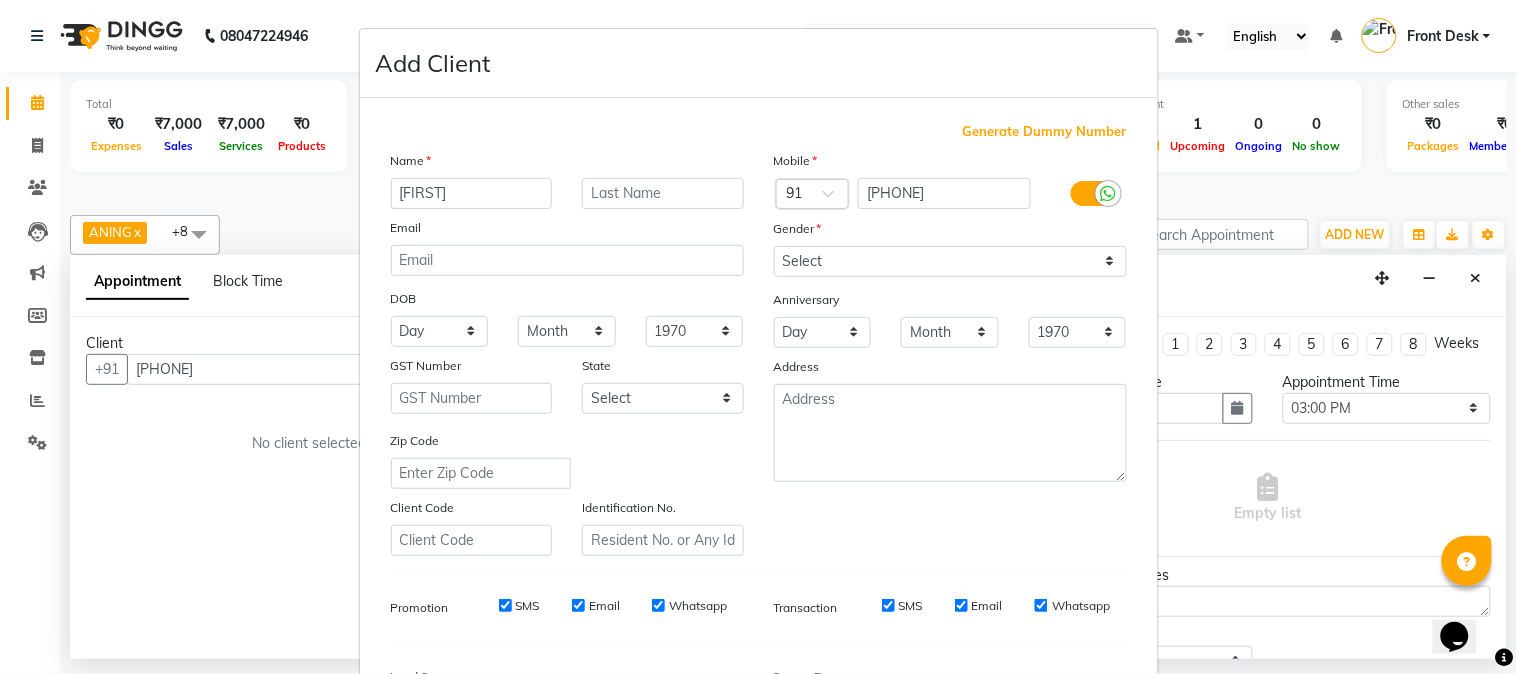 type on "[FIRST]" 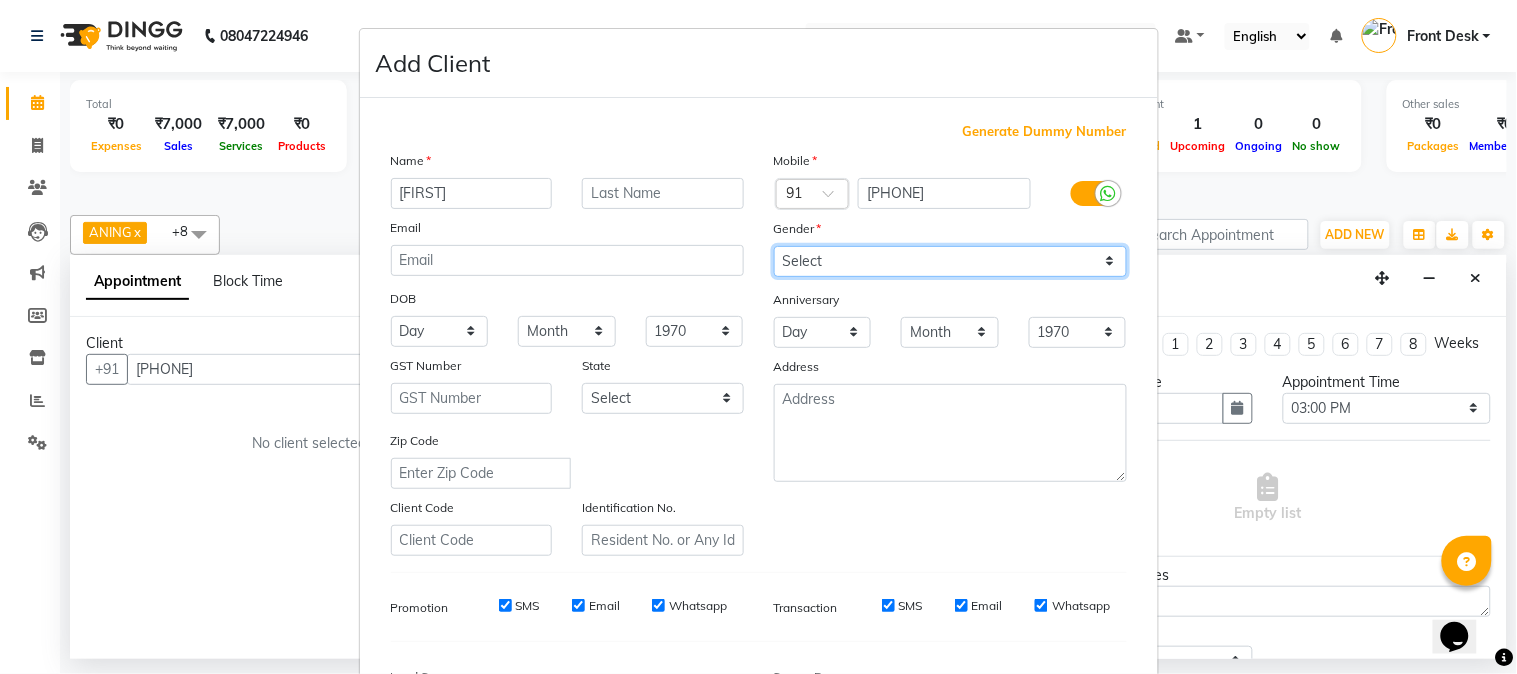 click on "Select Male Female Other Prefer Not To Say" at bounding box center (950, 261) 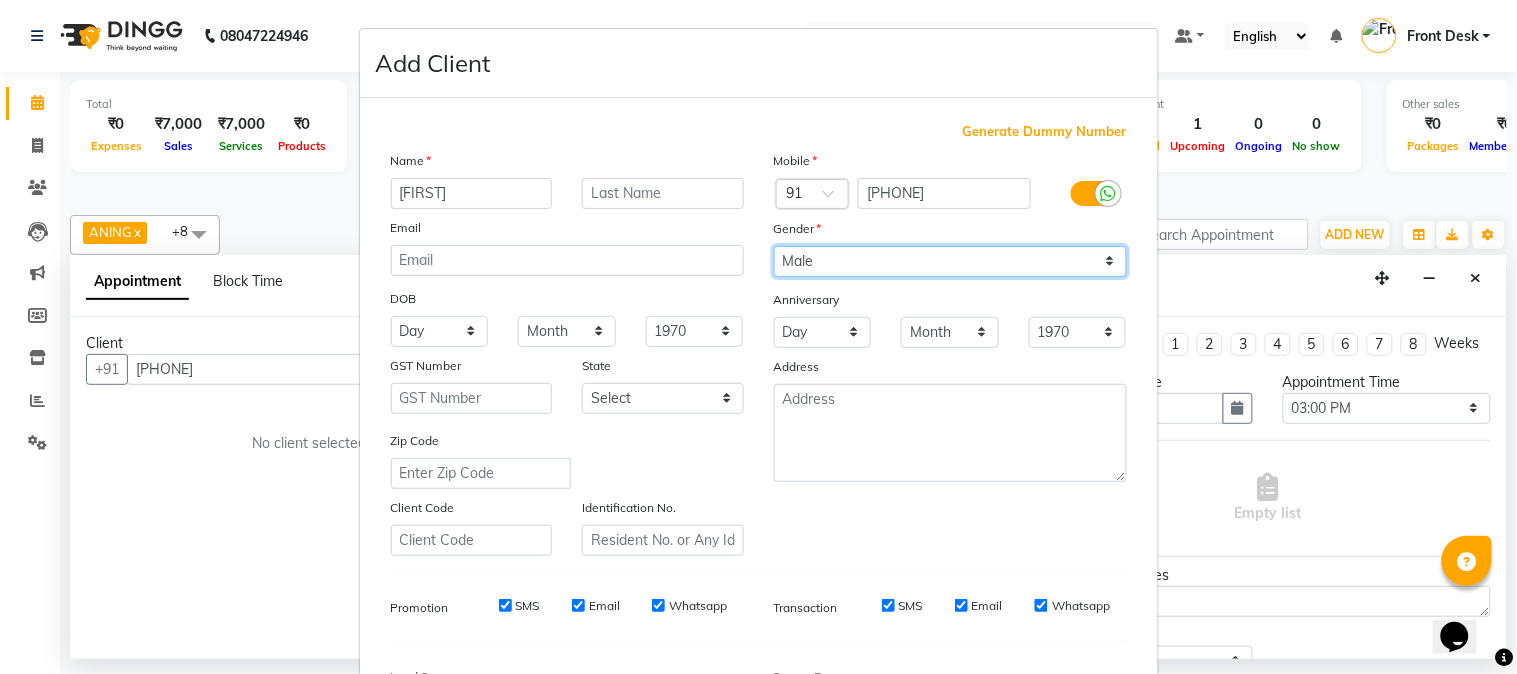 click on "Select Male Female Other Prefer Not To Say" at bounding box center (950, 261) 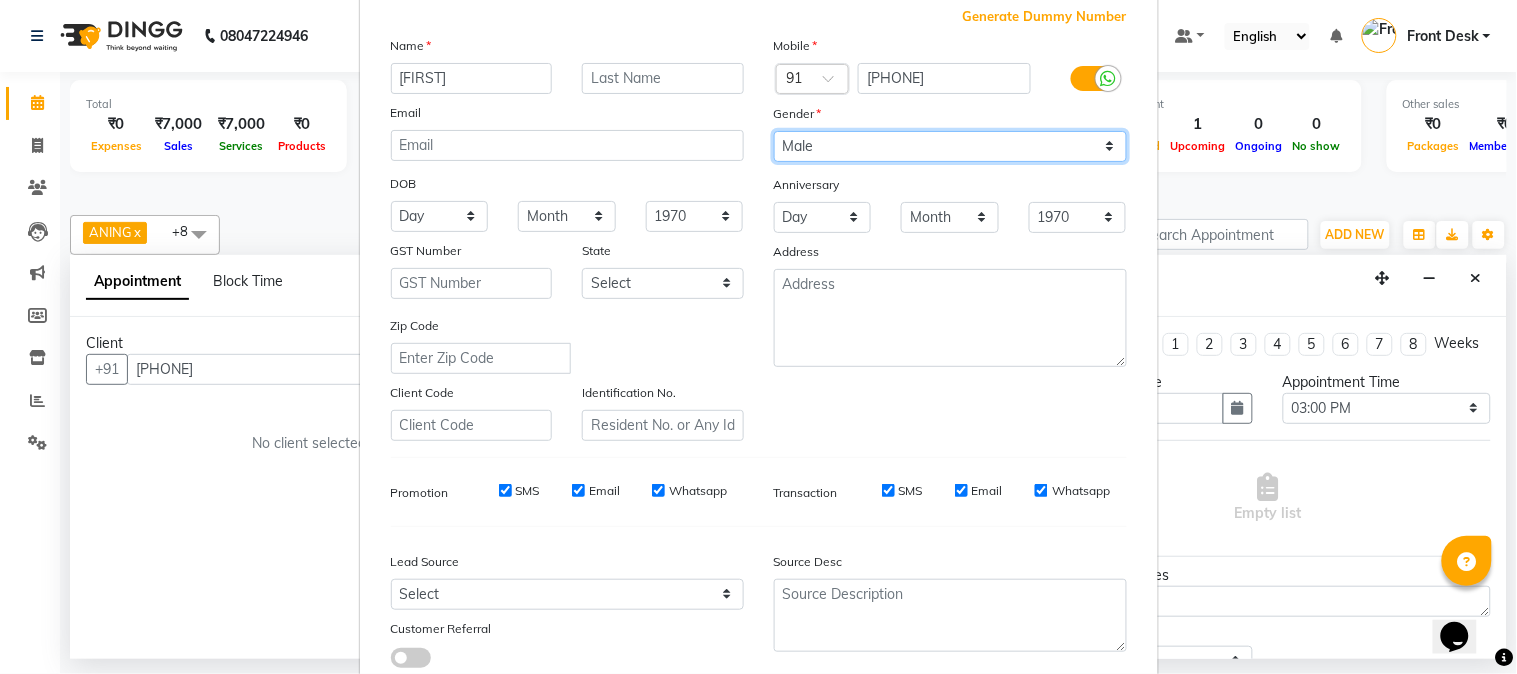 scroll, scrollTop: 222, scrollLeft: 0, axis: vertical 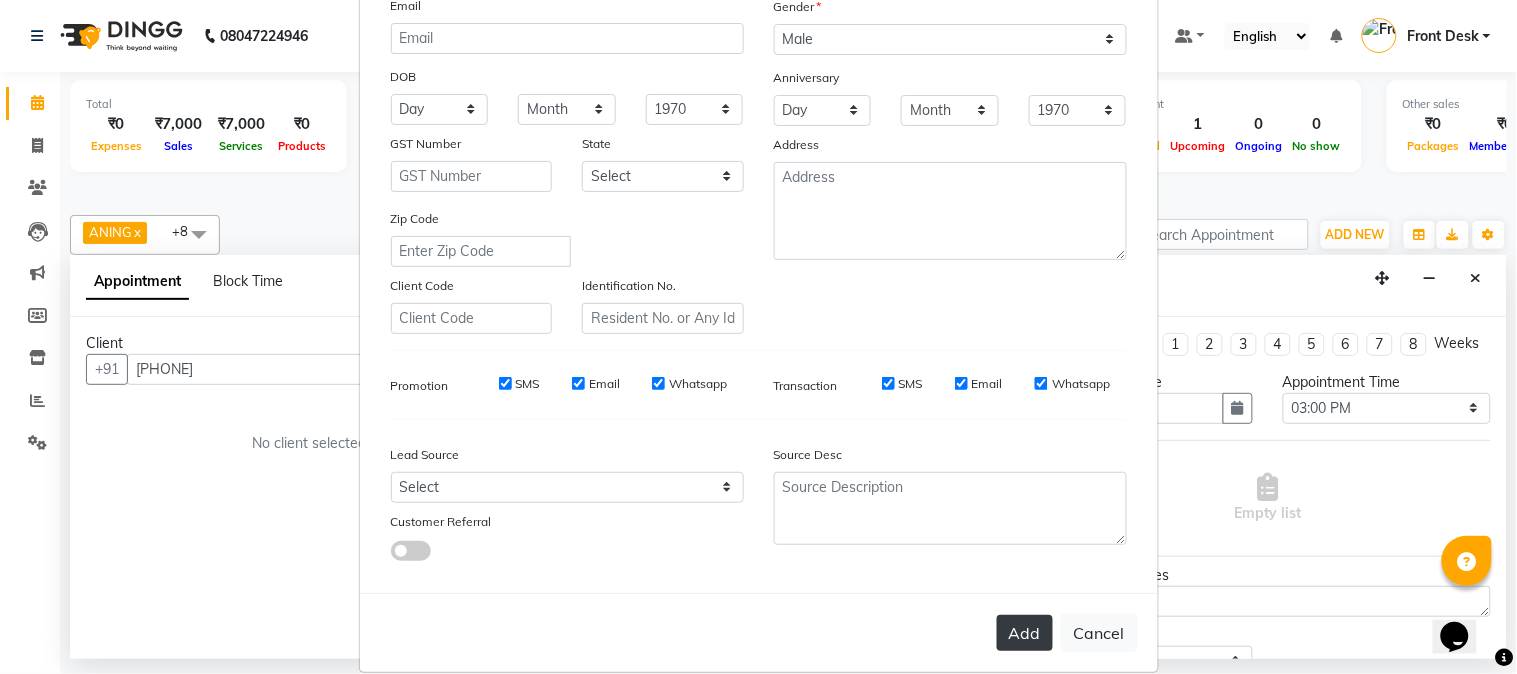 click on "Add" at bounding box center (1025, 633) 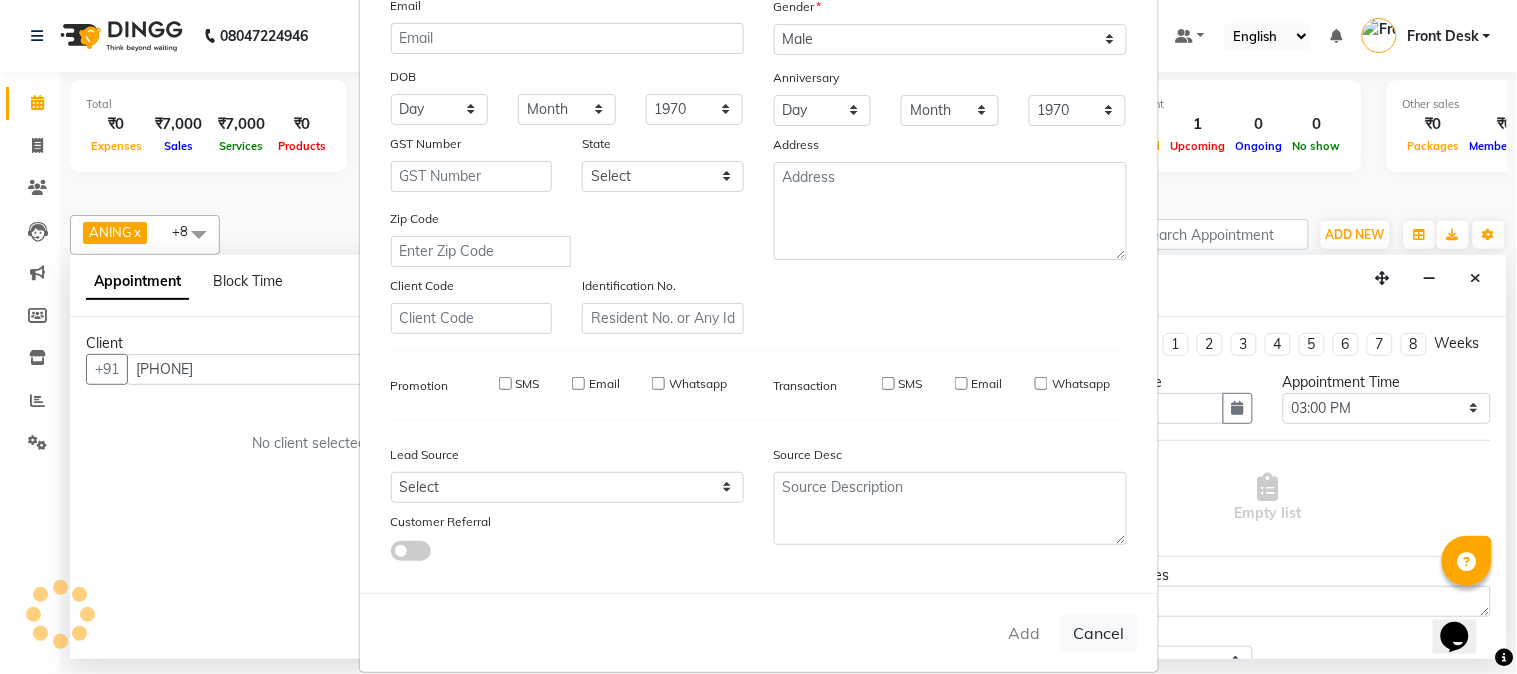 type 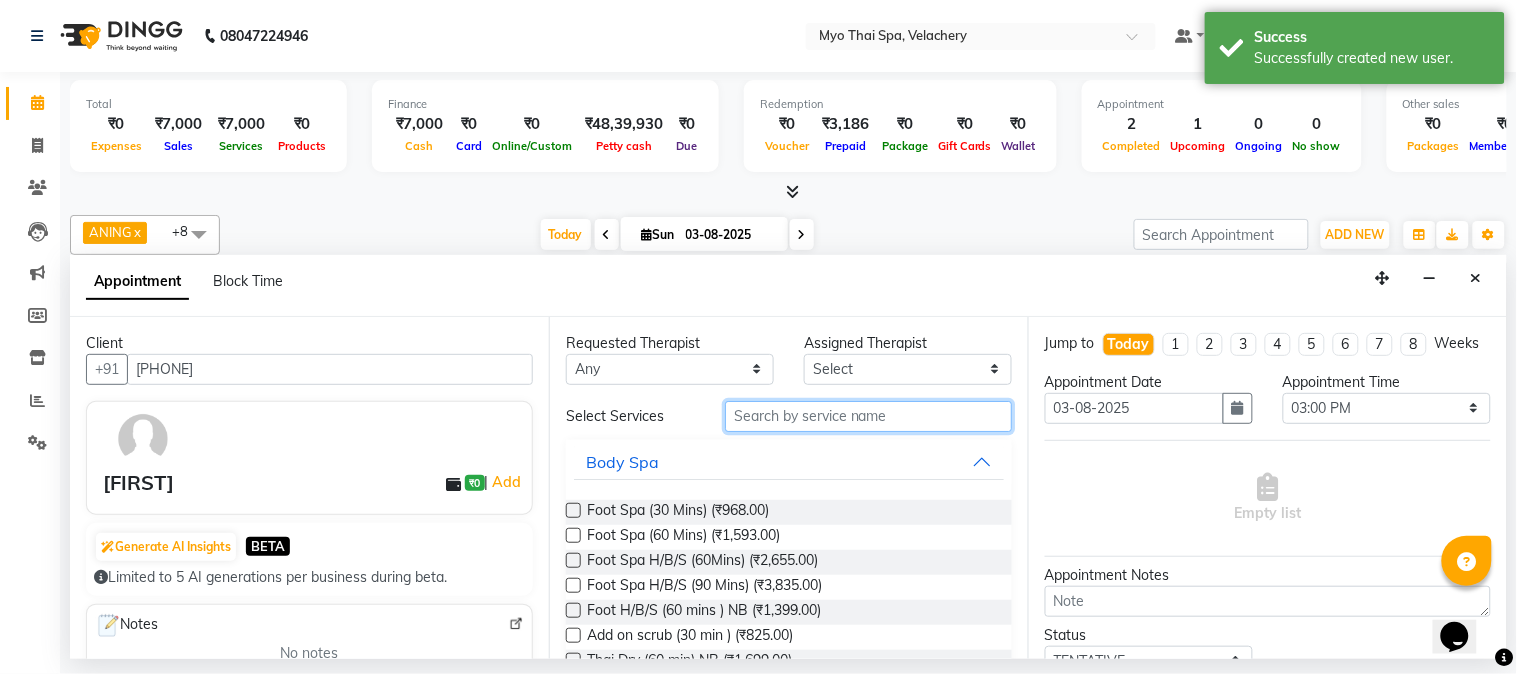 click at bounding box center (868, 416) 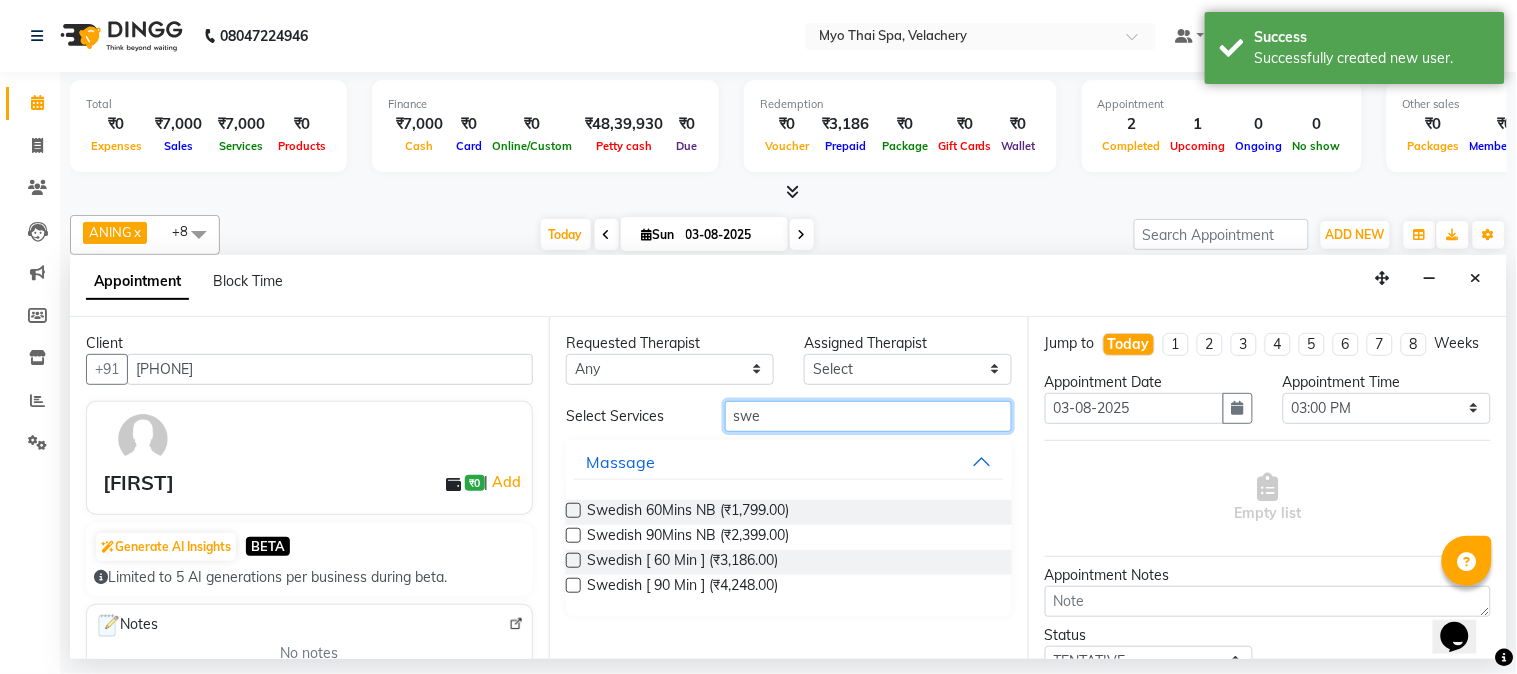 type on "swe" 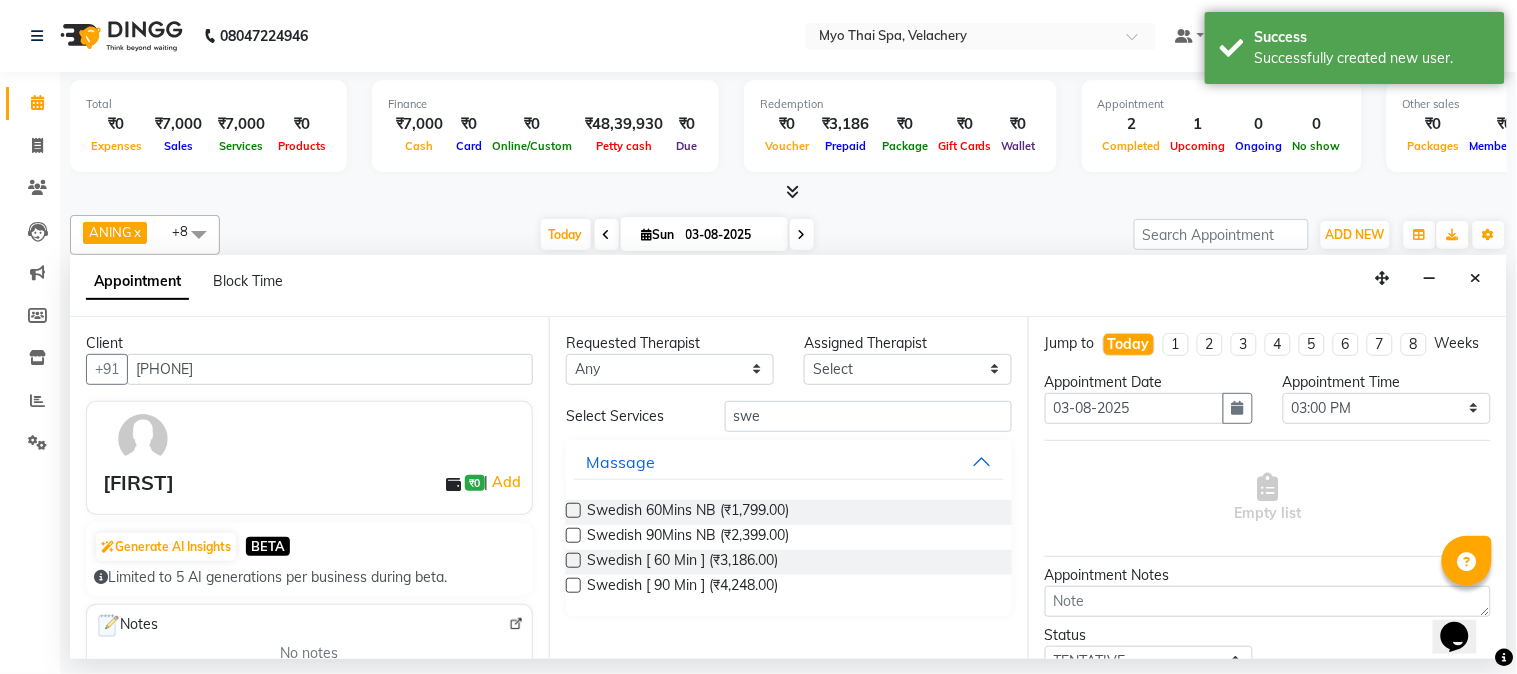 click at bounding box center [573, 560] 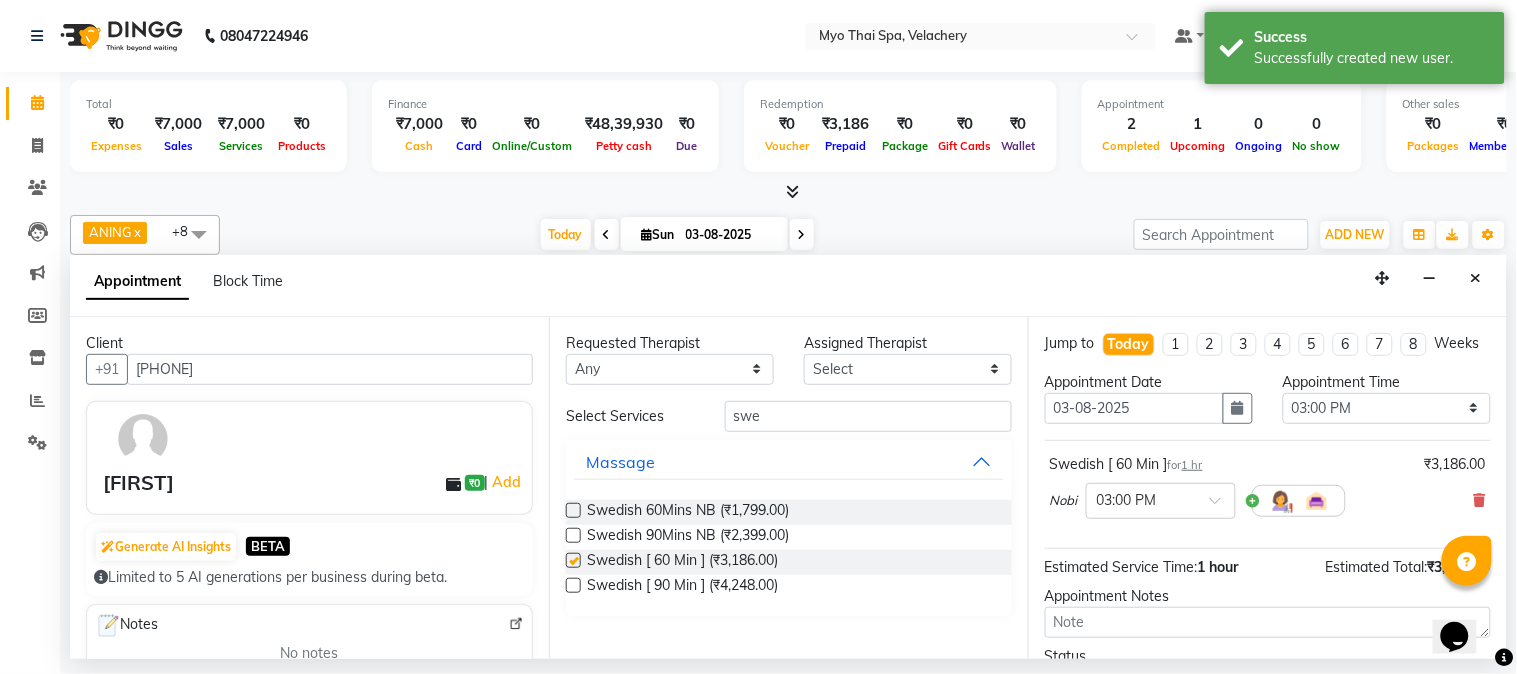 checkbox on "false" 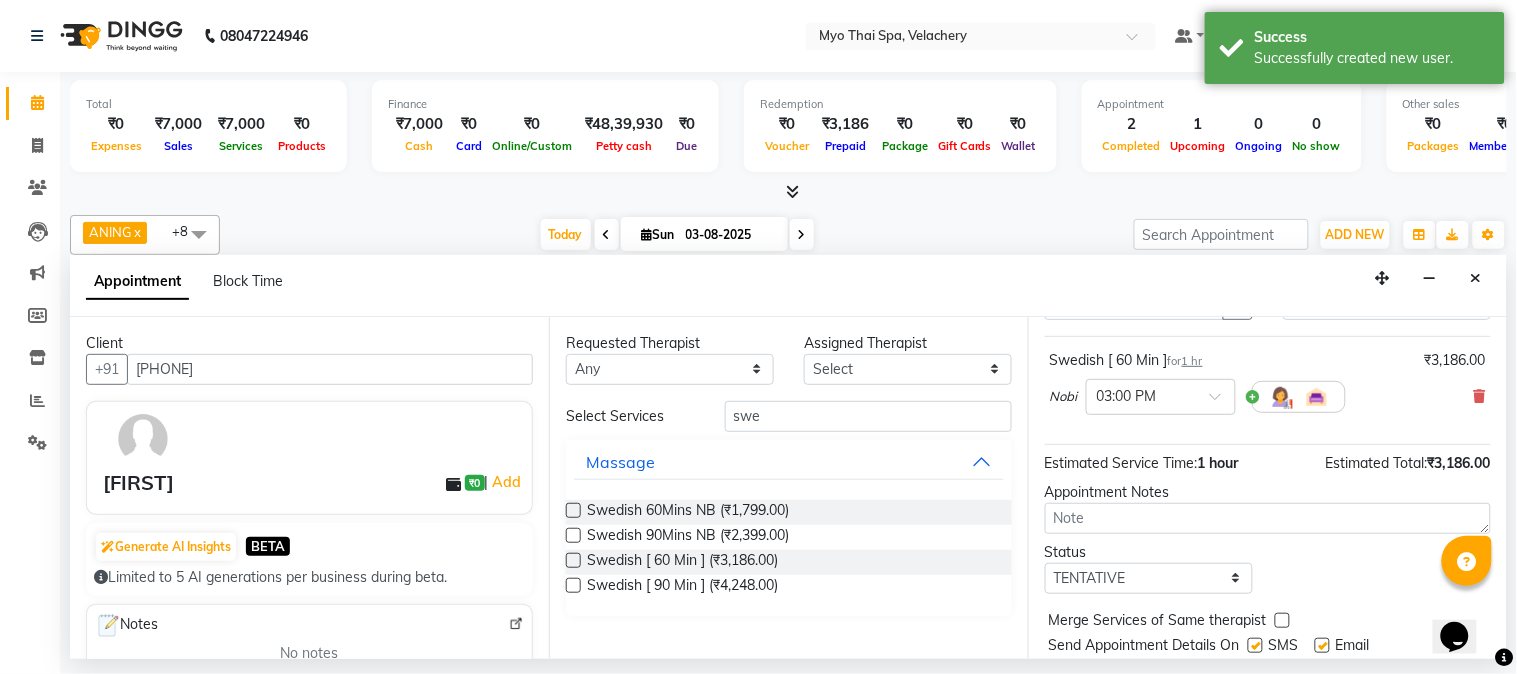 scroll, scrollTop: 183, scrollLeft: 0, axis: vertical 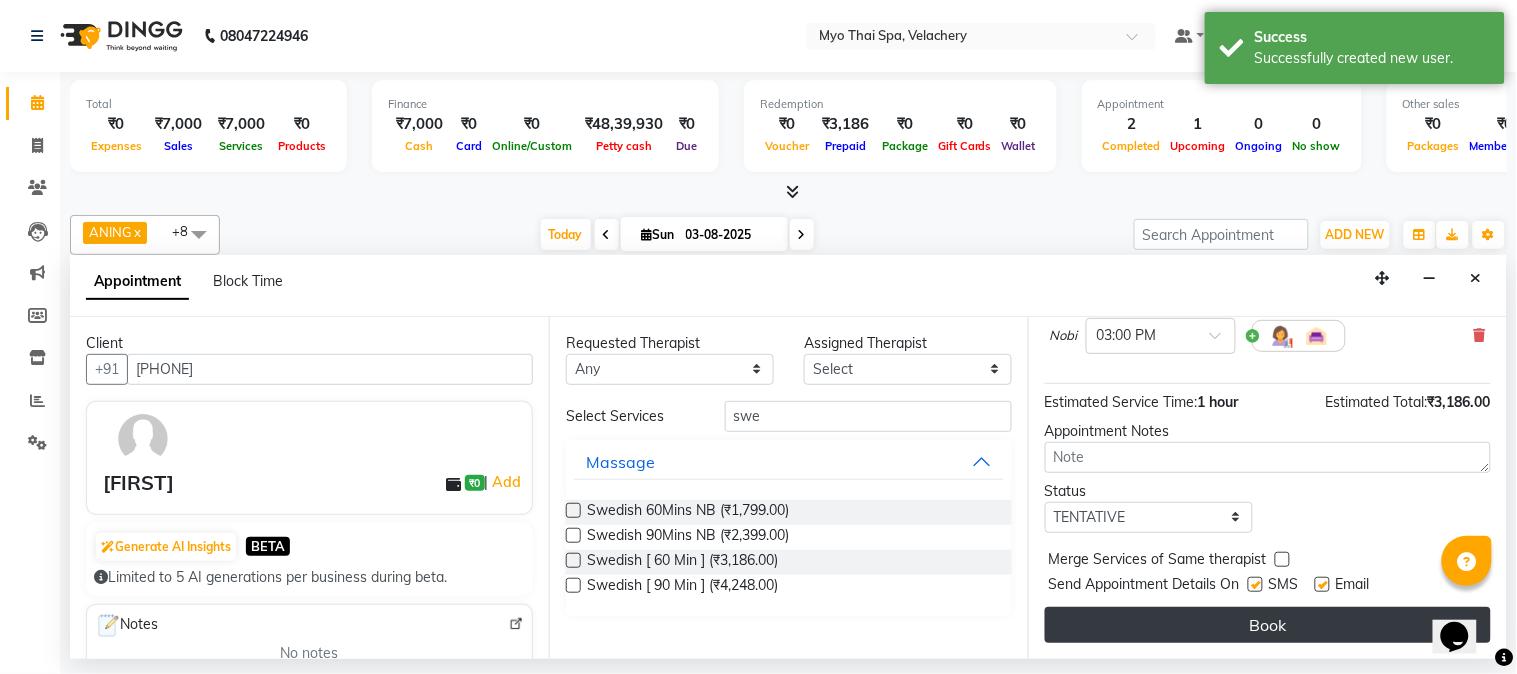 click on "Book" at bounding box center [1268, 625] 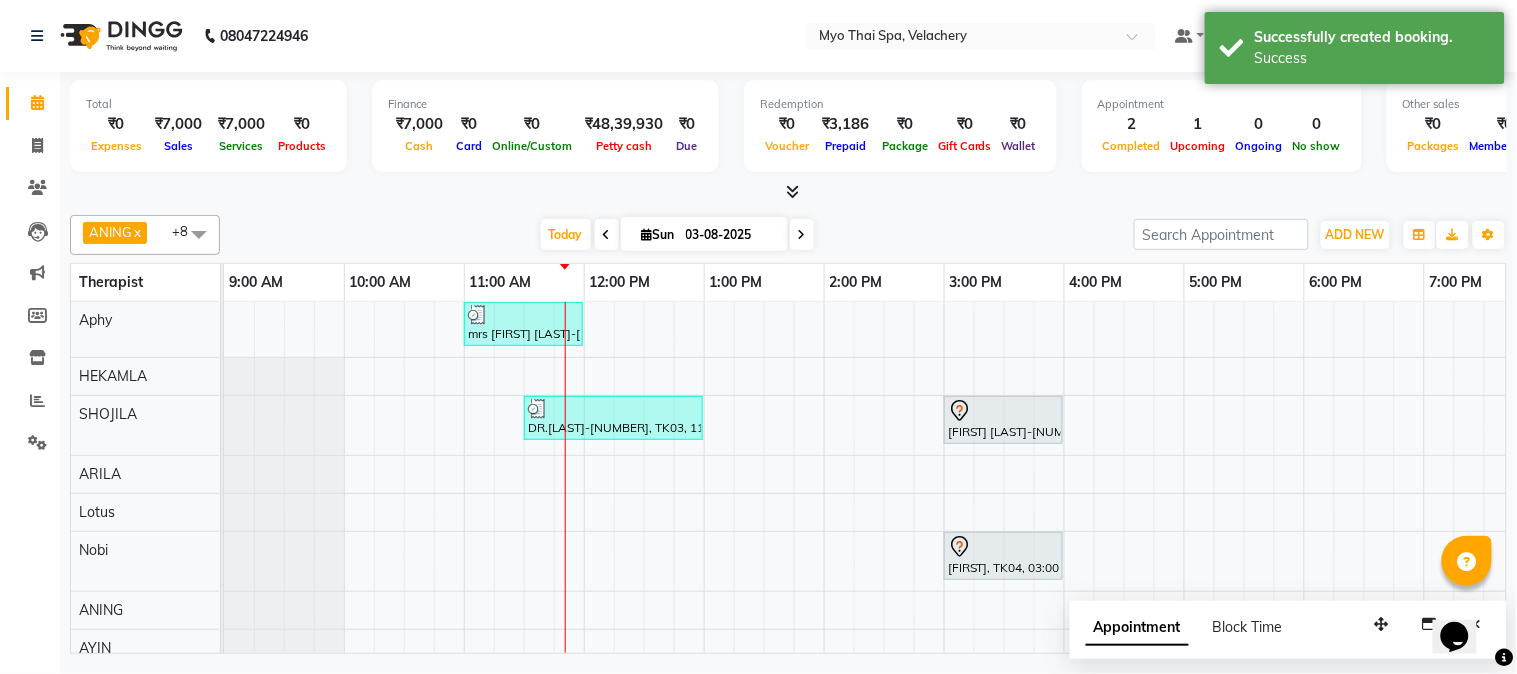 scroll, scrollTop: 30, scrollLeft: 0, axis: vertical 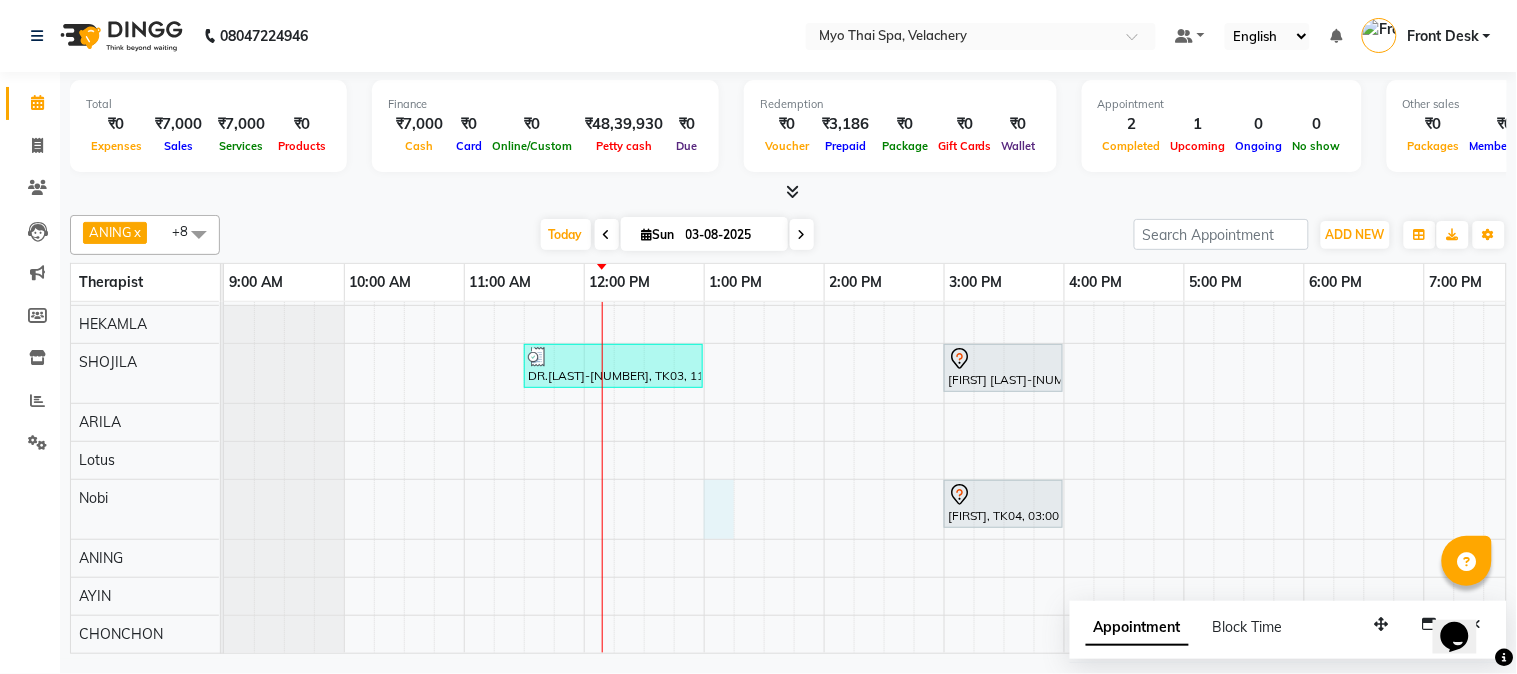 click on "mrs [FIRST] [LAST]-[NUMBER], TK01, 11:00 AM-12:00 PM, Swedish [ 60 Min ]     DR.[LAST]-[NUMBER], TK03, 11:30 AM-01:00 PM, Twin Body Work [ 90 Min ]             [FIRST] [LAST]-[NUMBER] vel, TK02, 03:00 PM-04:00 PM, Traditional Thai Dry Spa-60Mins             [FIRST], TK04, 03:00 PM-04:00 PM, Swedish [ 60 Min ]" at bounding box center (1124, 451) 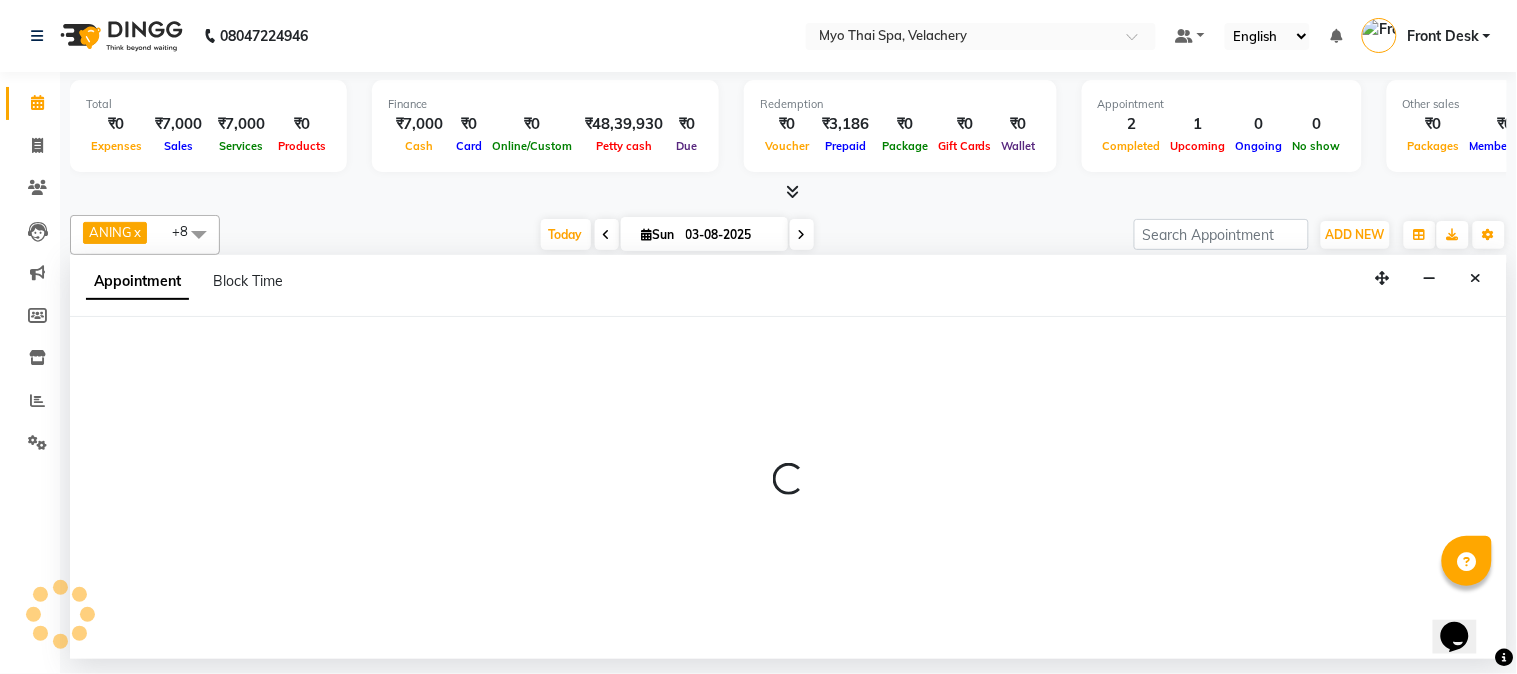 select on "[POSTAL_CODE]" 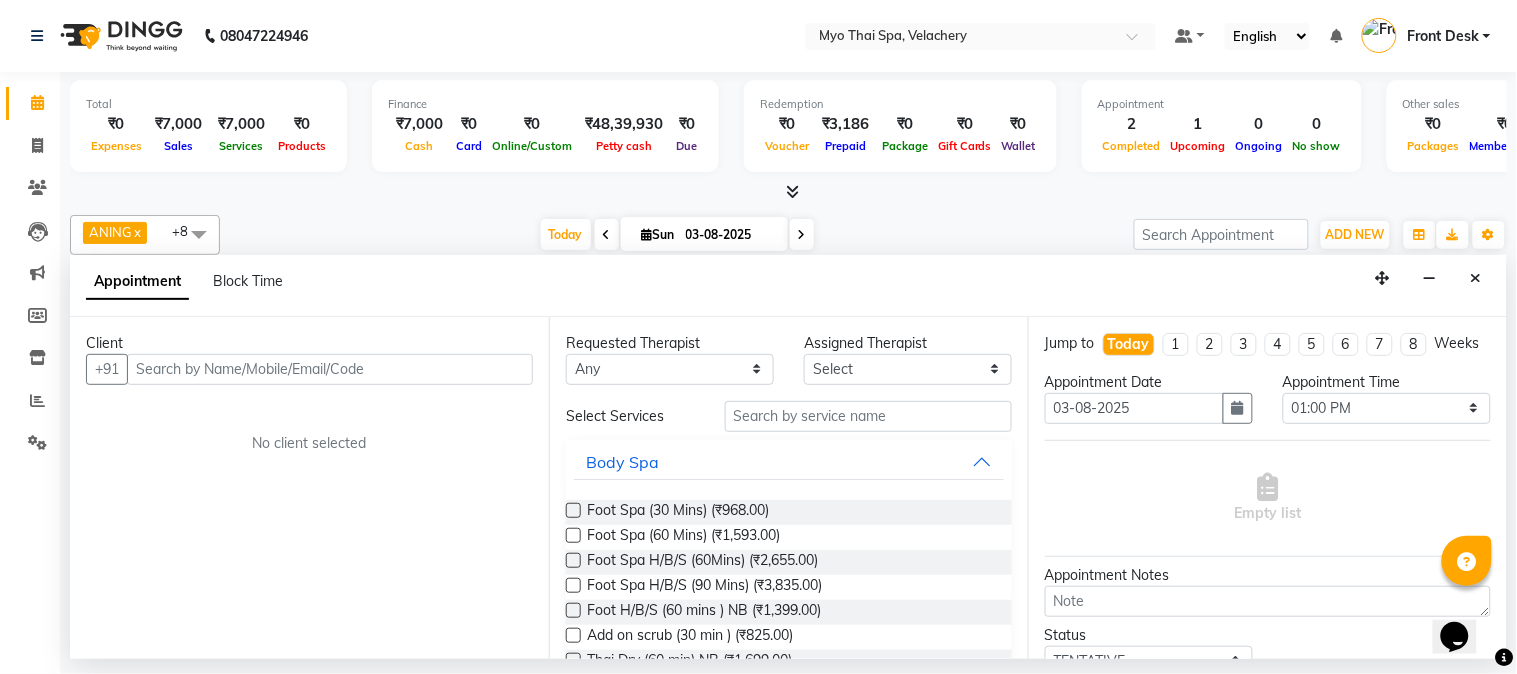 click at bounding box center [330, 369] 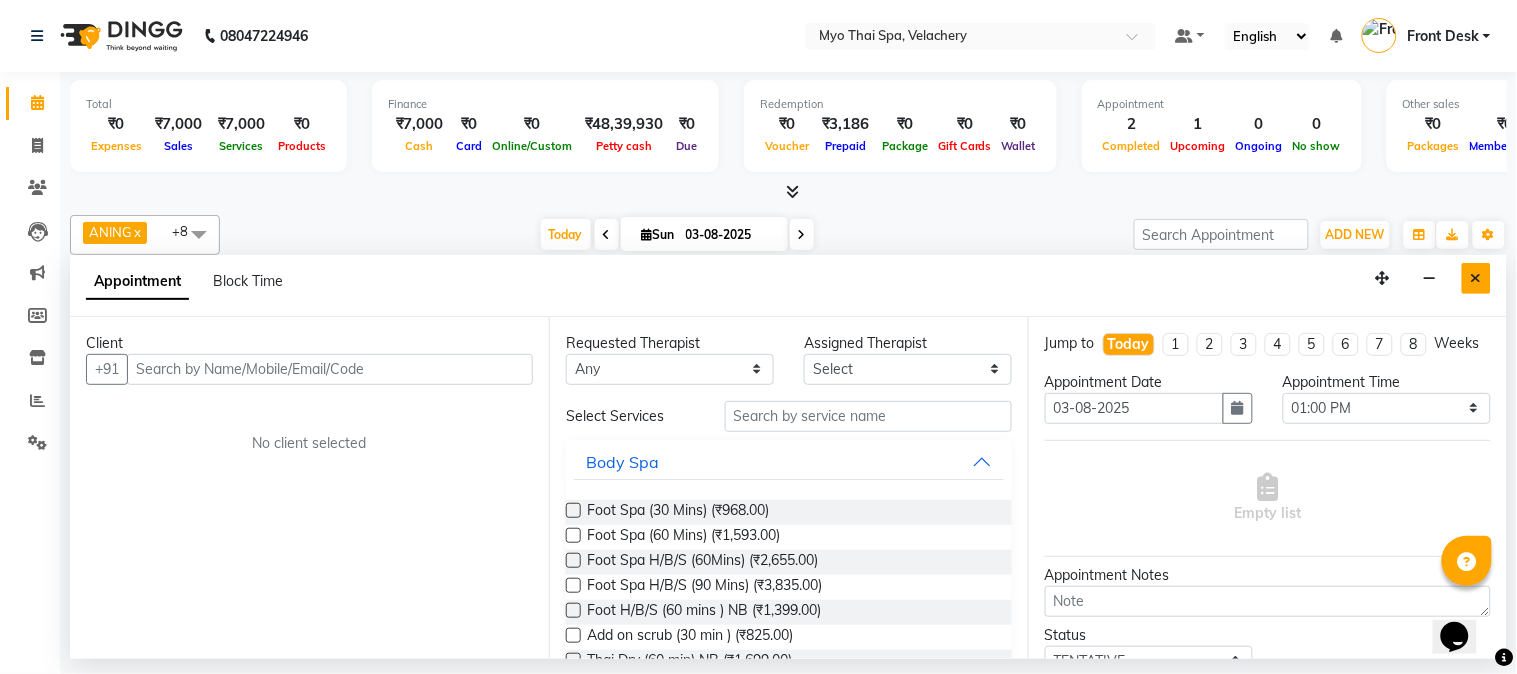 click at bounding box center (1476, 278) 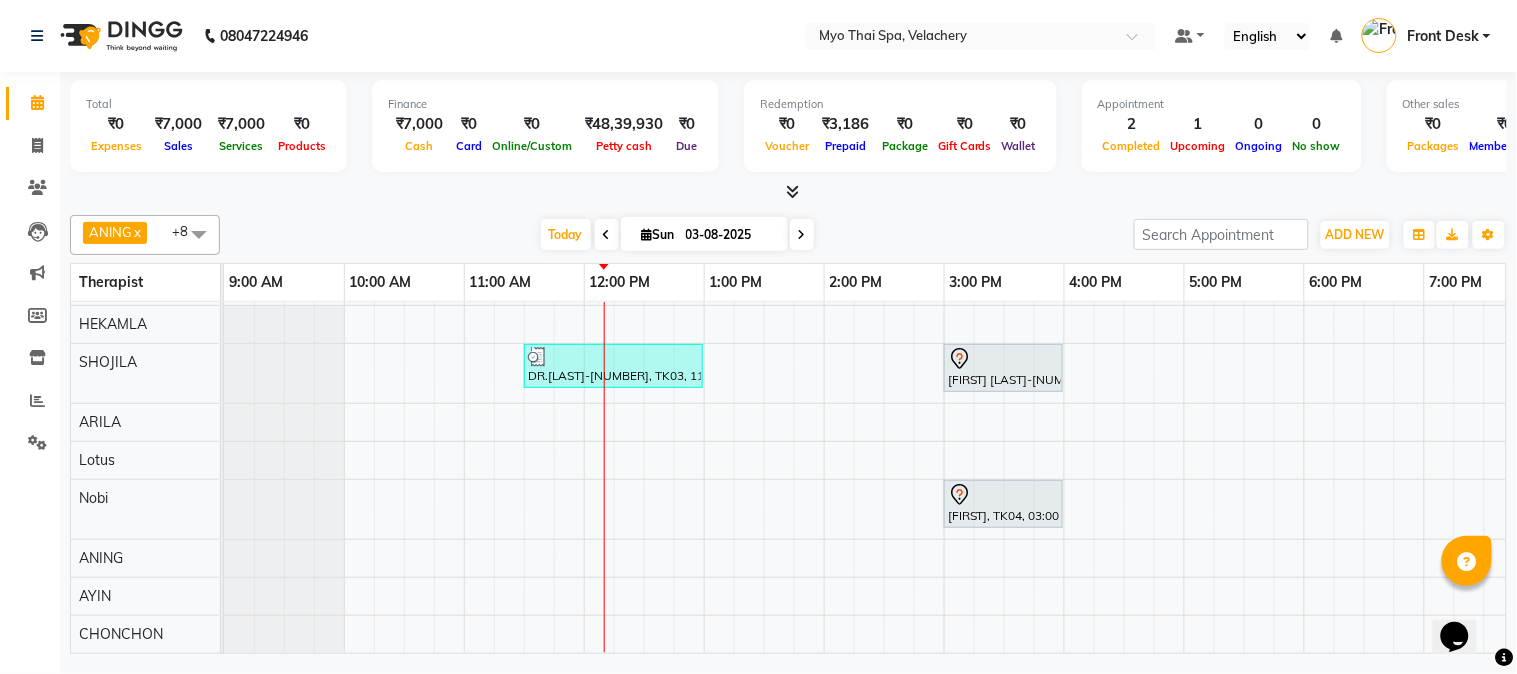 scroll, scrollTop: 68, scrollLeft: 156, axis: both 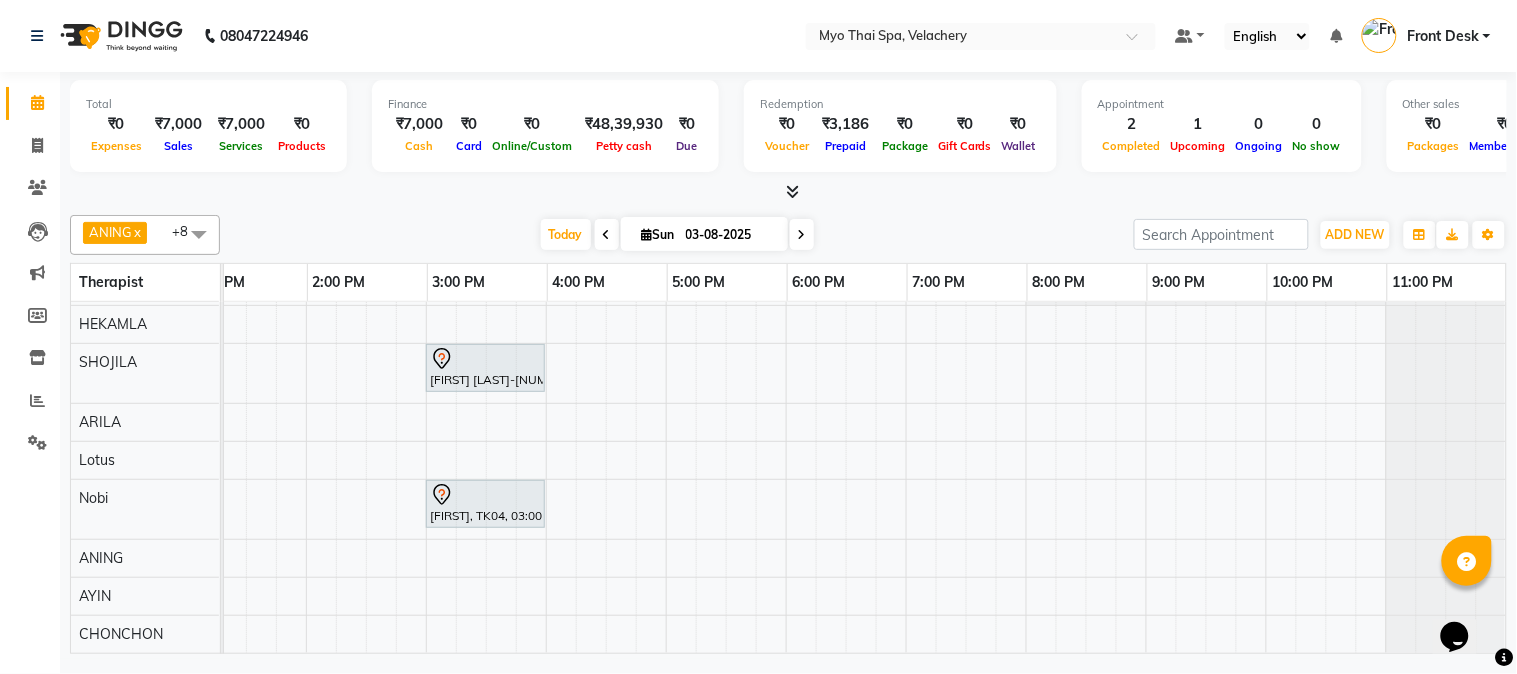 click on "mrs [FIRST] [LAST]-[NUMBER], TK01, 11:00 AM-12:00 PM, Swedish [ 60 Min ]     DR.[LAST]-[NUMBER], TK03, 11:30 AM-01:00 PM, Twin Body Work [ 90 Min ]             [FIRST] [LAST]-[NUMBER] vel, TK02, 03:00 PM-04:00 PM, Traditional Thai Dry Spa-60Mins             [FIRST], TK04, 03:00 PM-04:00 PM, Swedish [ 60 Min ]" at bounding box center [606, 451] 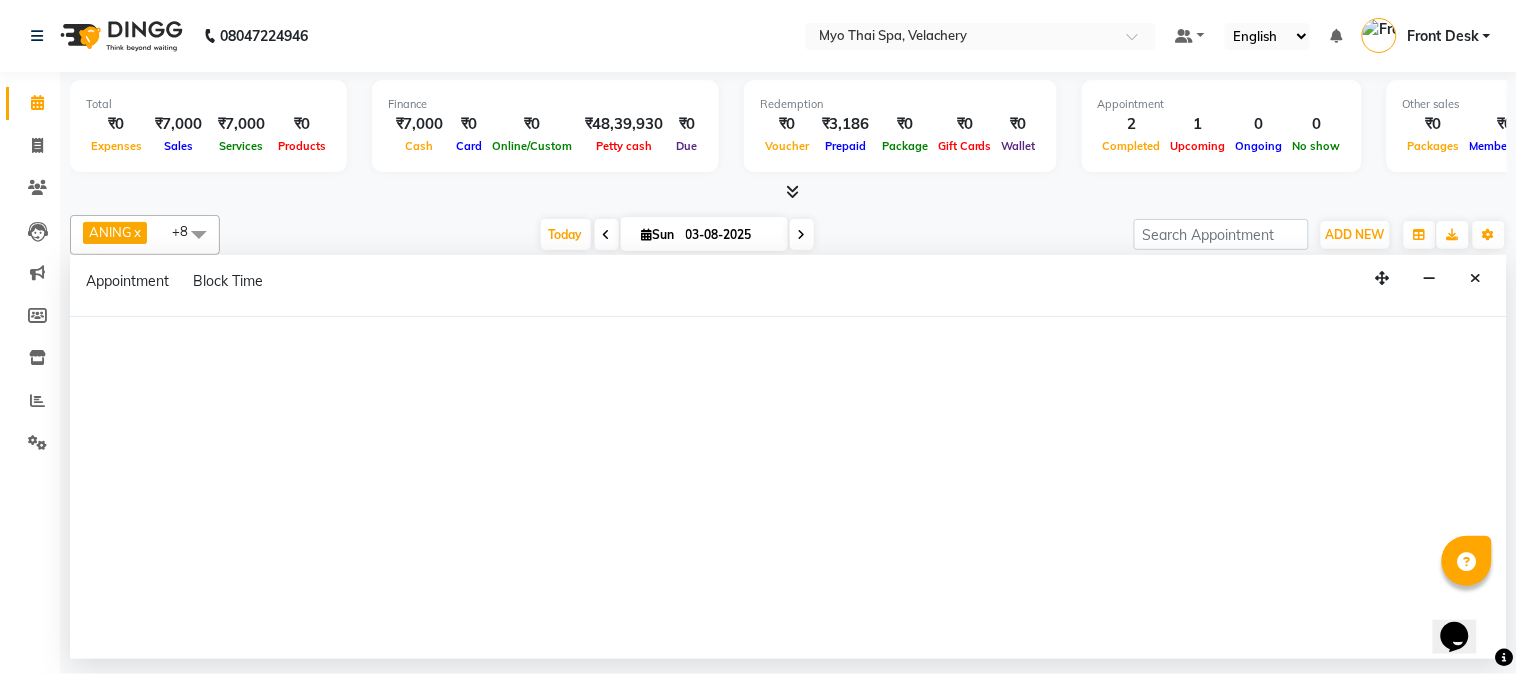 select on "[POSTAL_CODE]" 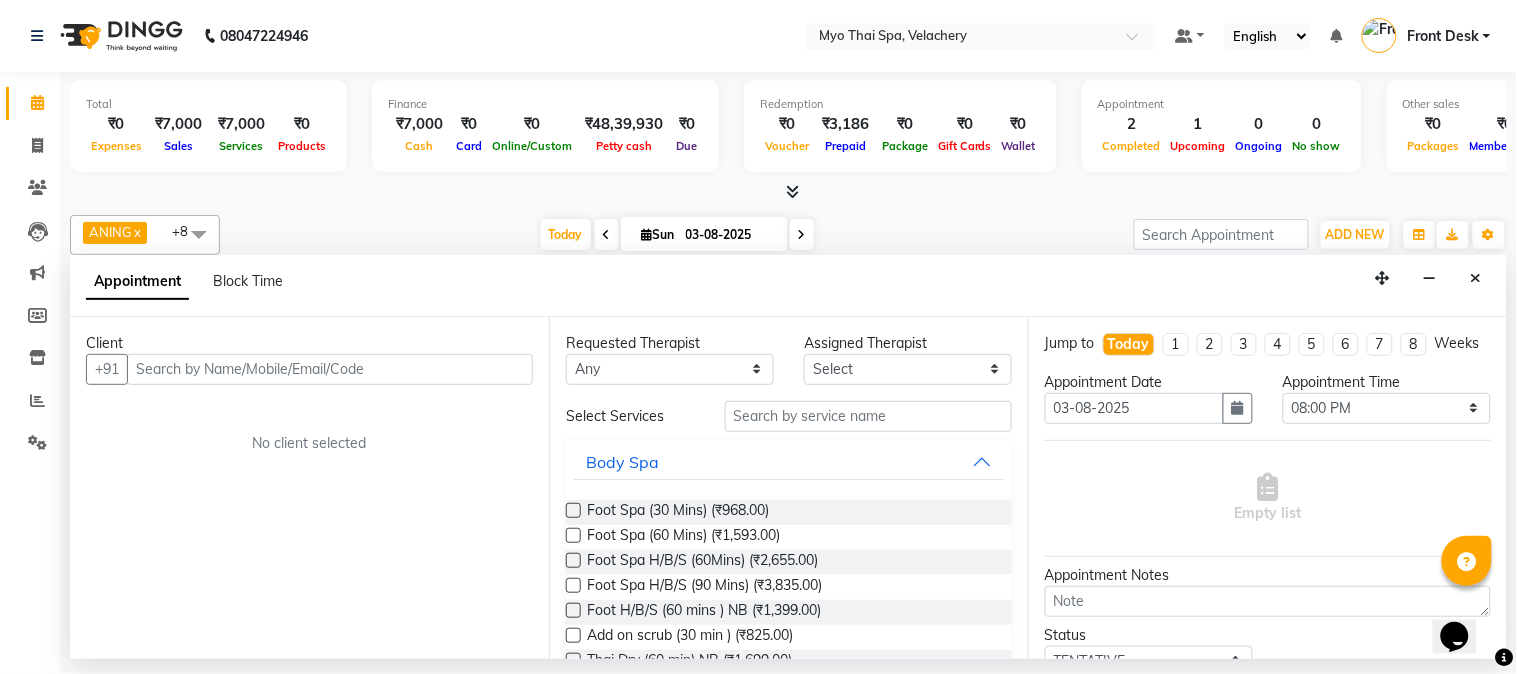 click at bounding box center (330, 369) 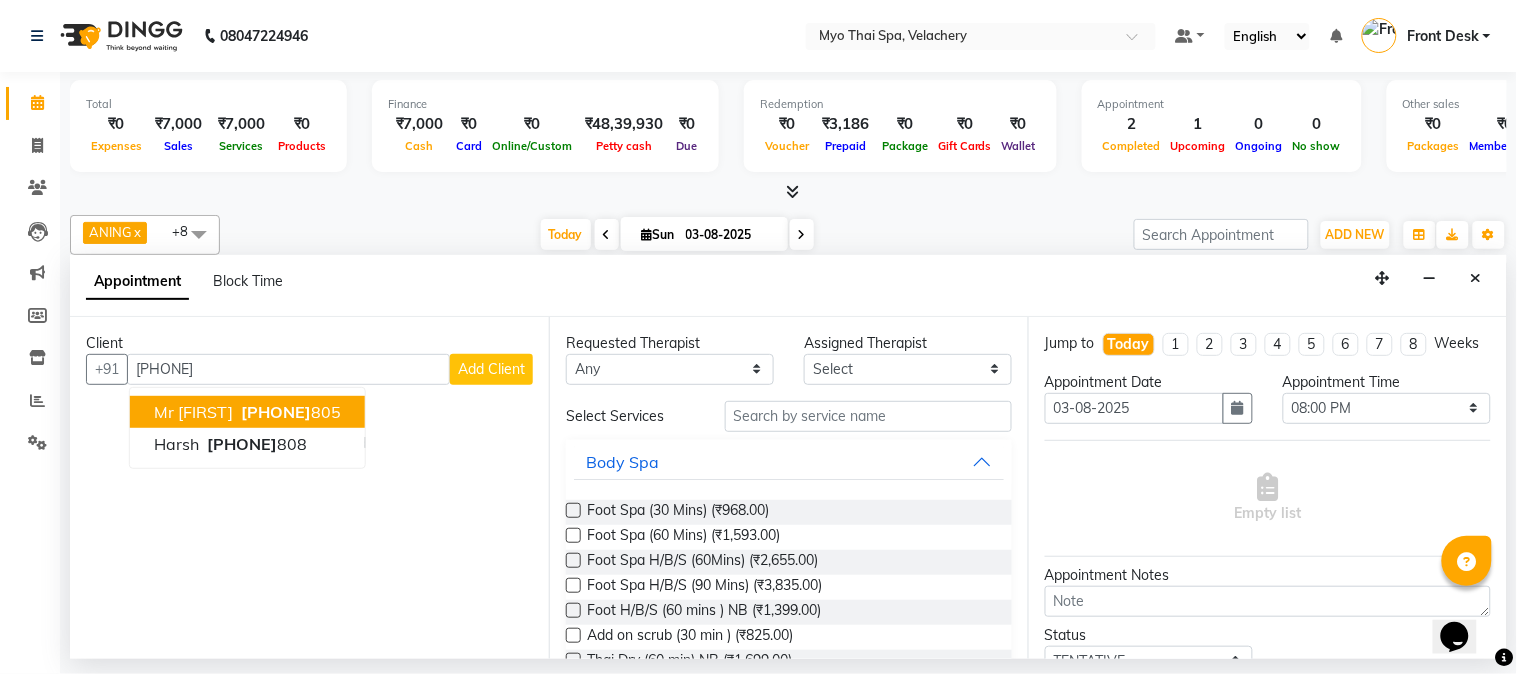 click on "[PHONE]" at bounding box center (276, 412) 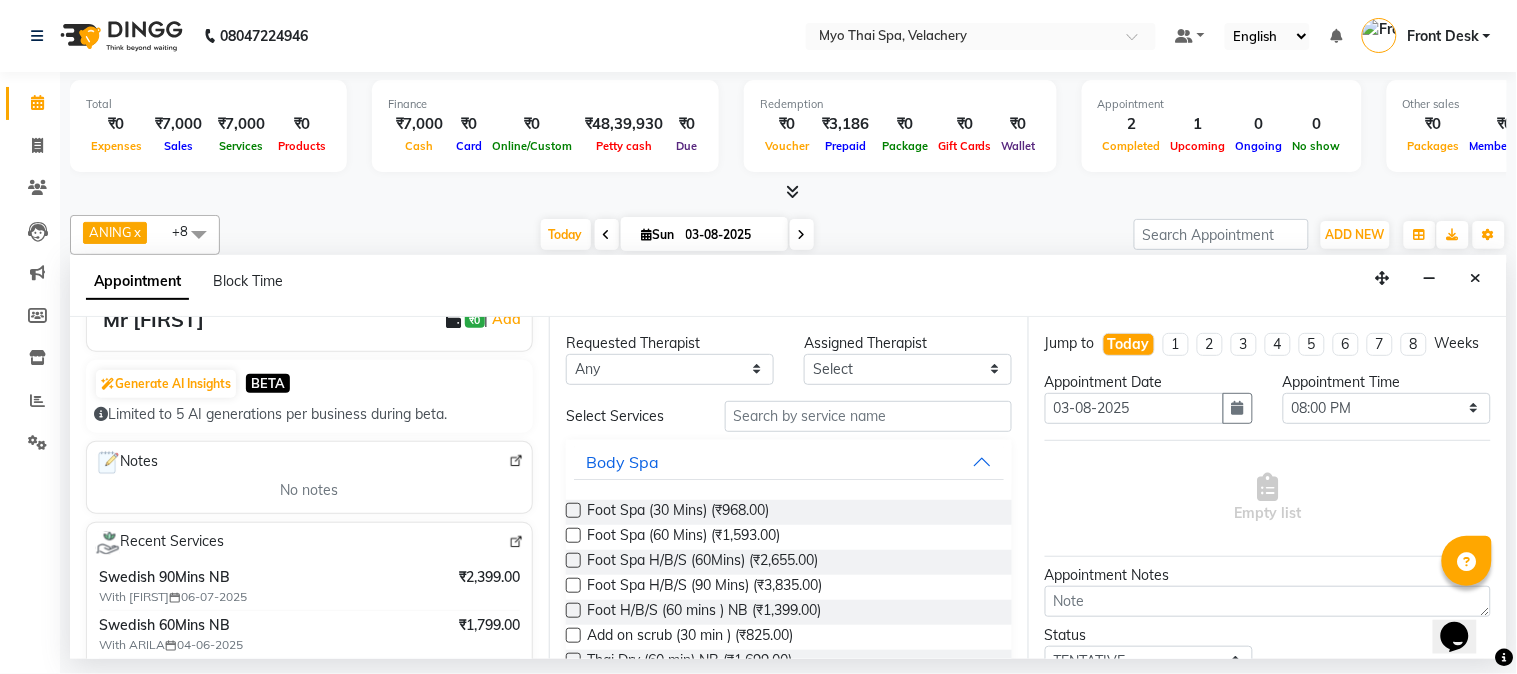 type on "[PHONE]" 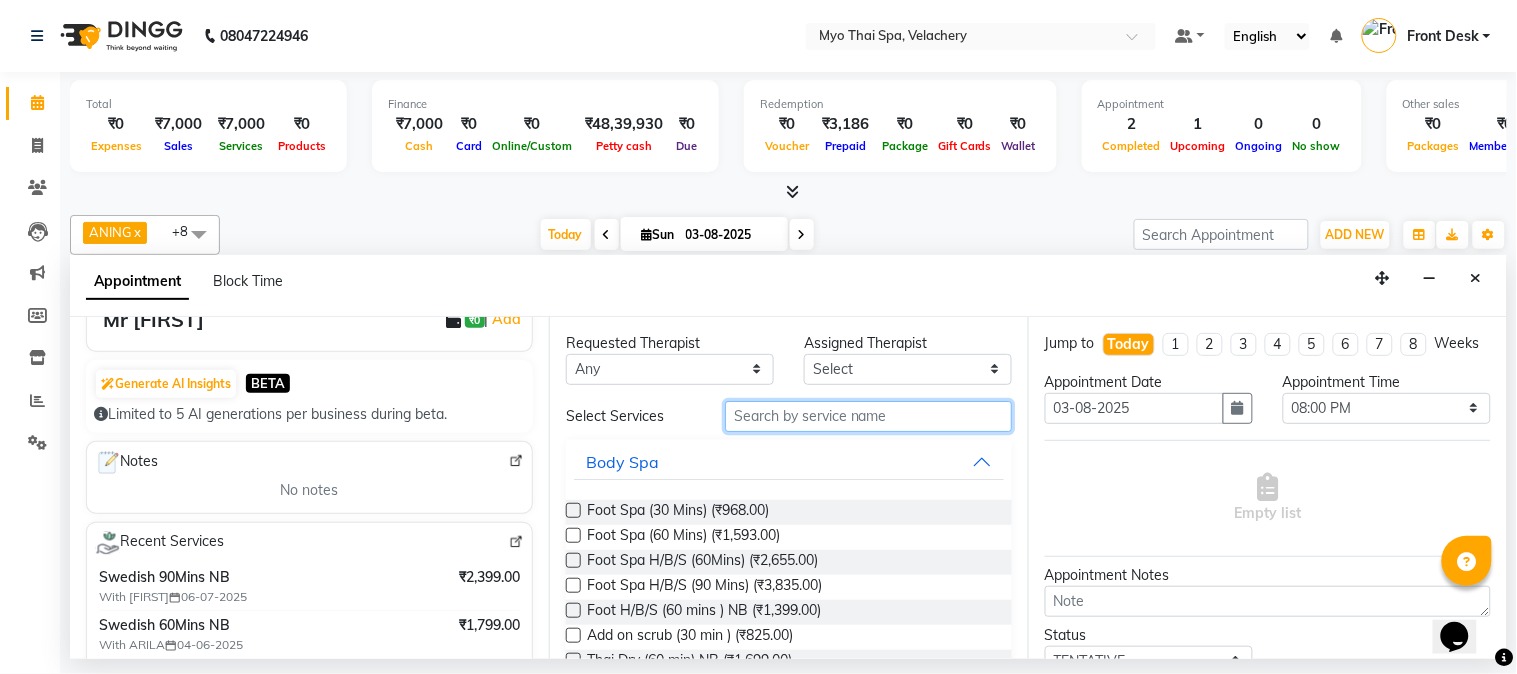 click at bounding box center [868, 416] 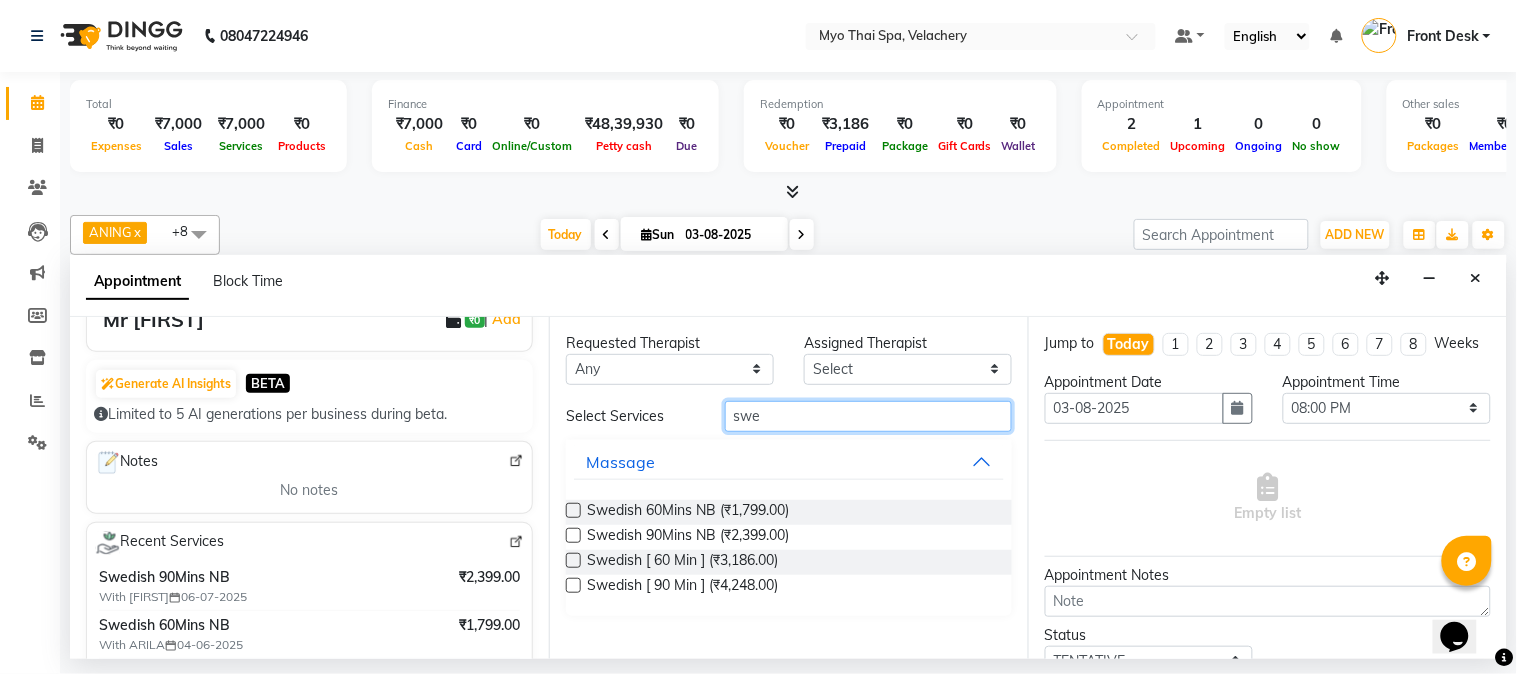 type on "swe" 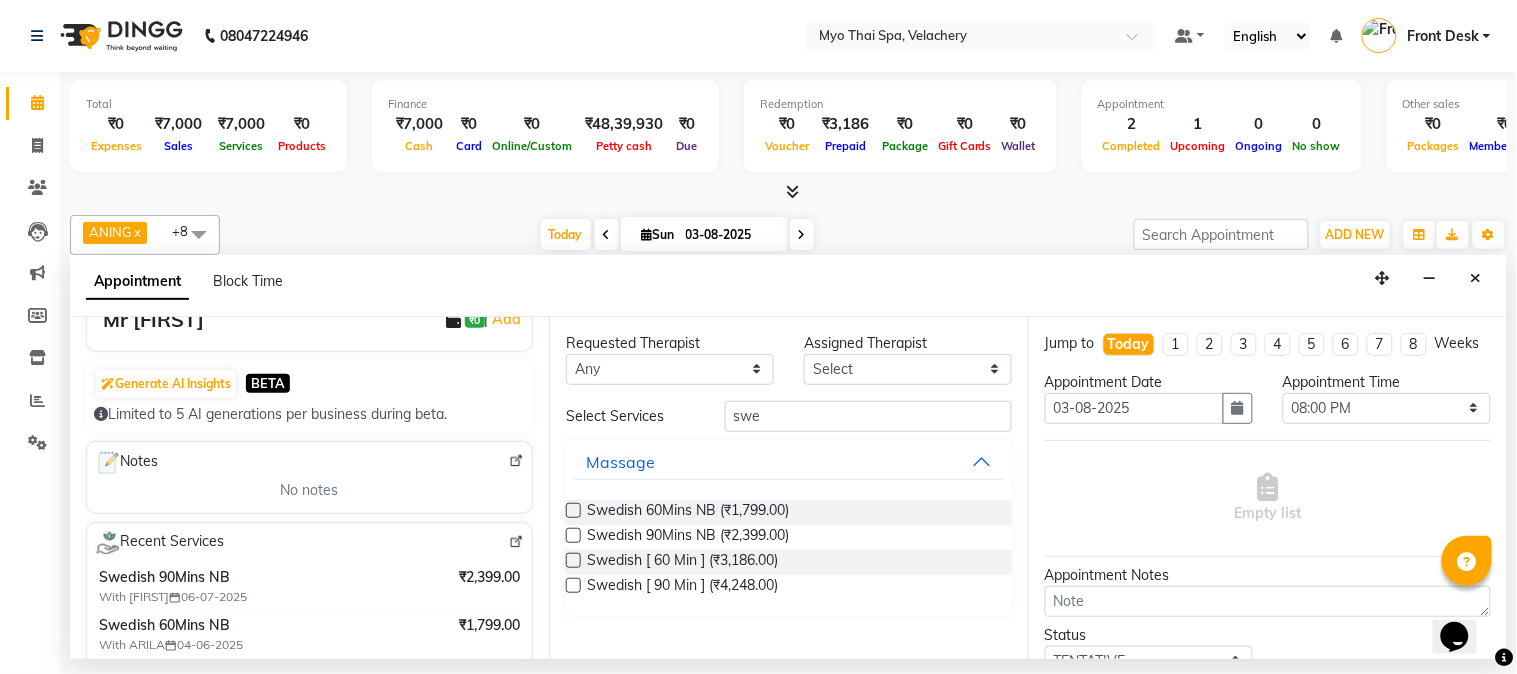 click at bounding box center [573, 510] 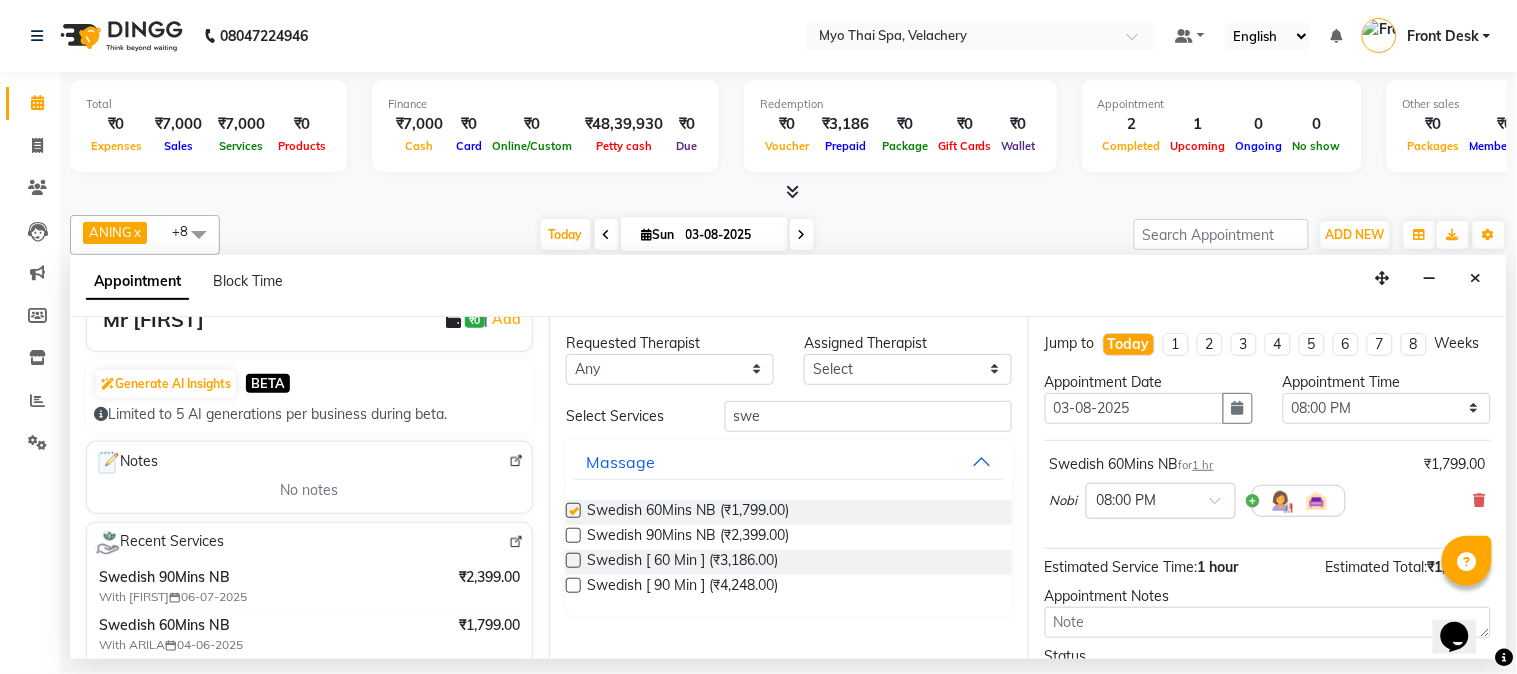 checkbox on "false" 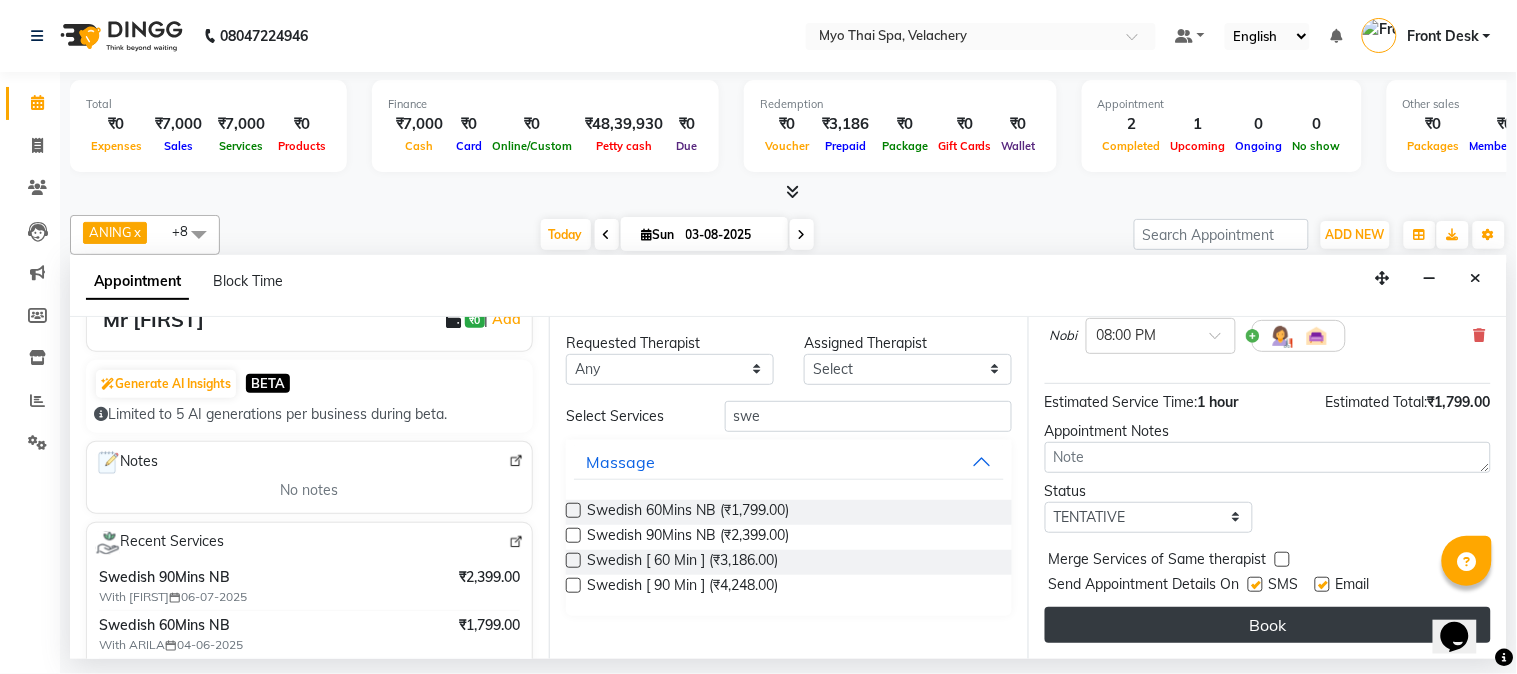 scroll, scrollTop: 183, scrollLeft: 0, axis: vertical 